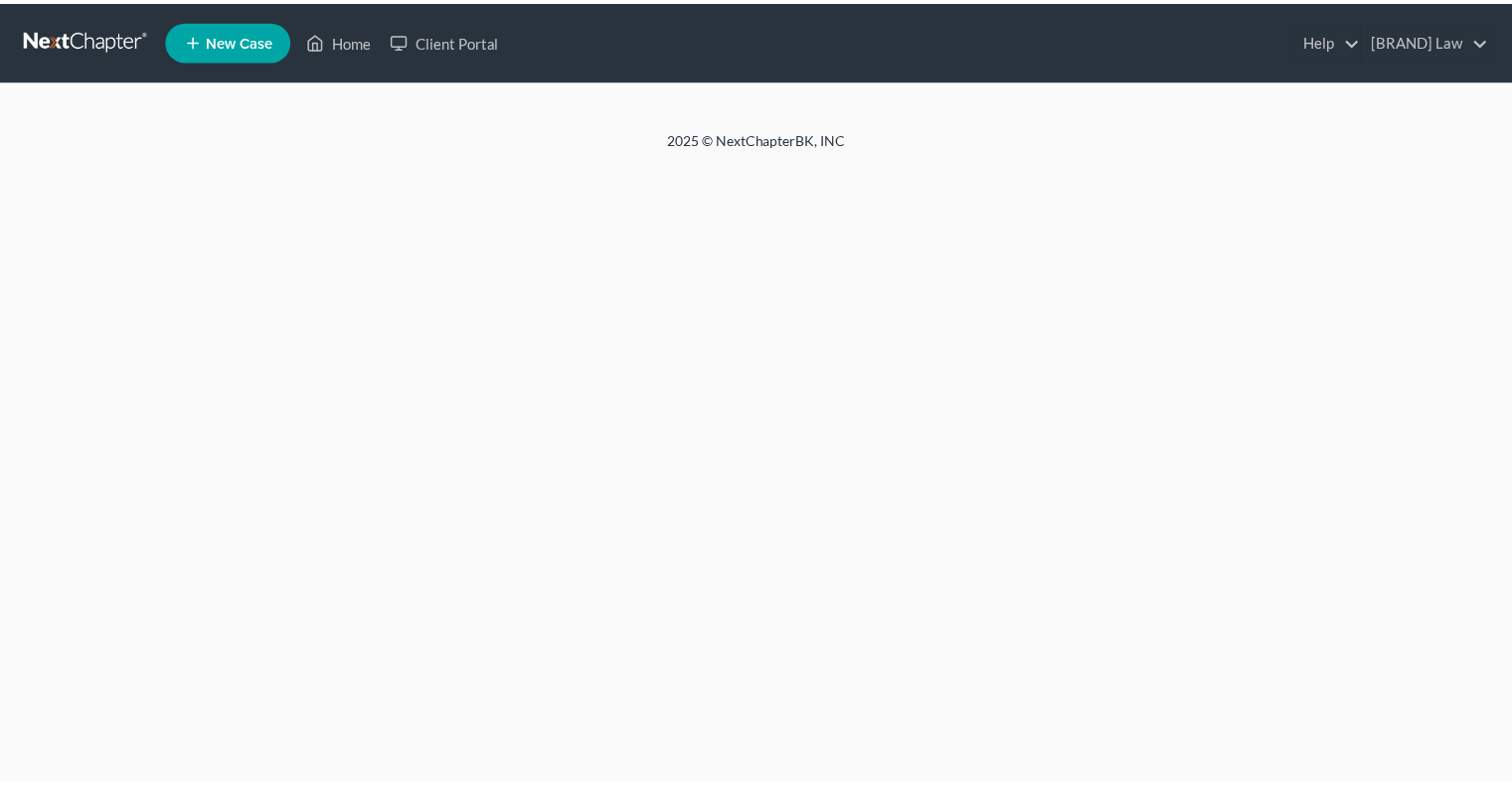 scroll, scrollTop: 0, scrollLeft: 0, axis: both 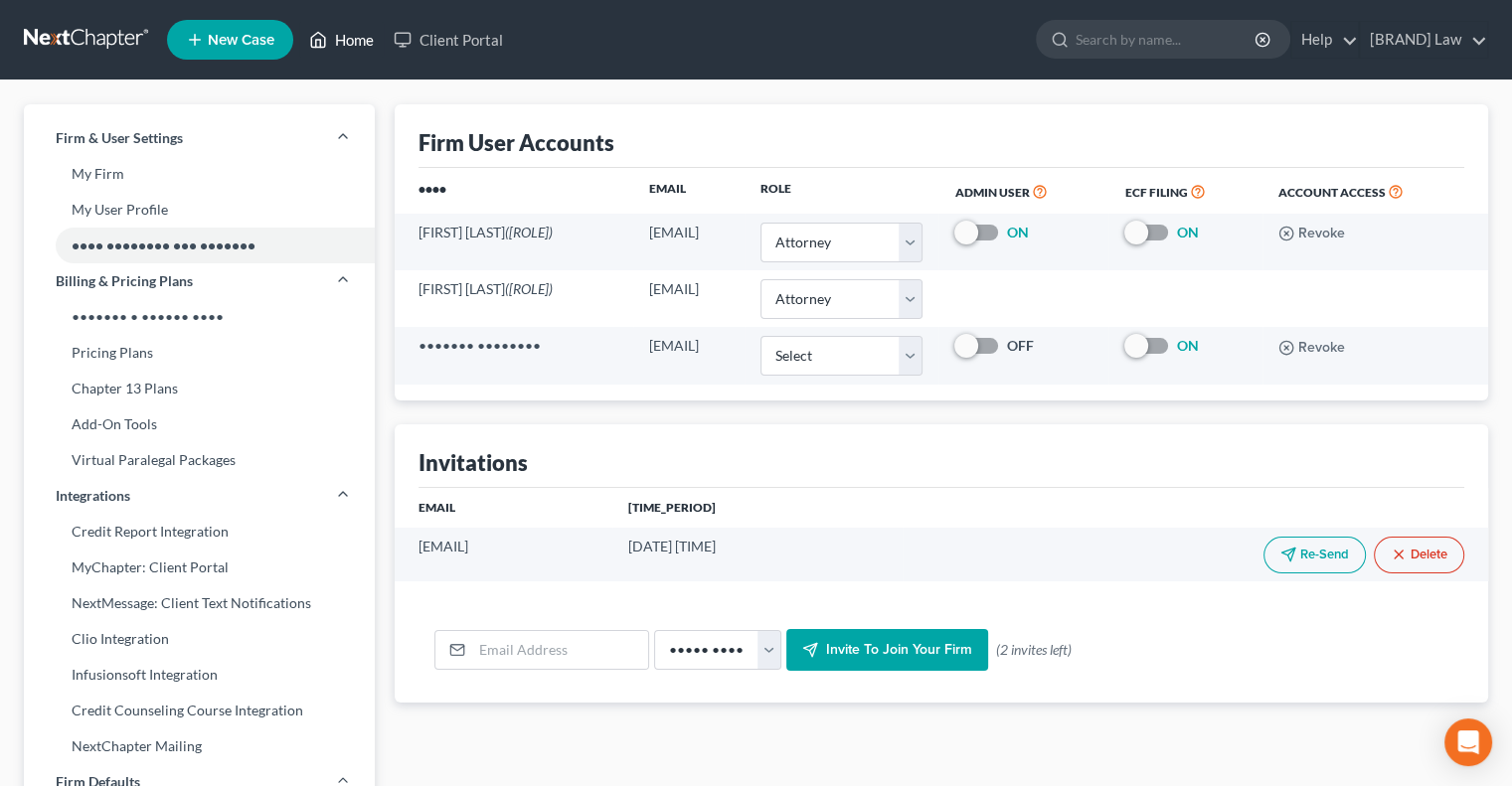 click on "Home" at bounding box center (341, 40) 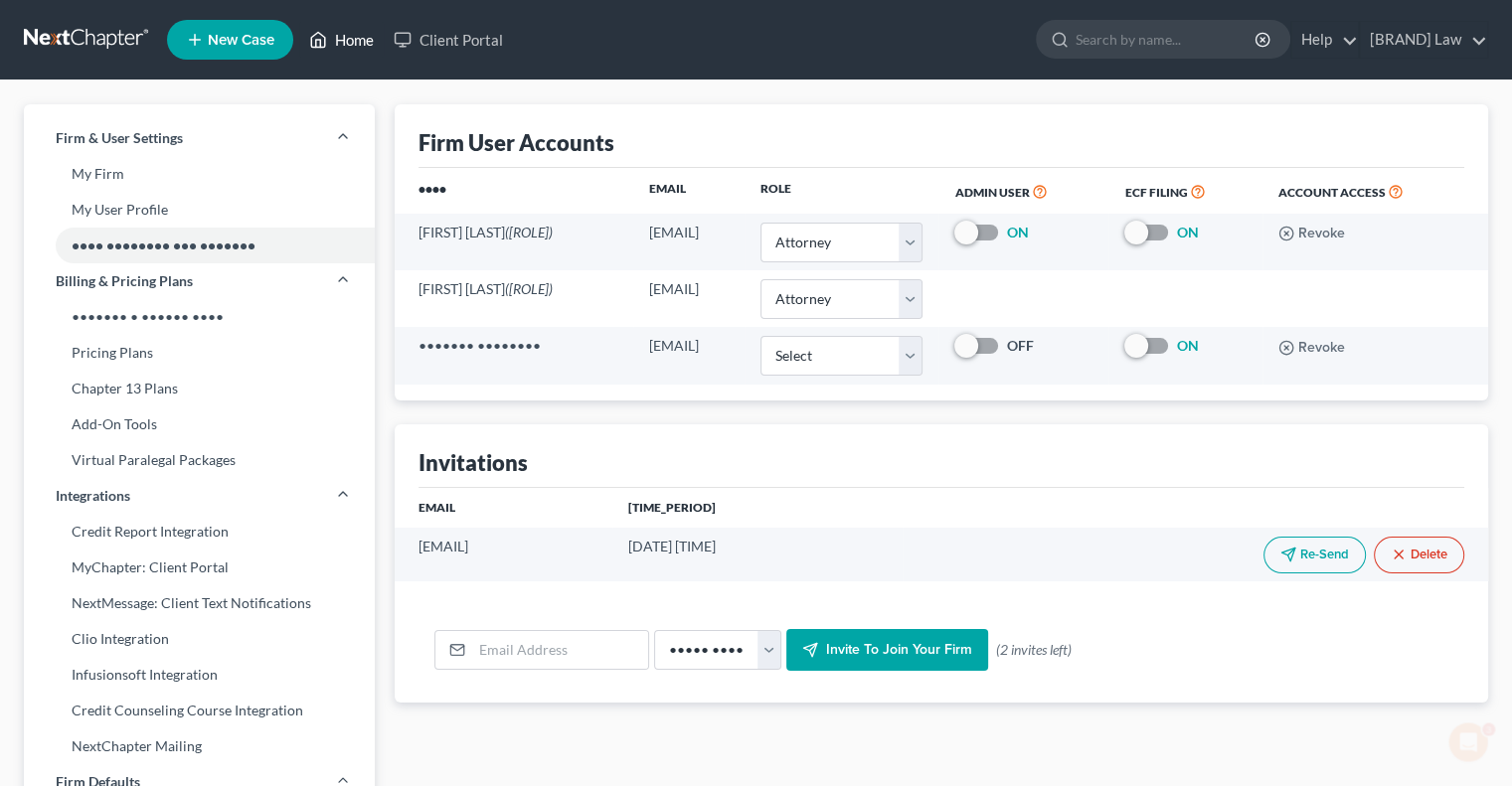 scroll, scrollTop: 0, scrollLeft: 0, axis: both 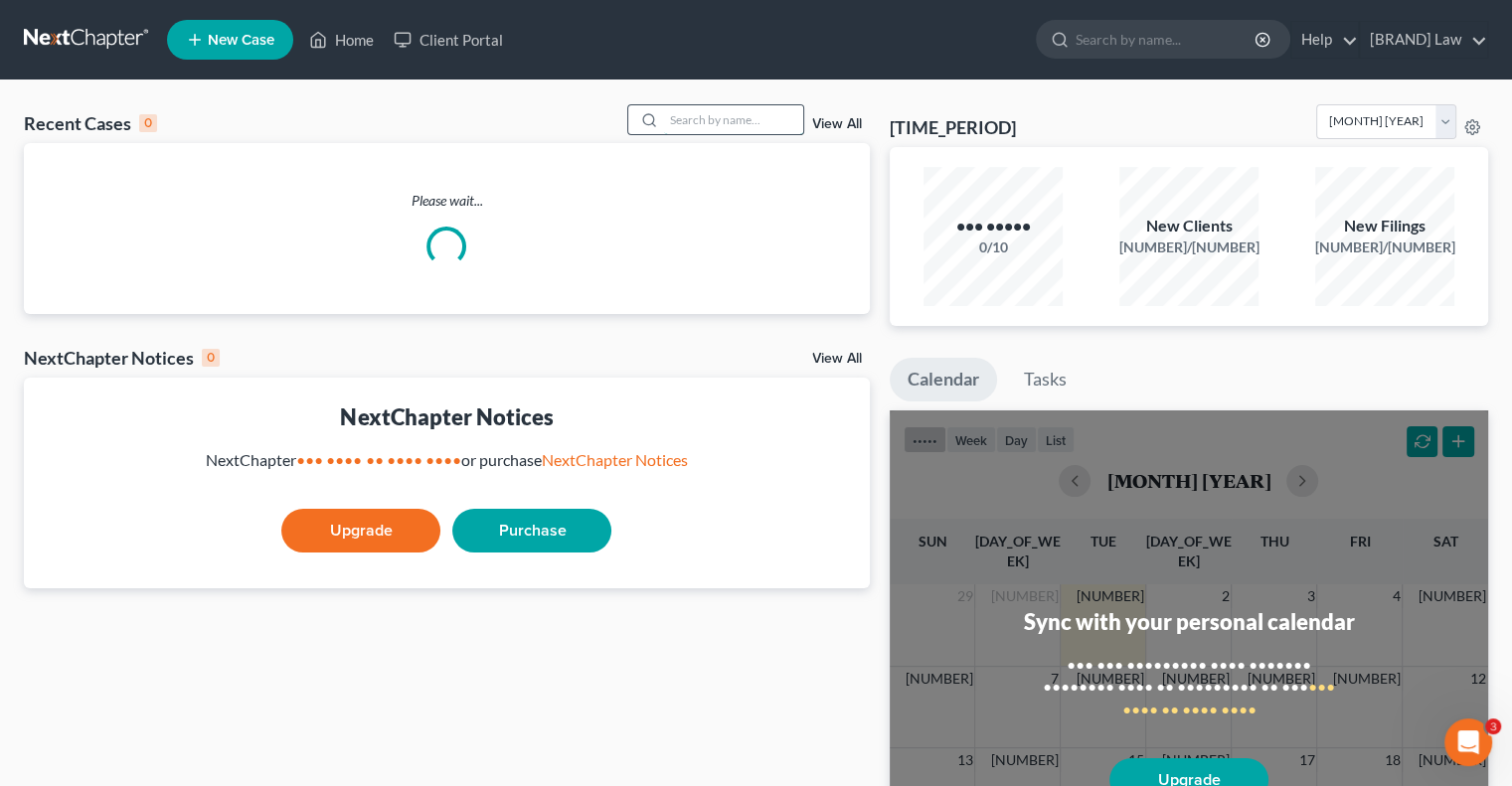click at bounding box center (734, 119) 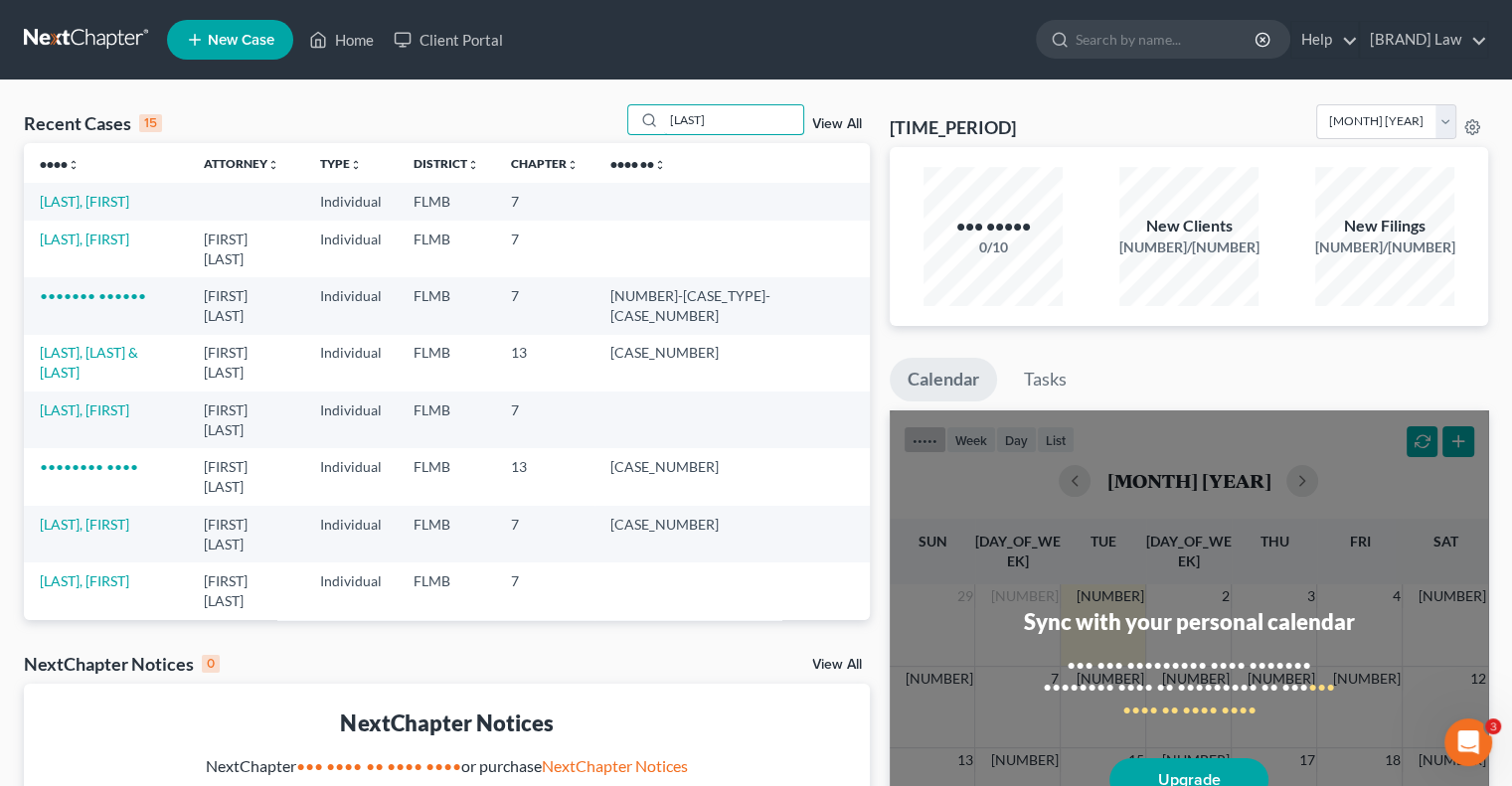 type on "[LAST]" 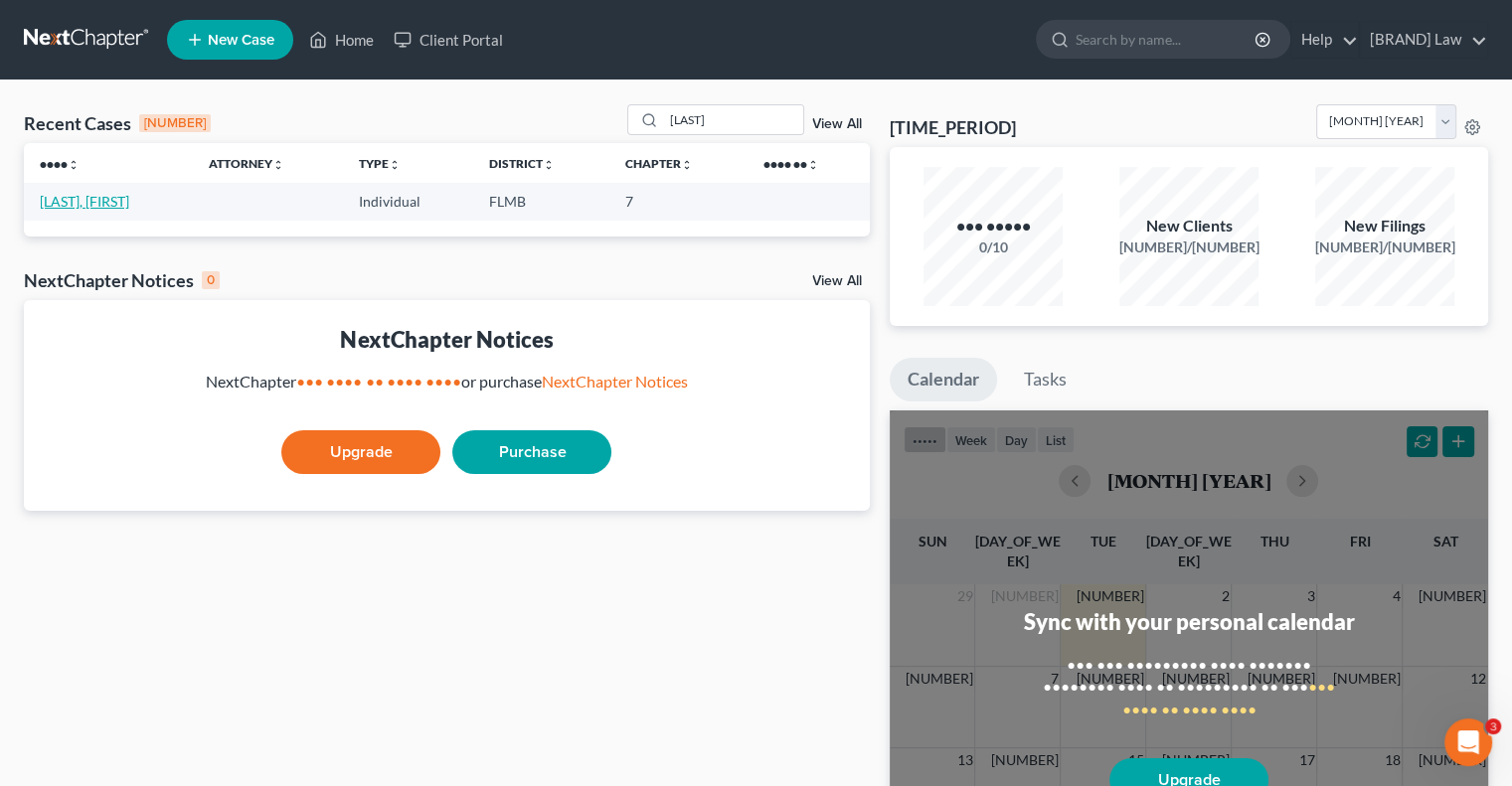 click on "[LAST], [FIRST]" at bounding box center (84, 201) 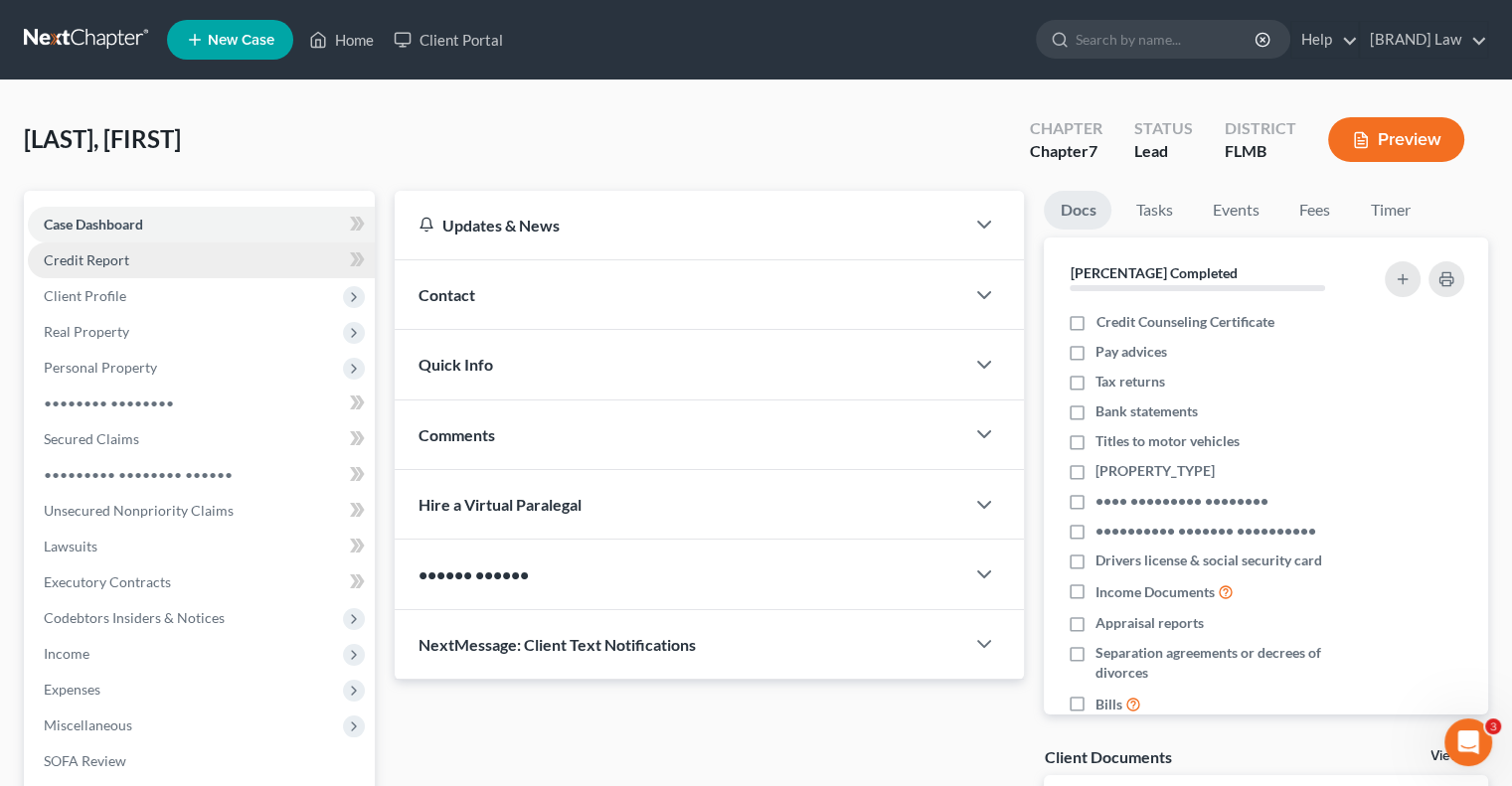 click on "Credit Report" at bounding box center (86, 259) 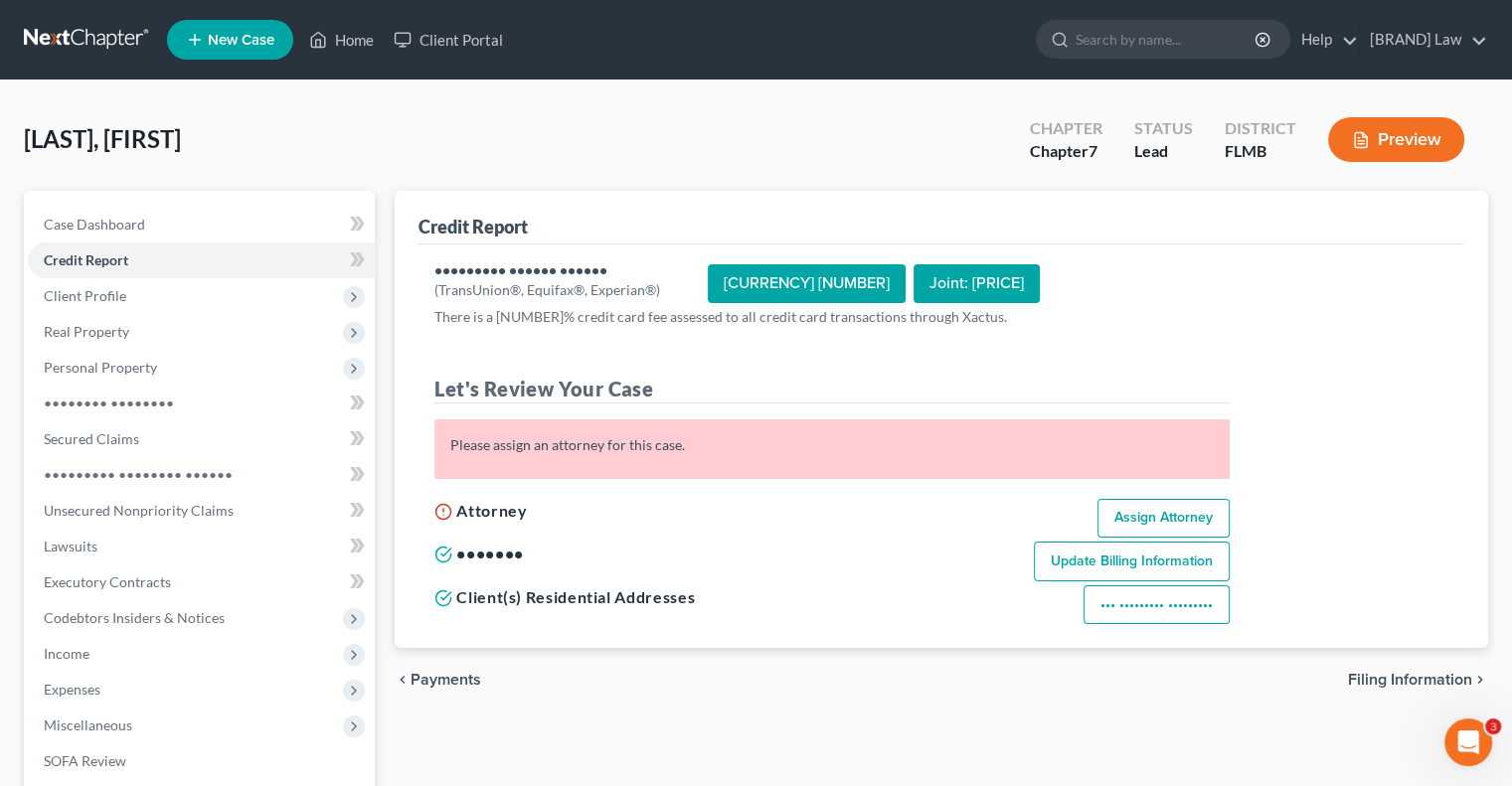 click on "Assign Attorney" at bounding box center [1163, 519] 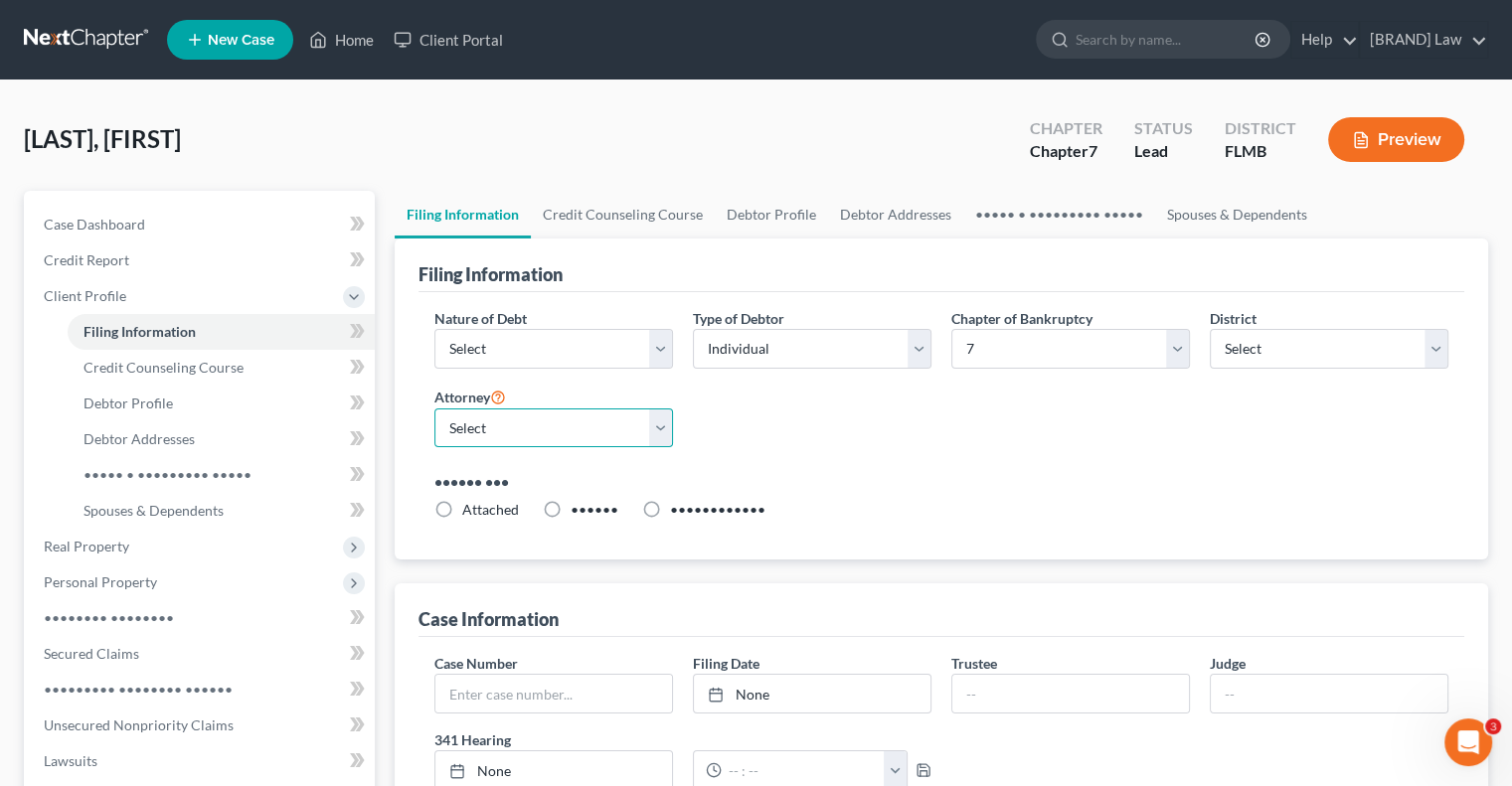 drag, startPoint x: 519, startPoint y: 416, endPoint x: 519, endPoint y: 436, distance: 20 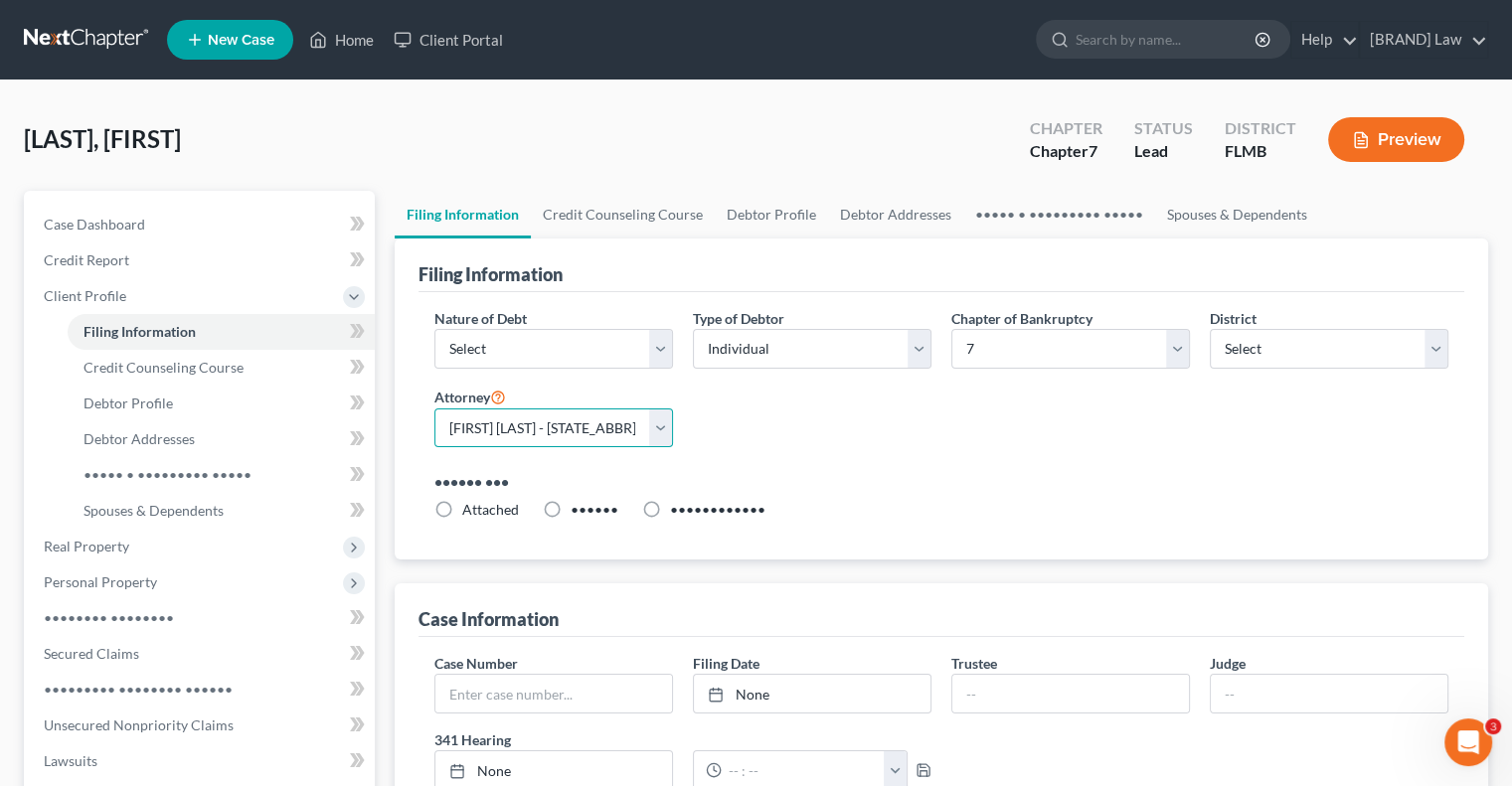 click on "Select [NAME] - [STATE] [NAME] - [STATE]" at bounding box center [554, 428] 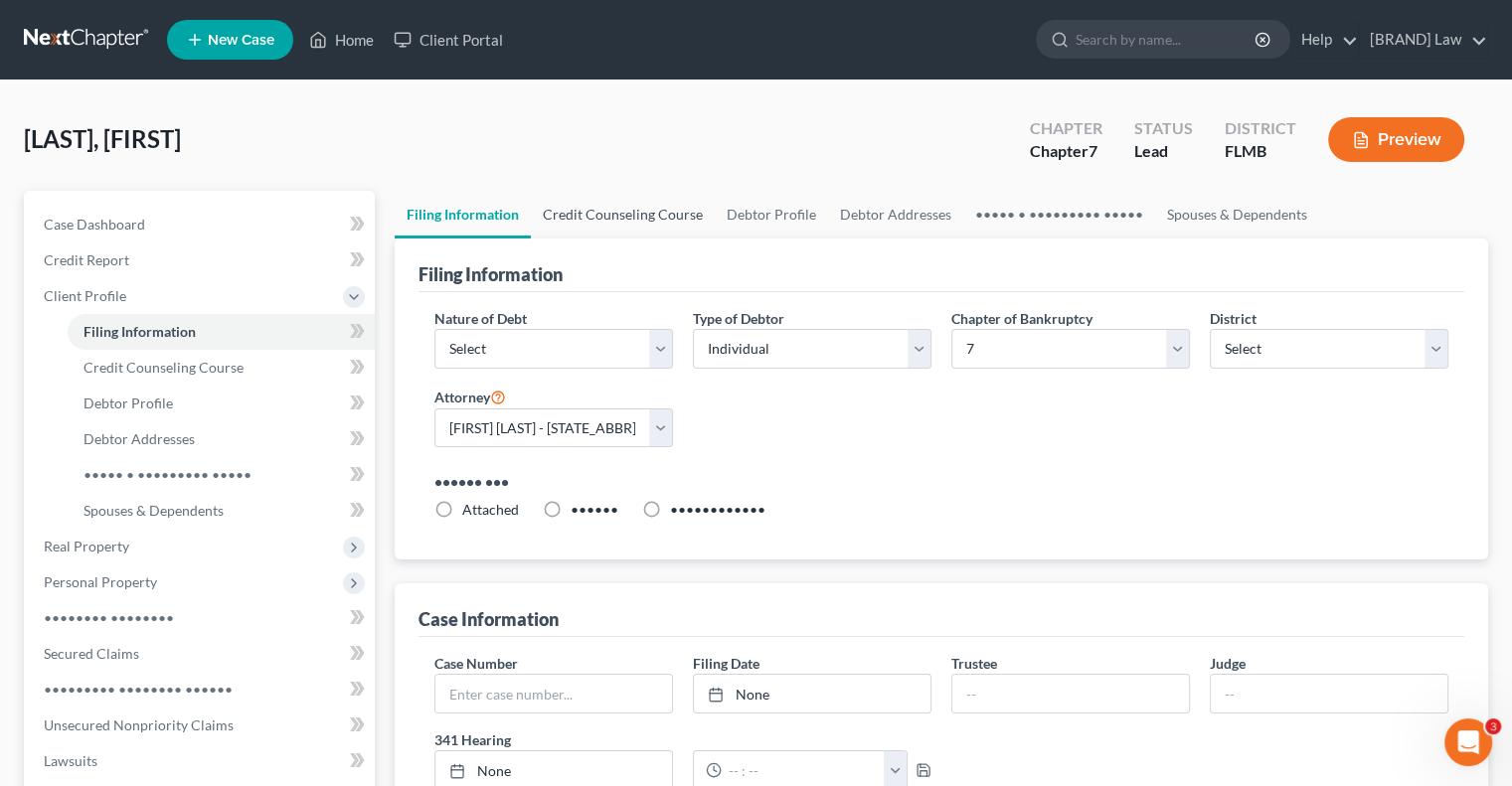 click on "Credit Counseling Course" at bounding box center (622, 215) 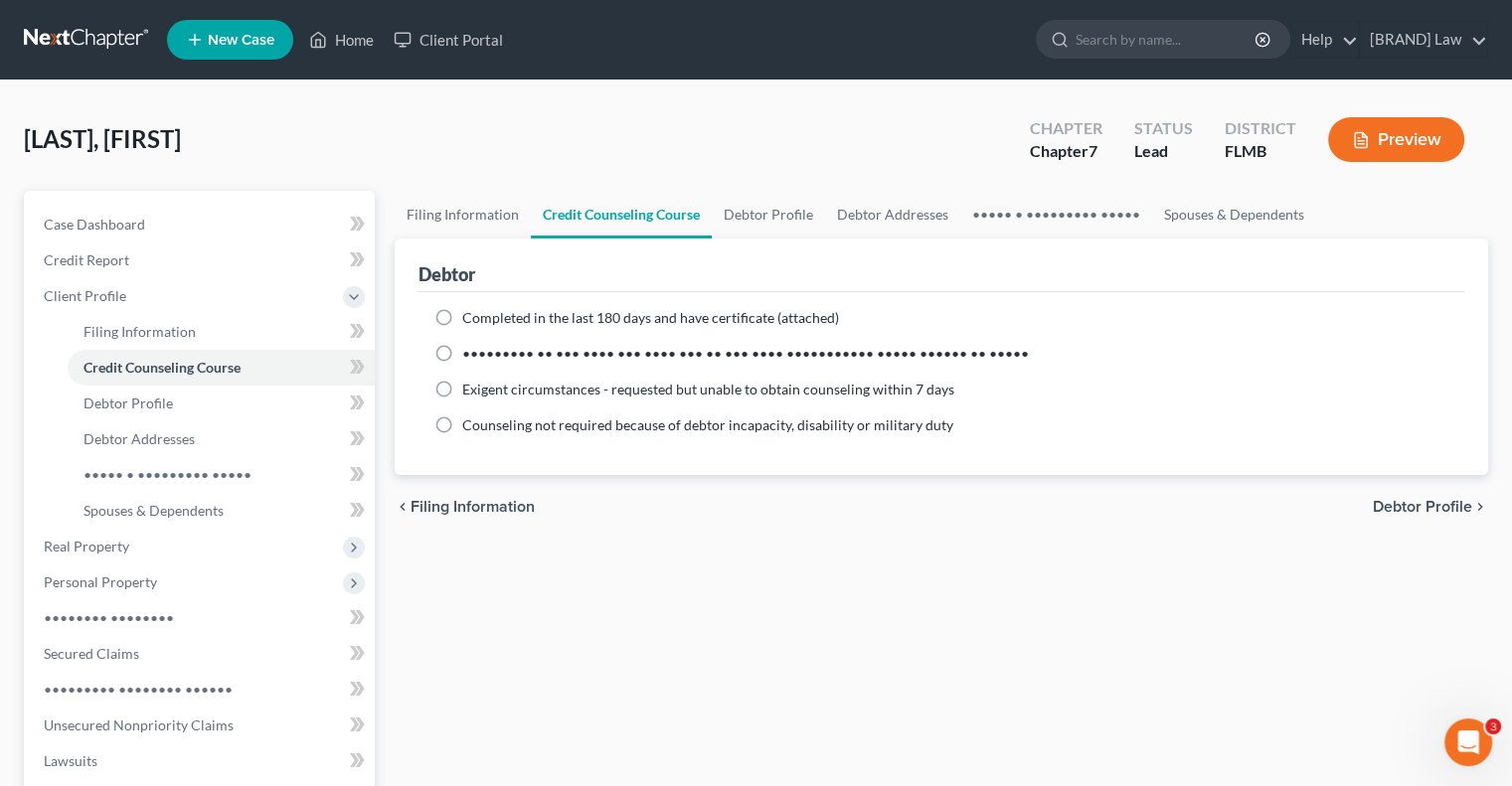 click on "Completed in the last 180 days and have certificate (attached)" at bounding box center (650, 318) 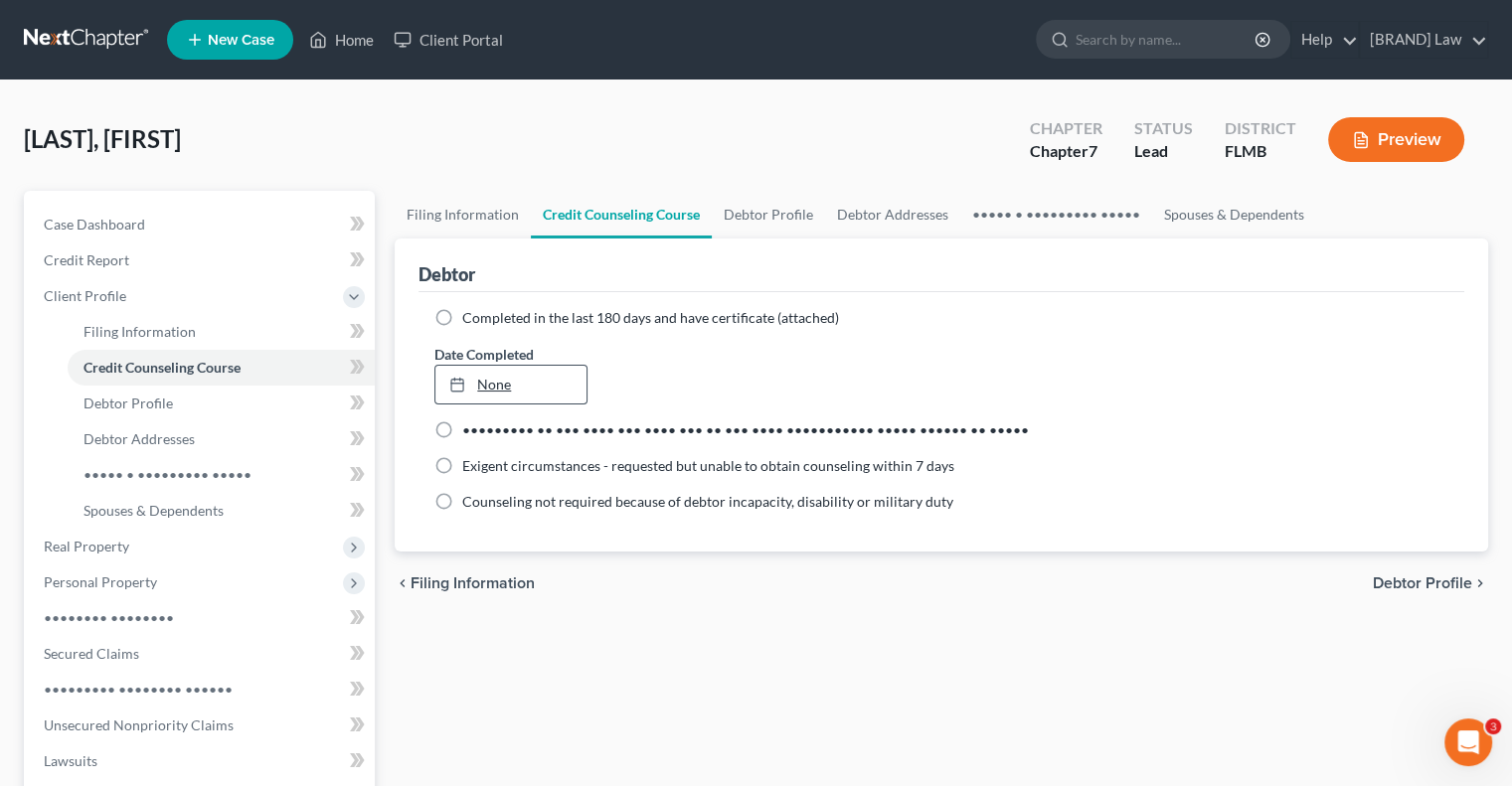 click on "None" at bounding box center [510, 385] 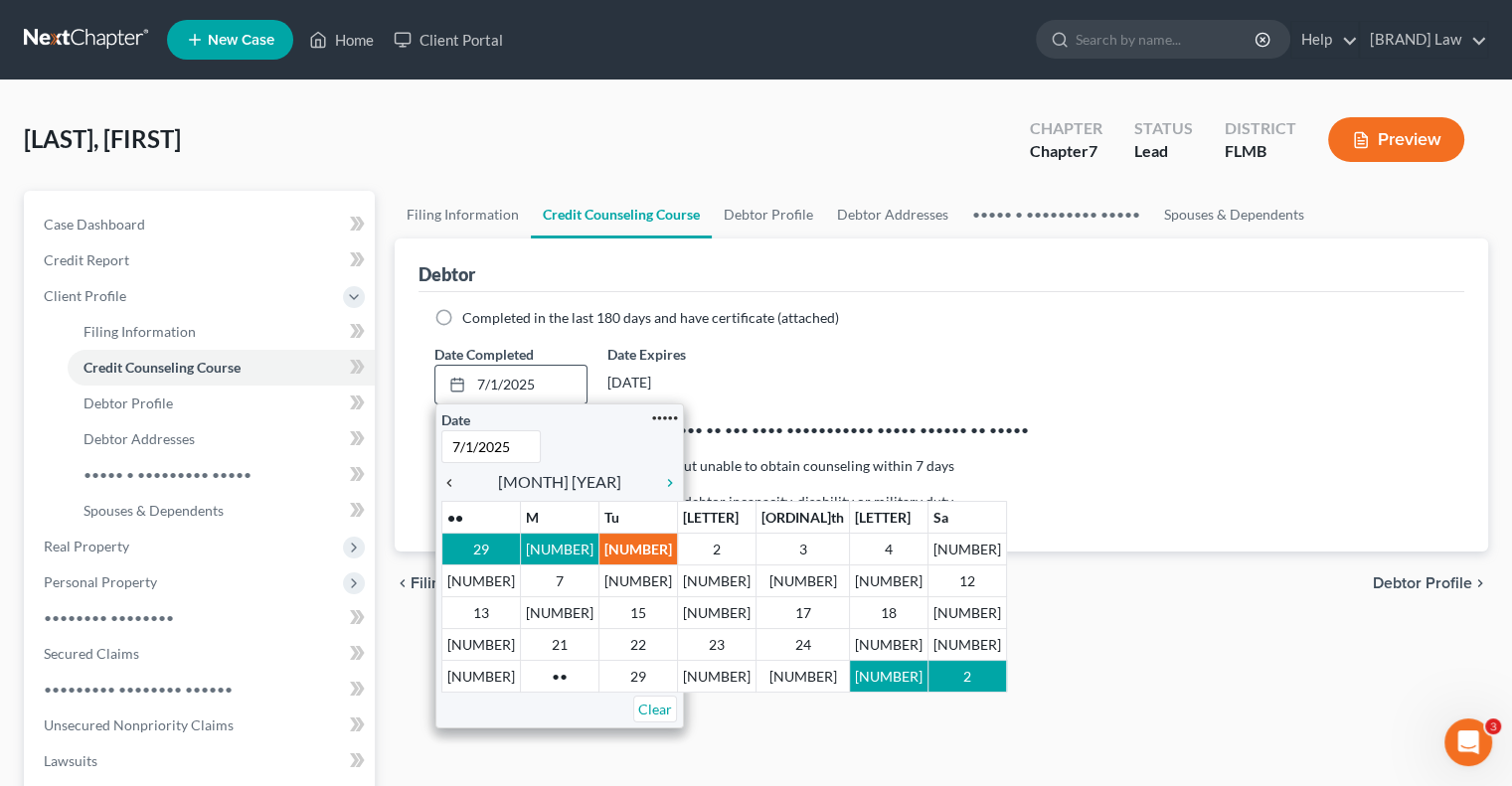 click on "chevron_left" at bounding box center [454, 483] 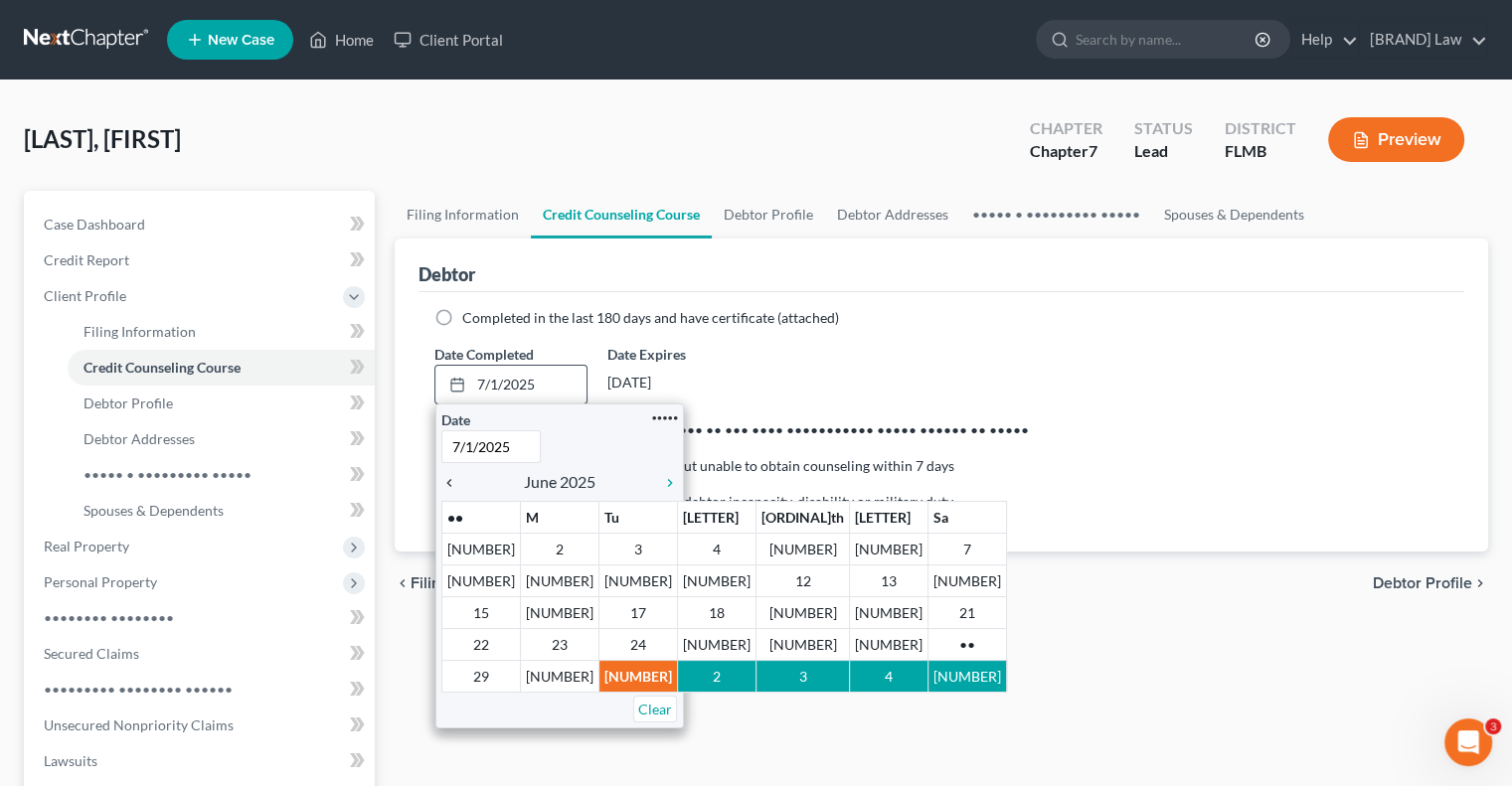 click on "chevron_left" at bounding box center [454, 483] 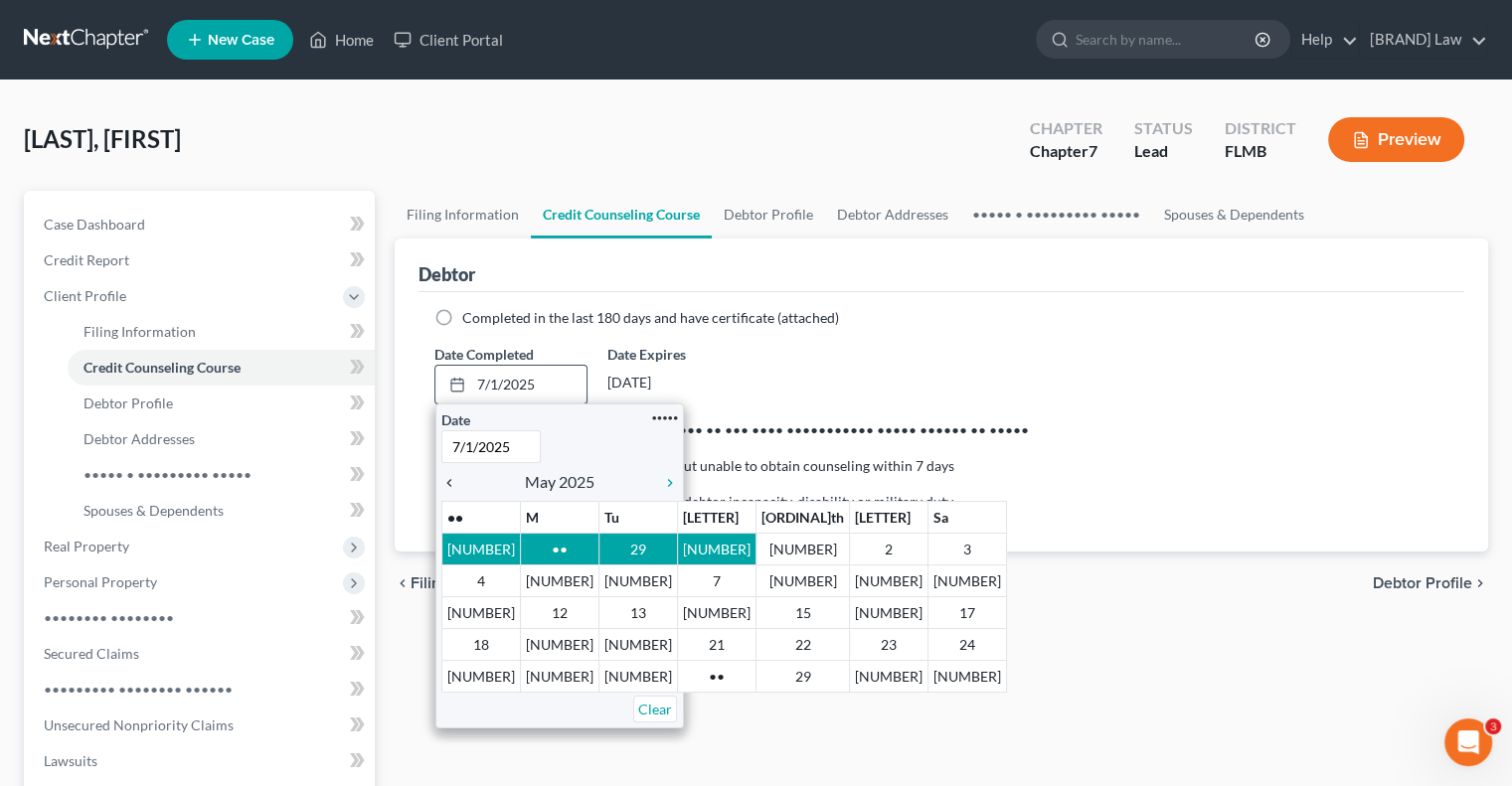 click on "chevron_left" at bounding box center (454, 483) 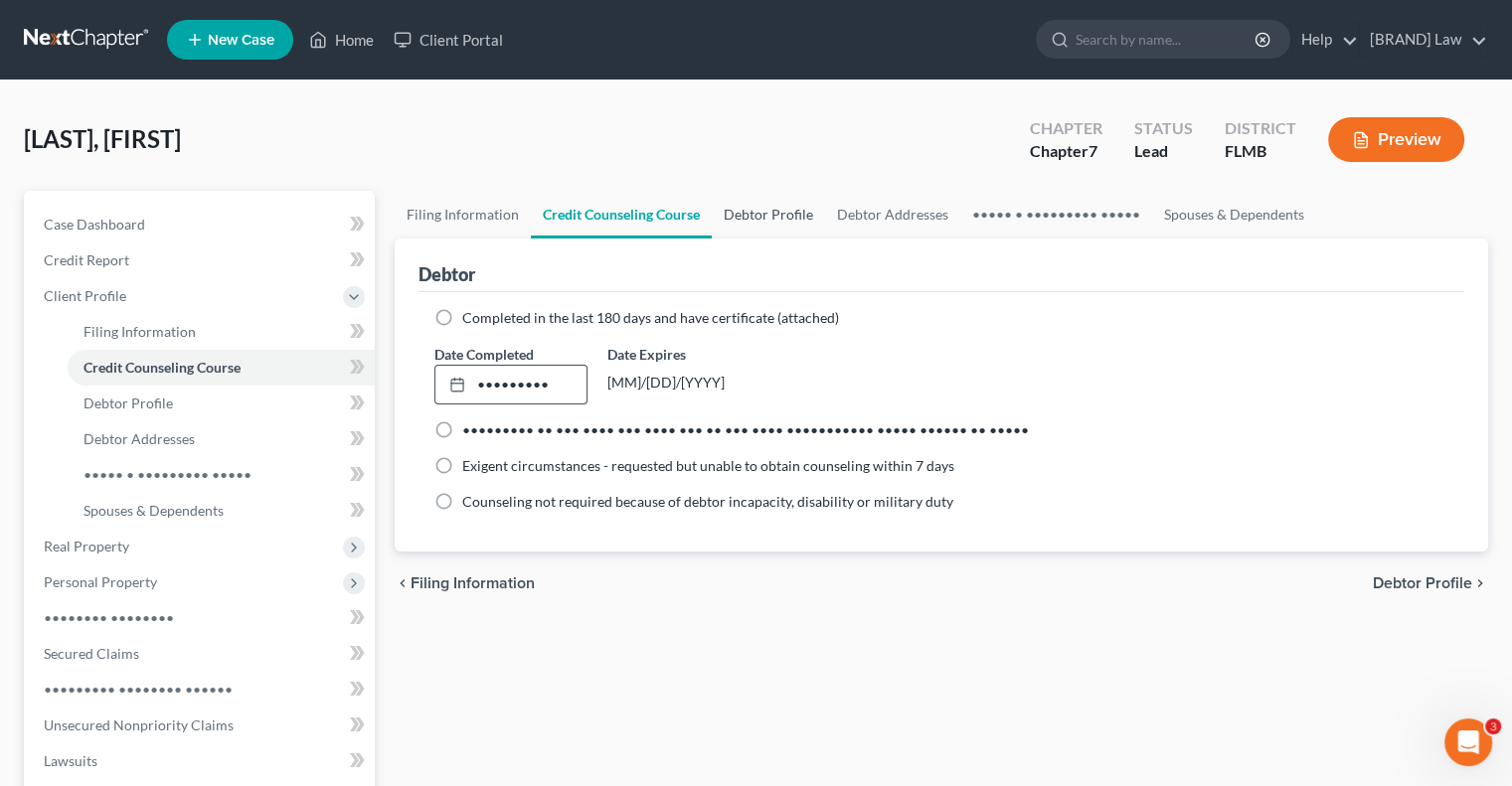 click on "Debtor Profile" at bounding box center [768, 215] 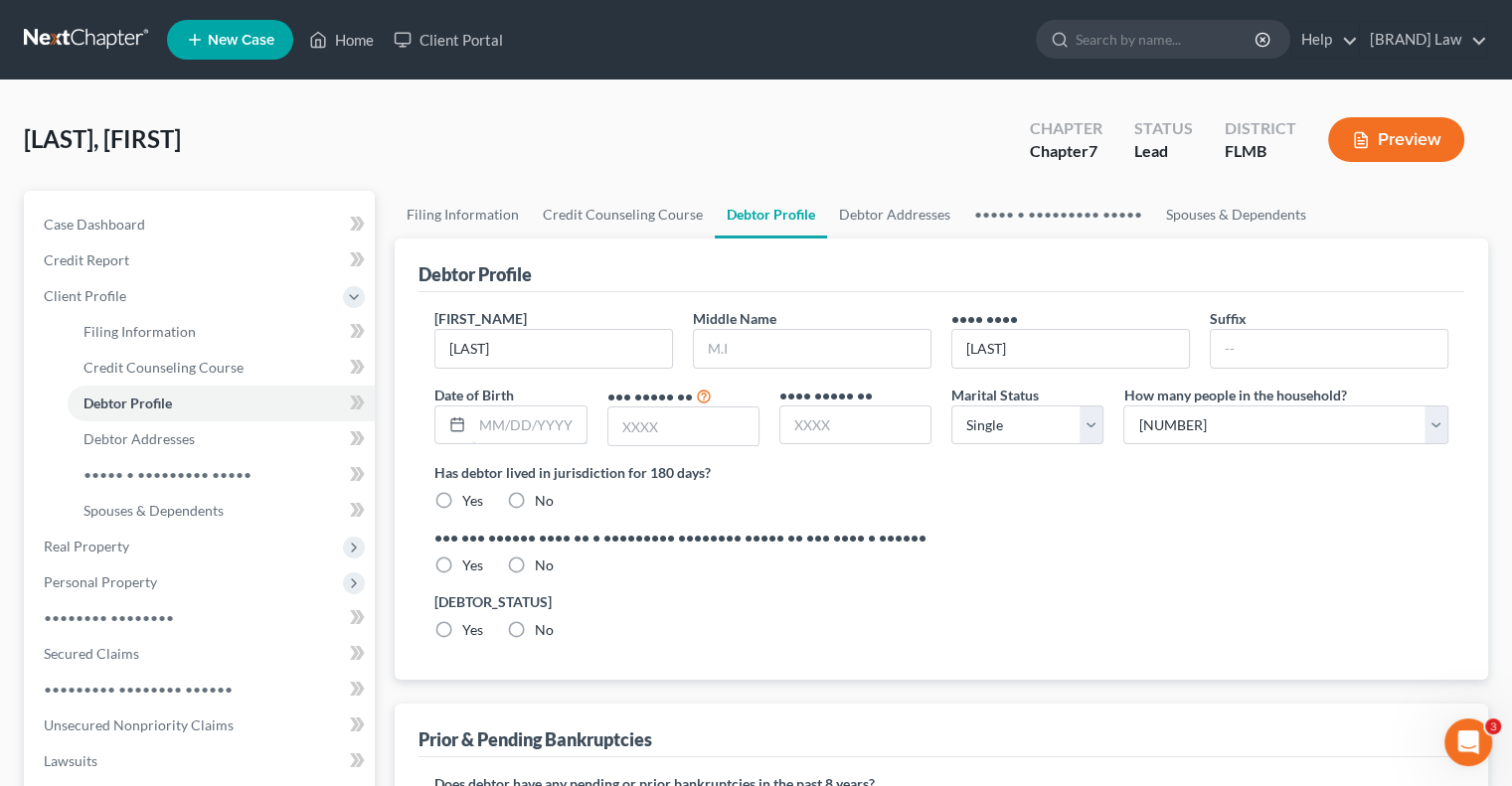 drag, startPoint x: 532, startPoint y: 416, endPoint x: 537, endPoint y: 398, distance: 18.681542 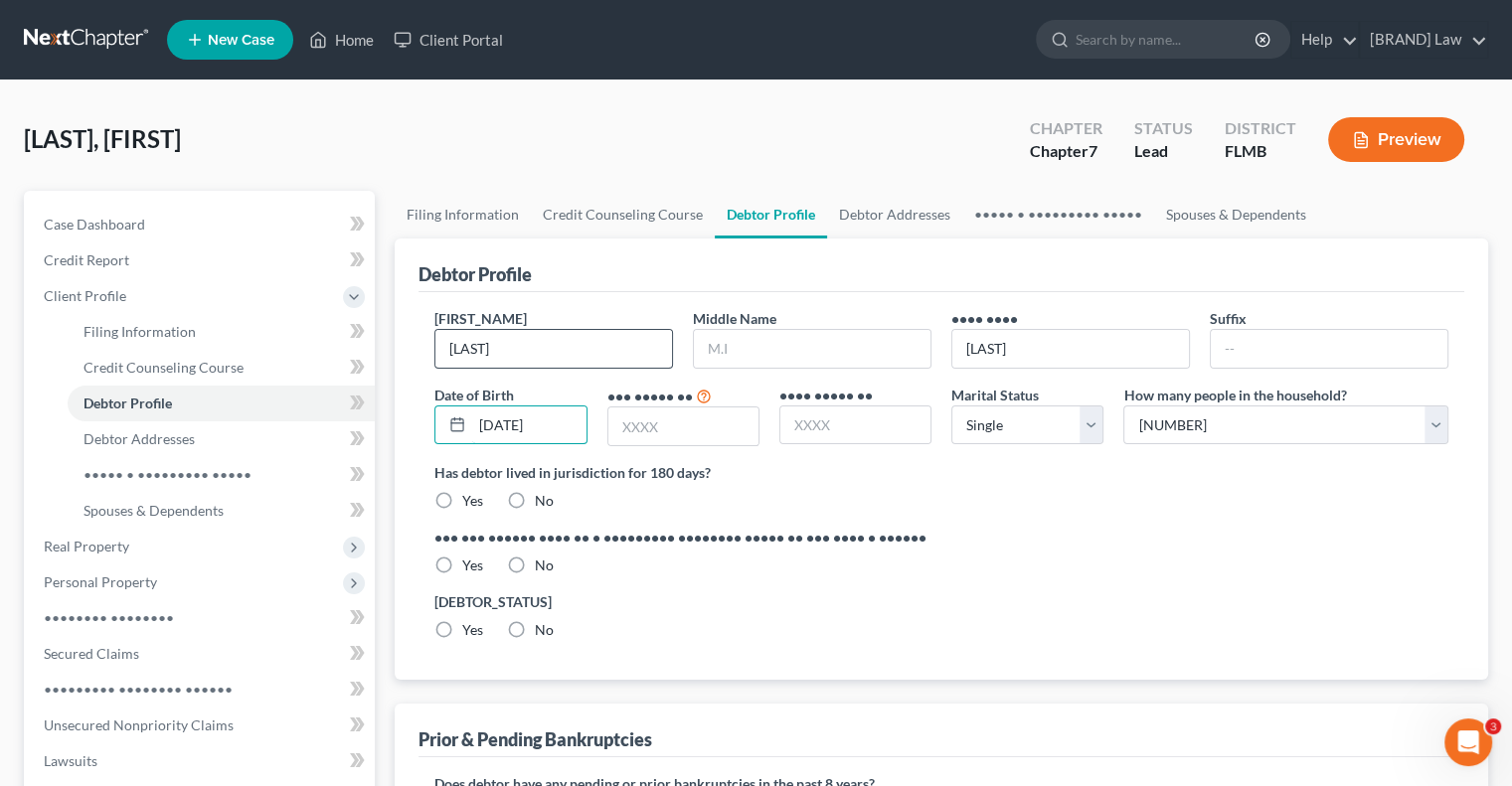 type on "[DATE]" 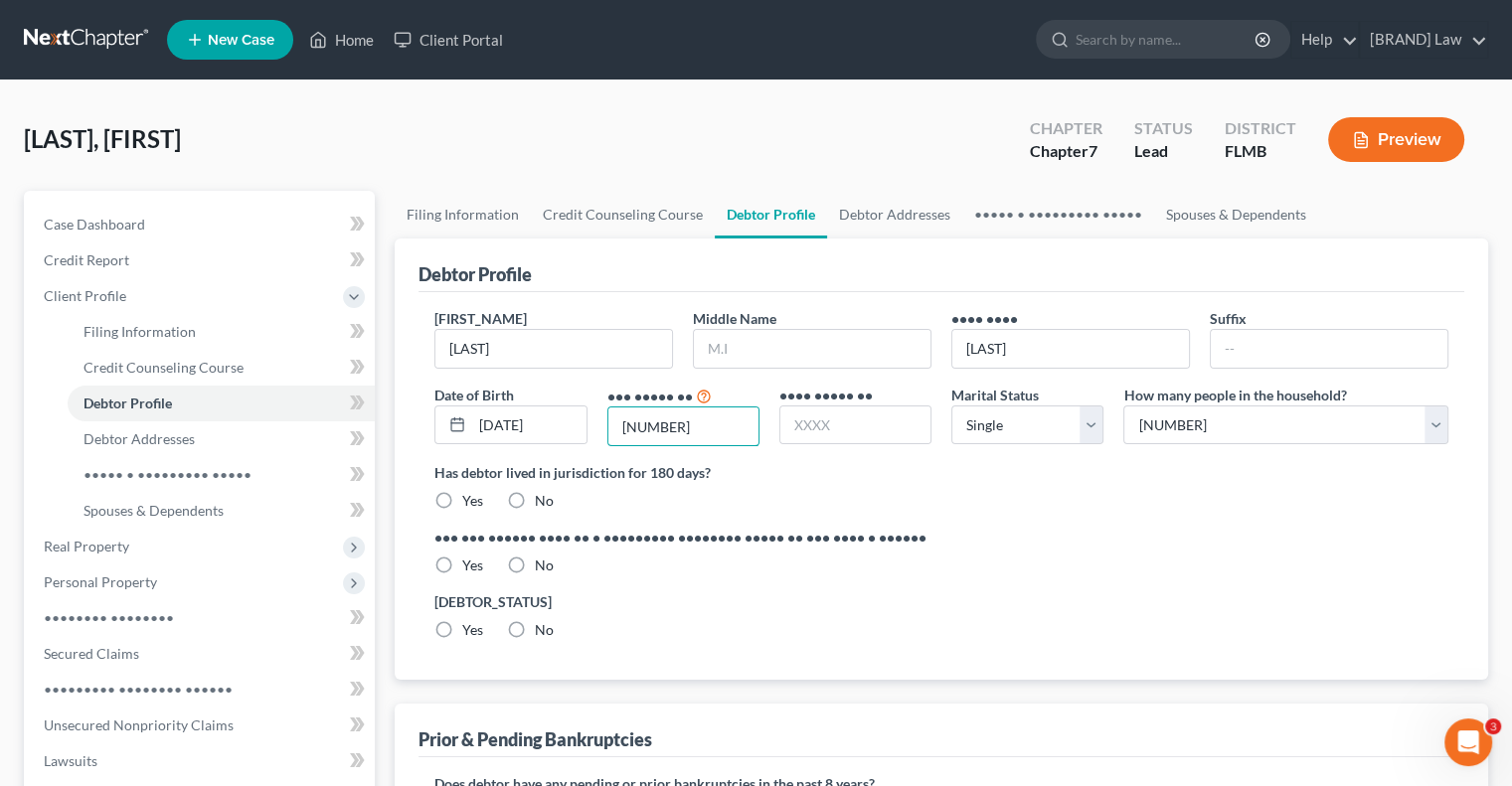 type on "[NUMBER]" 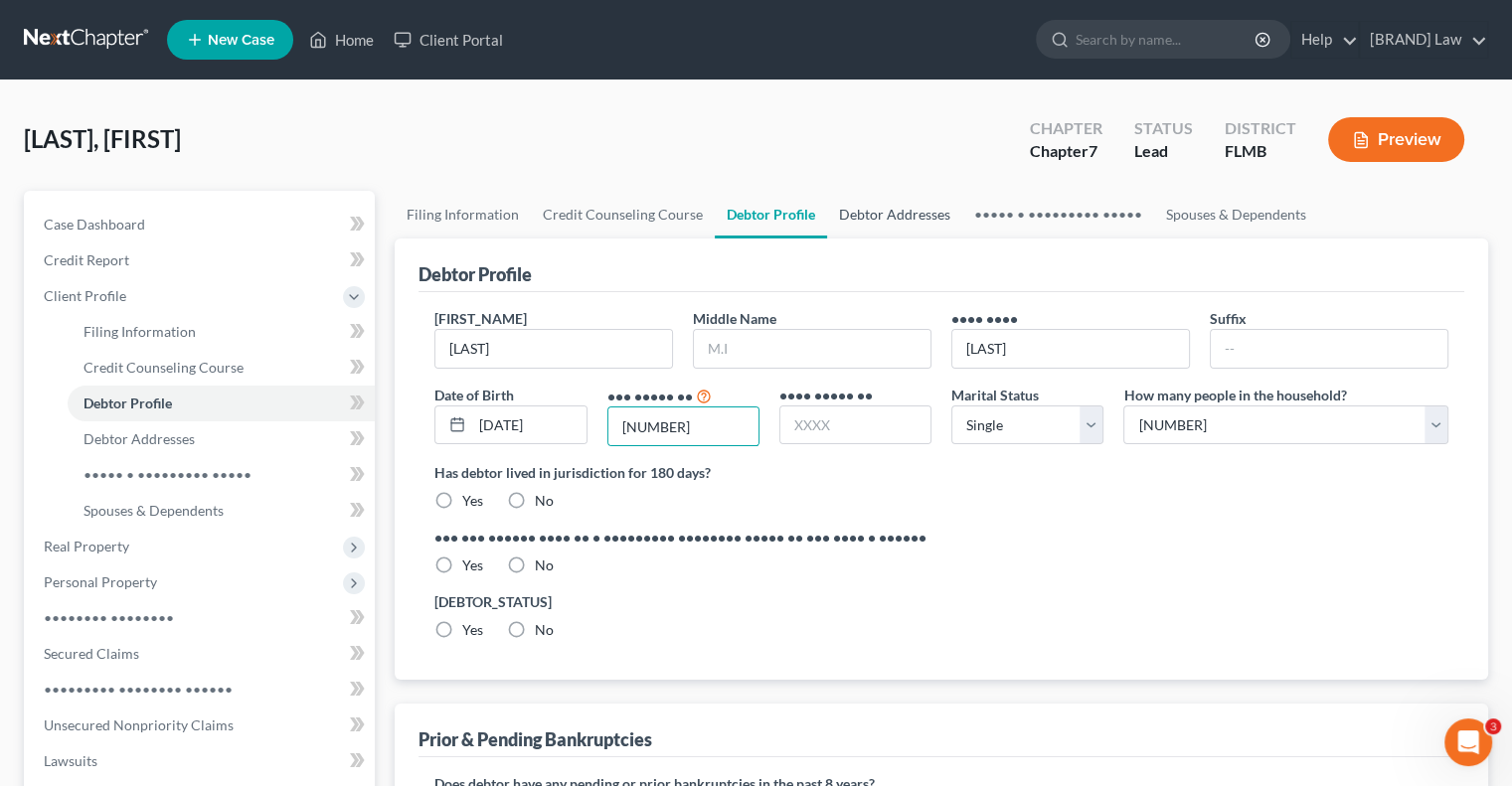 click on "Debtor Addresses" at bounding box center [895, 215] 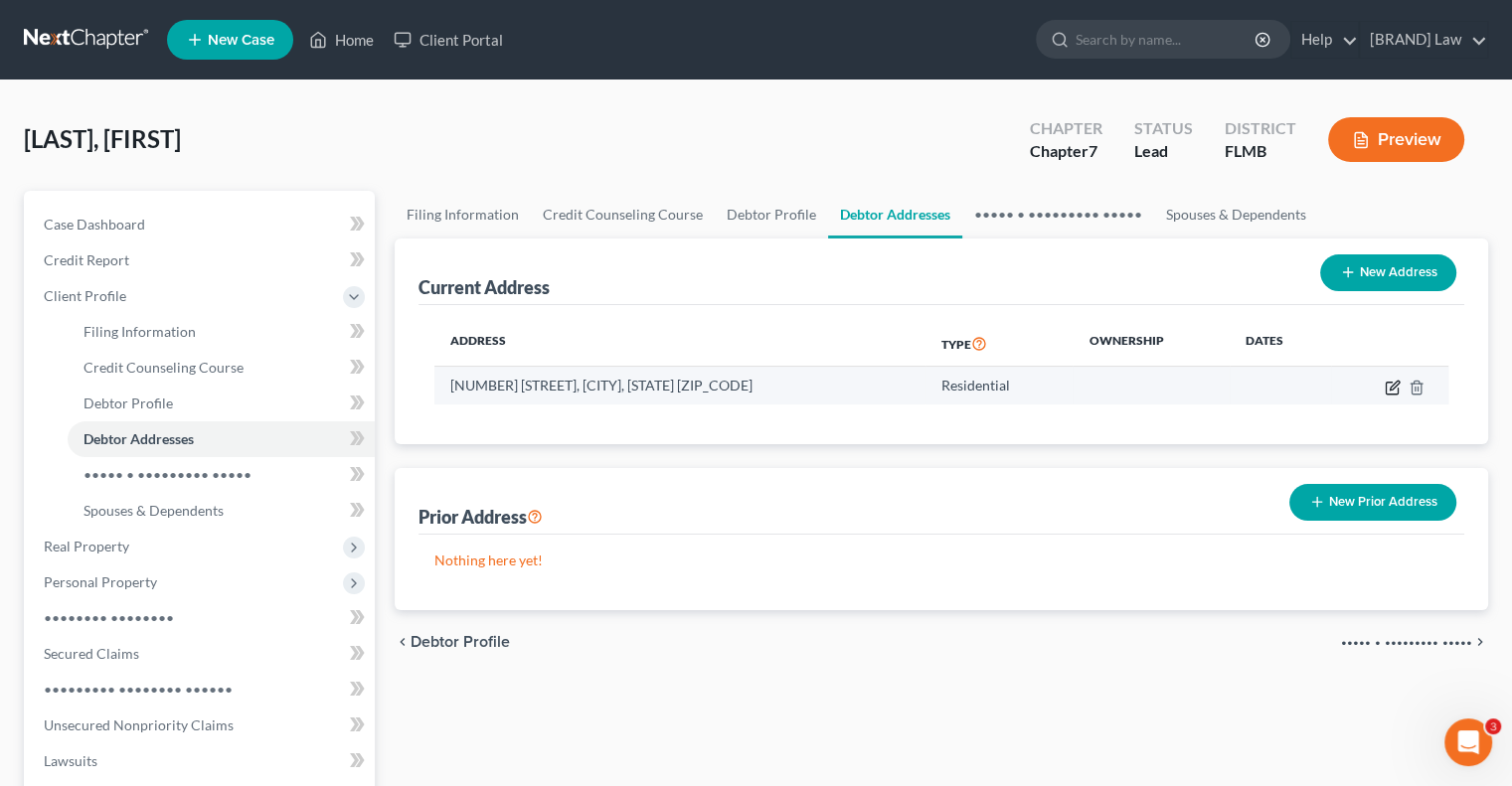 click at bounding box center [1393, 388] 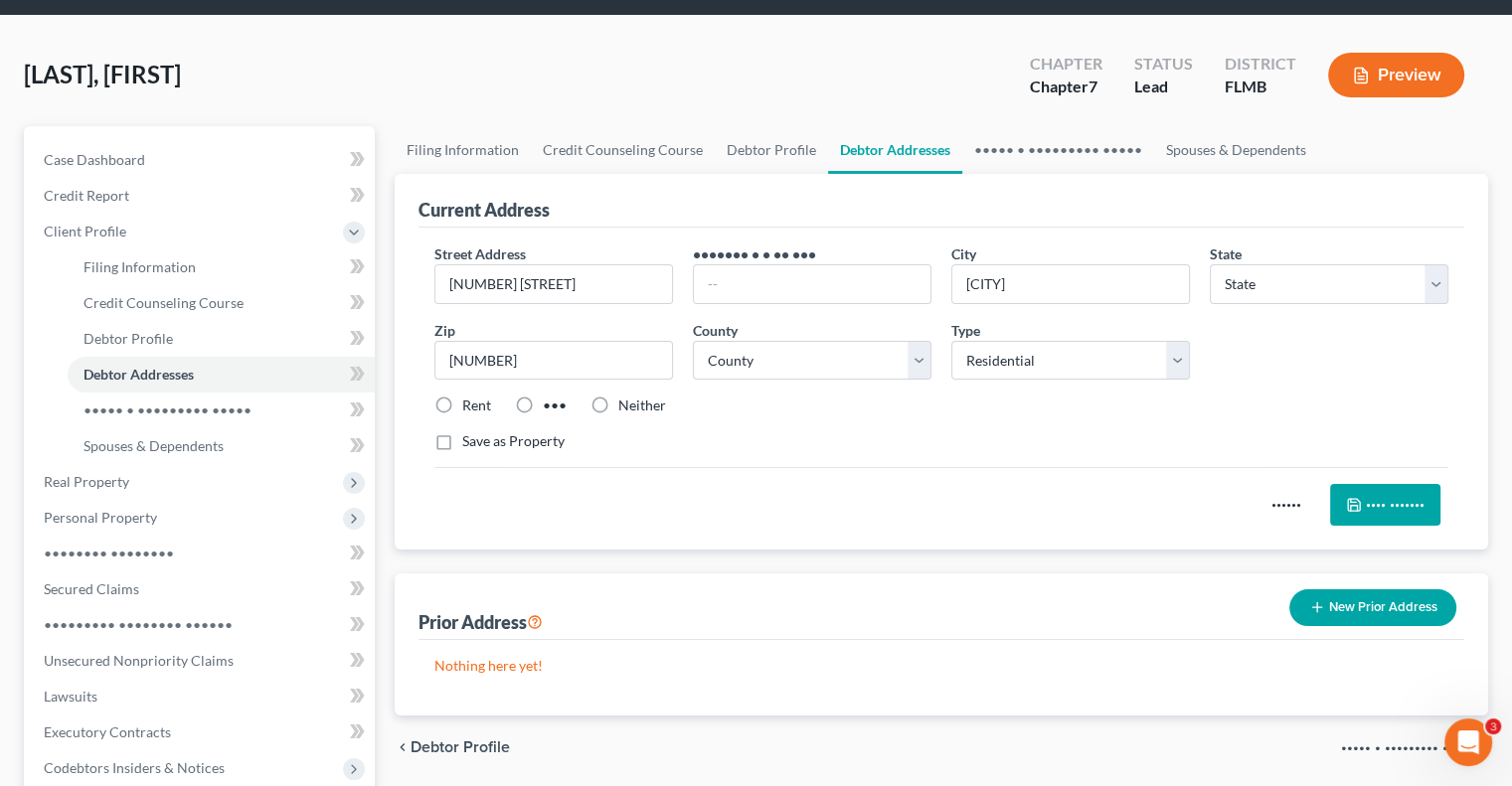 scroll, scrollTop: 99, scrollLeft: 0, axis: vertical 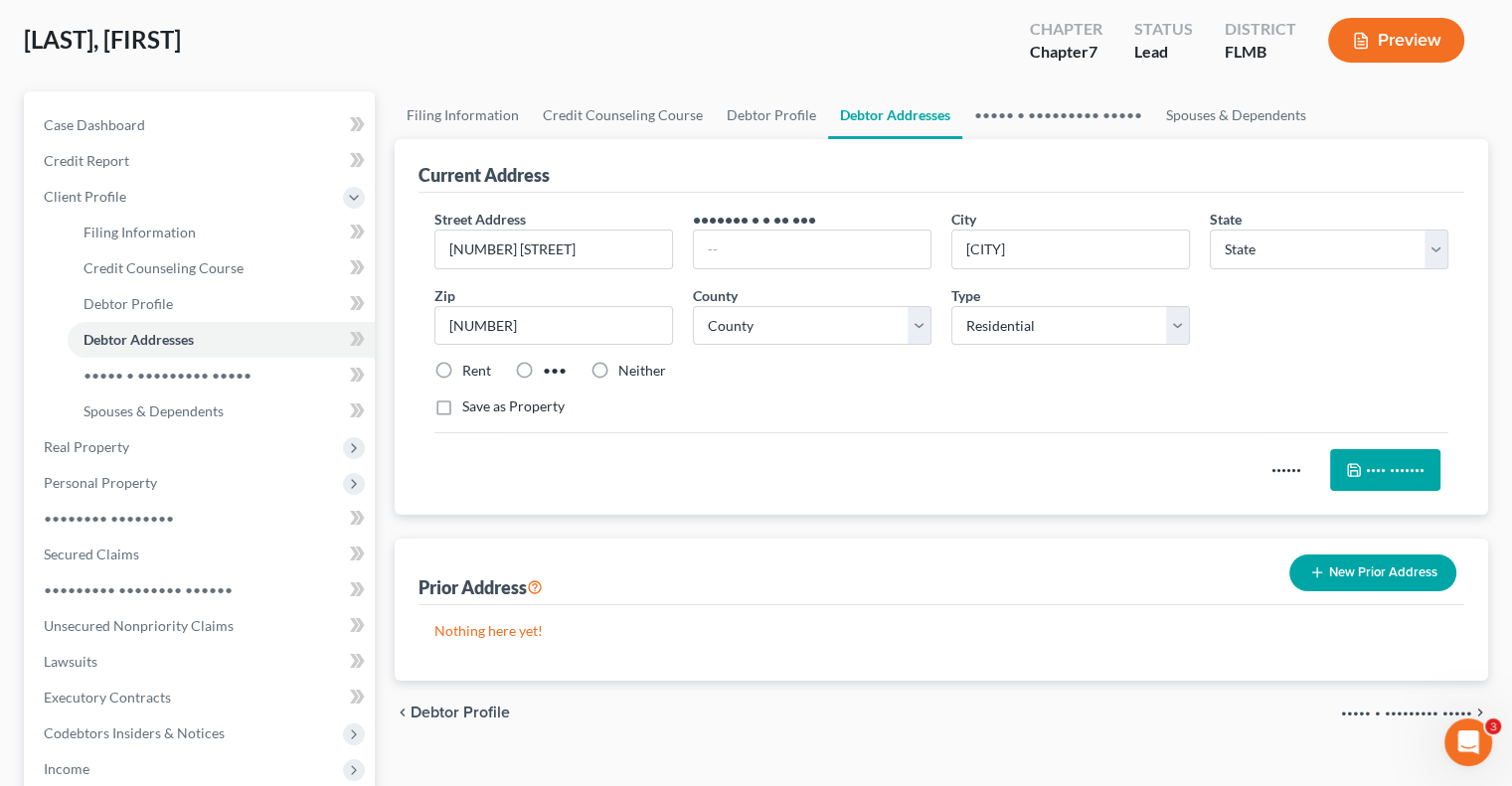 click on "New Prior Address" at bounding box center [1373, 572] 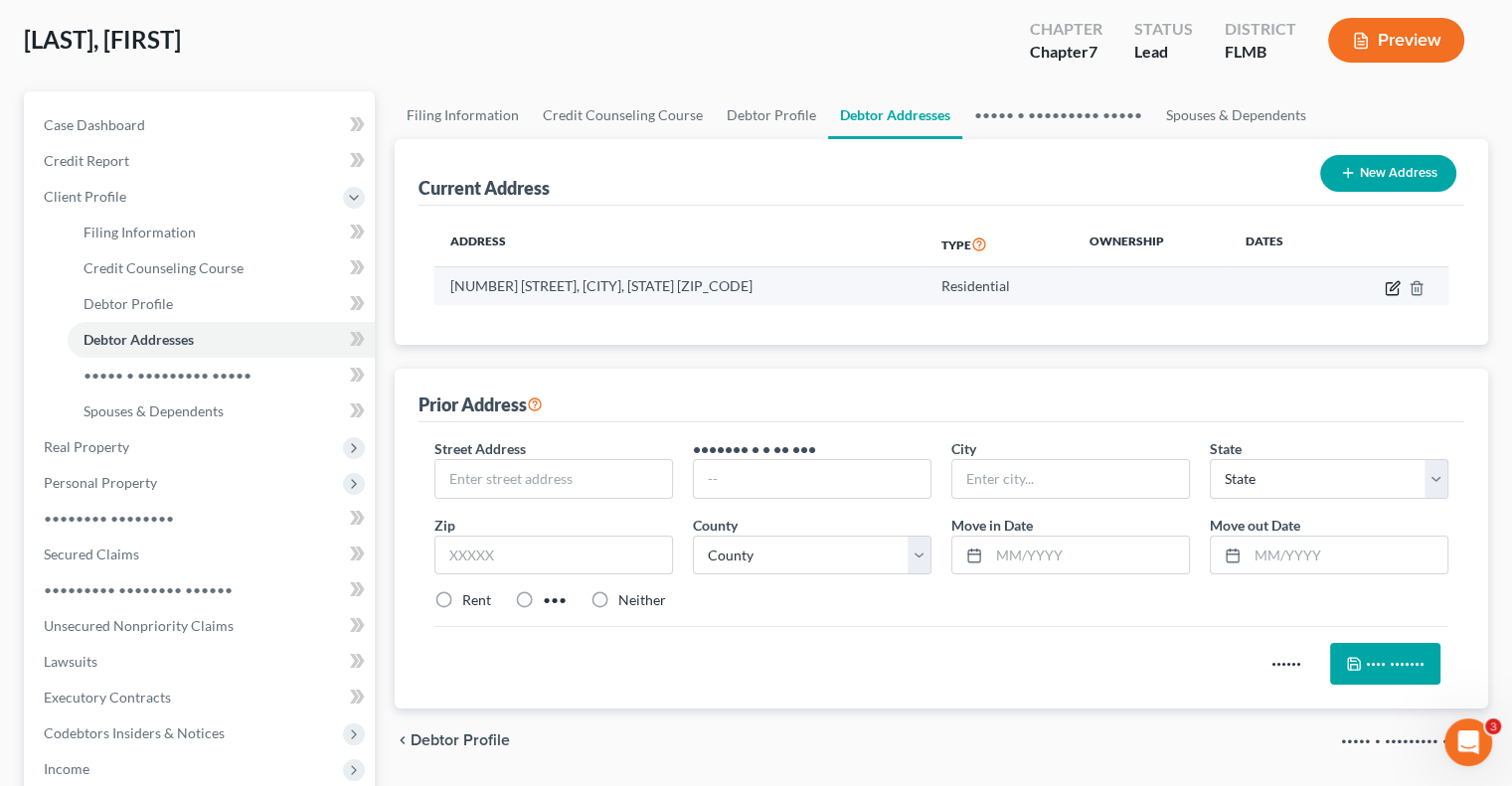 click at bounding box center [1393, 288] 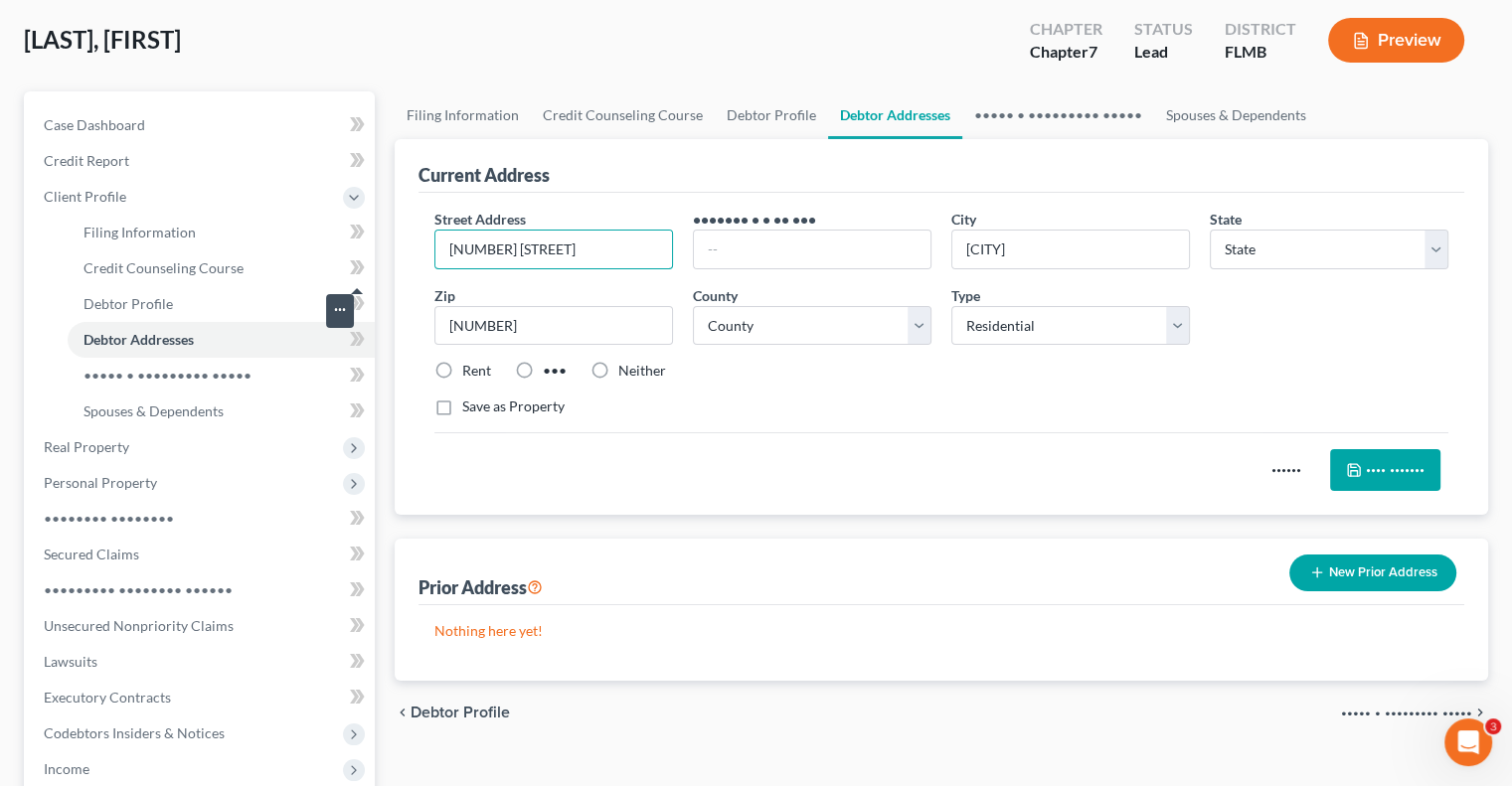 drag, startPoint x: 611, startPoint y: 247, endPoint x: 369, endPoint y: 256, distance: 242.1673 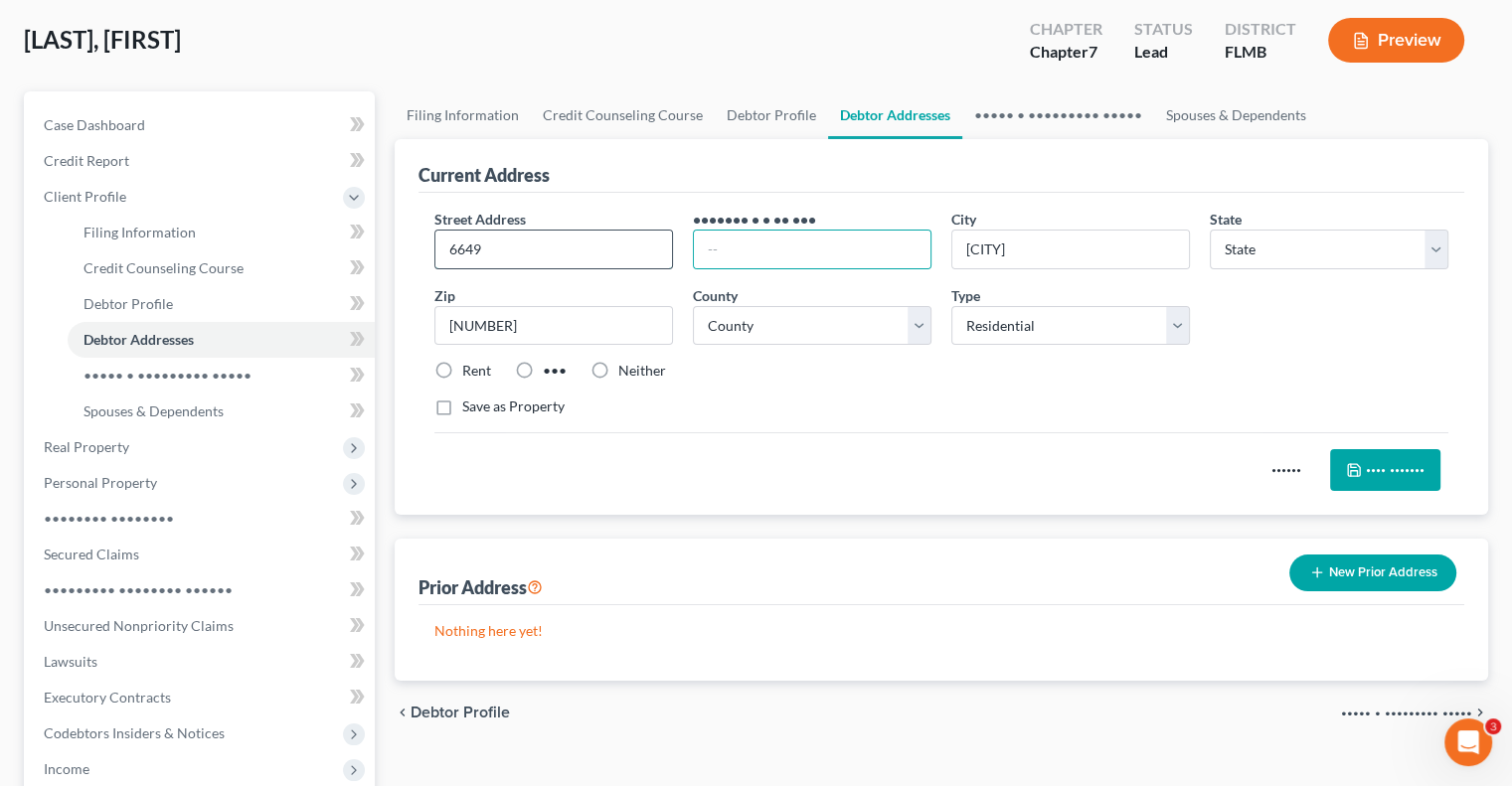 click on "6649" at bounding box center [554, 249] 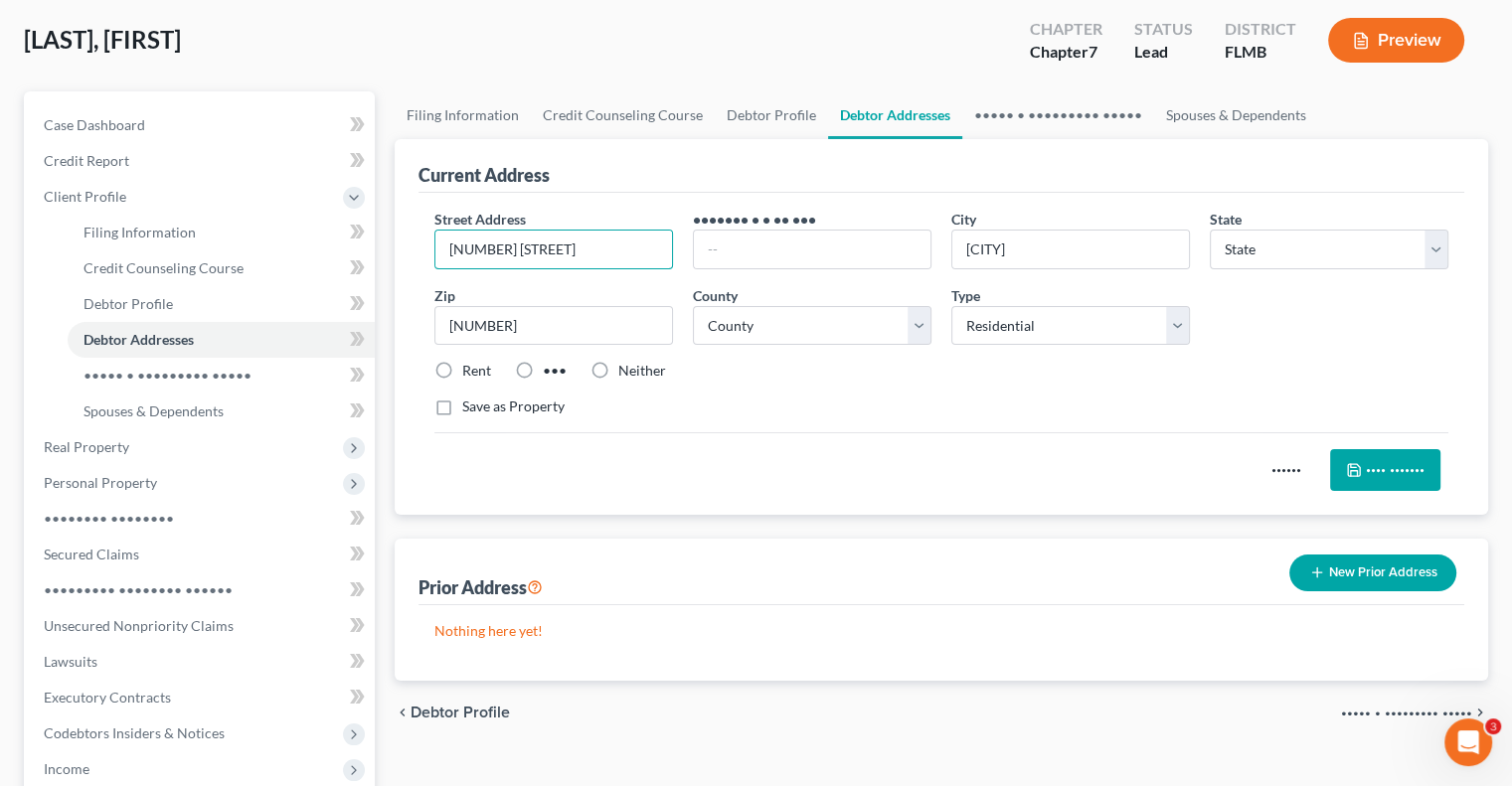 type on "[NUMBER] [STREET]" 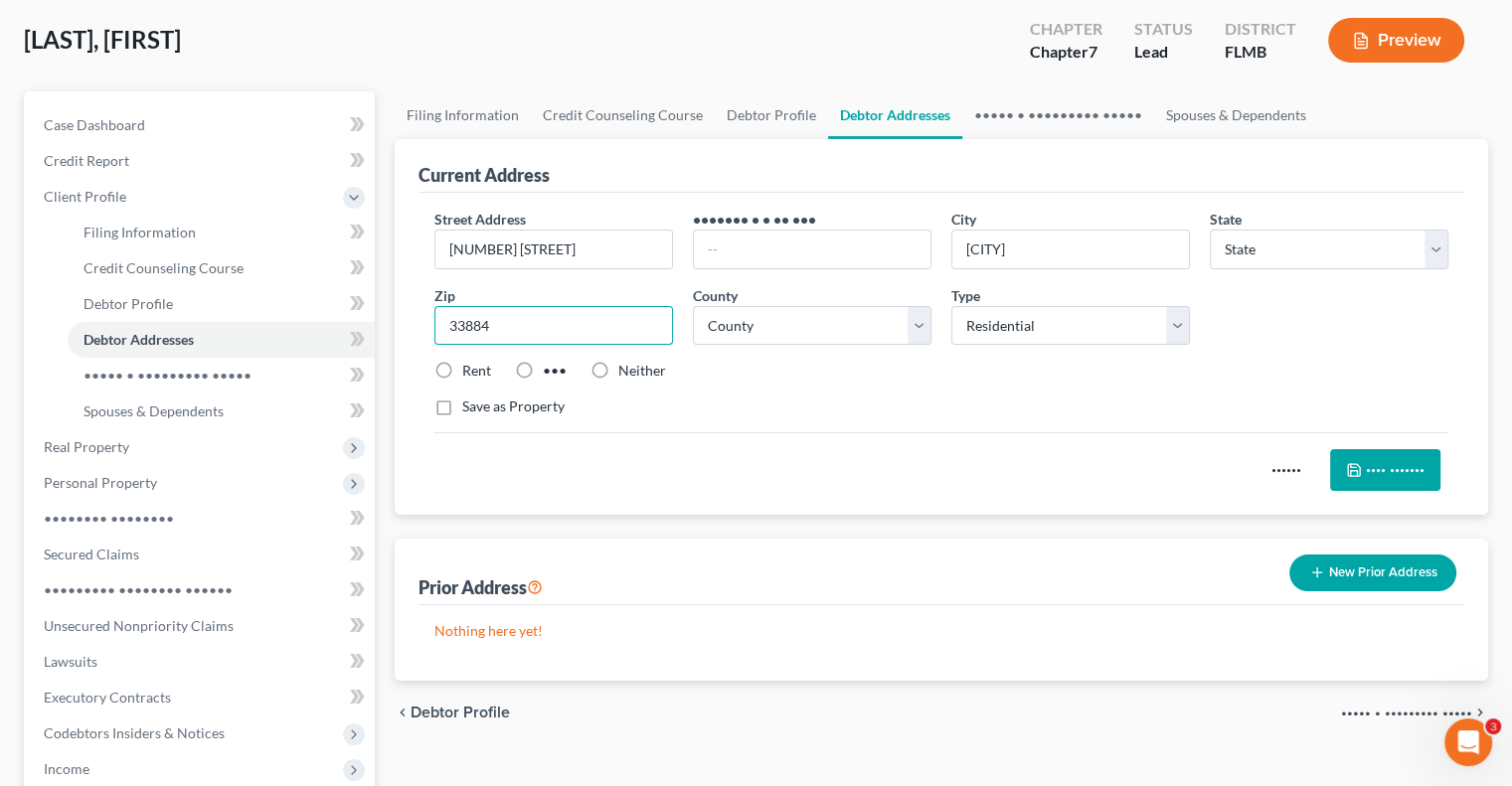 type on "33884" 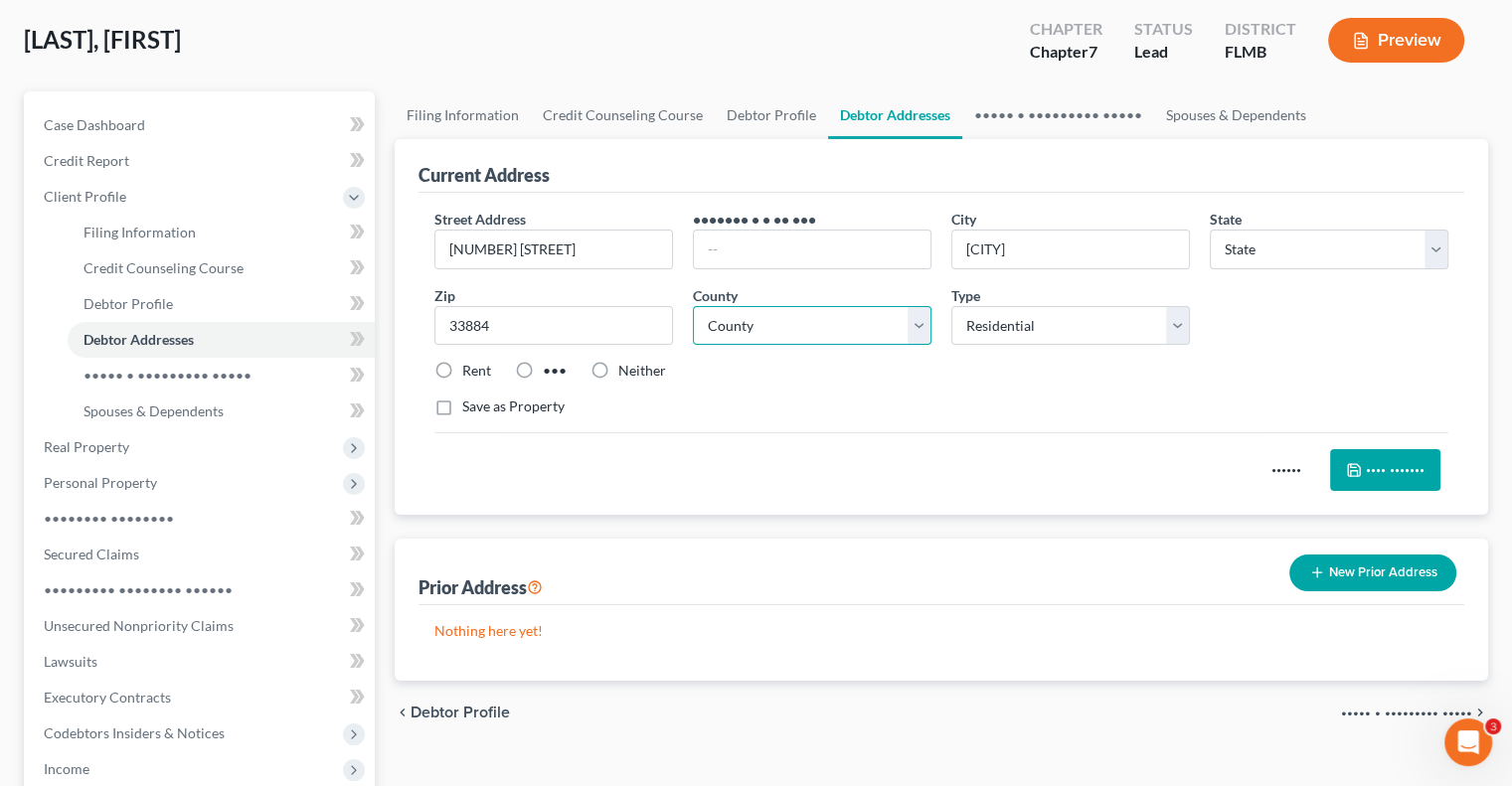 click on "County Alachua County Baker County Bay County Bradford County Brevard County Broward County Calhoun County Charlotte County Citrus County Clay County Collier County Columbia County DeSoto County Dixie County Duval County Escambia County Flagler County Franklin County Gadsden County Gilchrist County Glades County Gulf County Hamilton County Hardee County Hendry County Hernando County Highlands County Hillsborough County Holmes County Indian River County Jackson County Jefferson County Lafayette County Lake County Lee County Leon County Levy County Liberty County Madison County Manatee County Marion County Martin County Miami-Dade County Monroe County Nassau County Okaloosa County Okeechobee County Orange County Osceola County Palm Beach County Pasco County Pinellas County Polk County Putnam County Santa Rosa County Sarasota County Seminole County St. Johns County St. Lucie County Sumter County Suwannee County Taylor County Union County Volusia County Wakulla County Walton County Washington County" at bounding box center [812, 326] 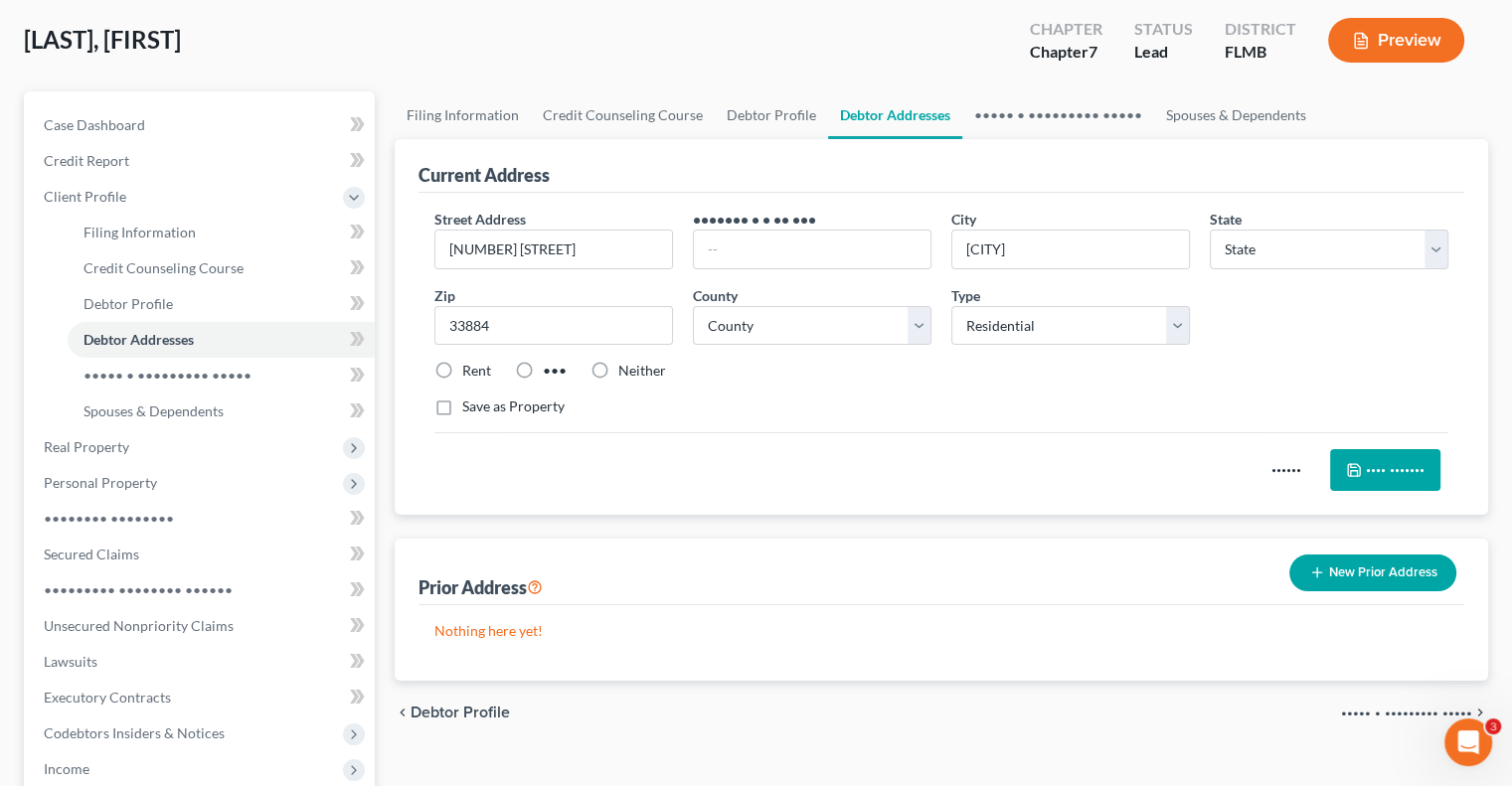click on "Rent" at bounding box center [476, 371] 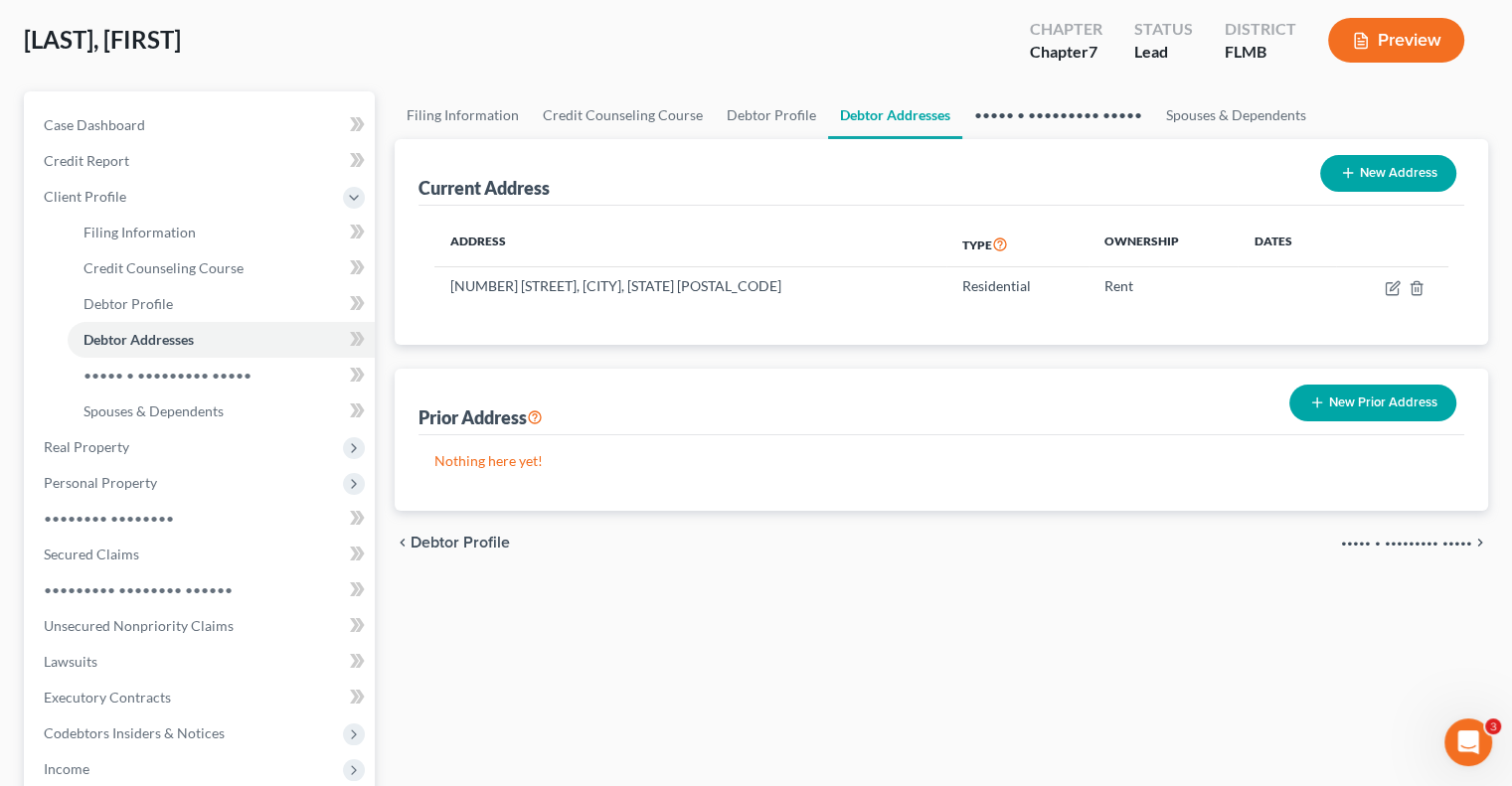 click on "••••• • ••••••••• •••••" at bounding box center [1058, 115] 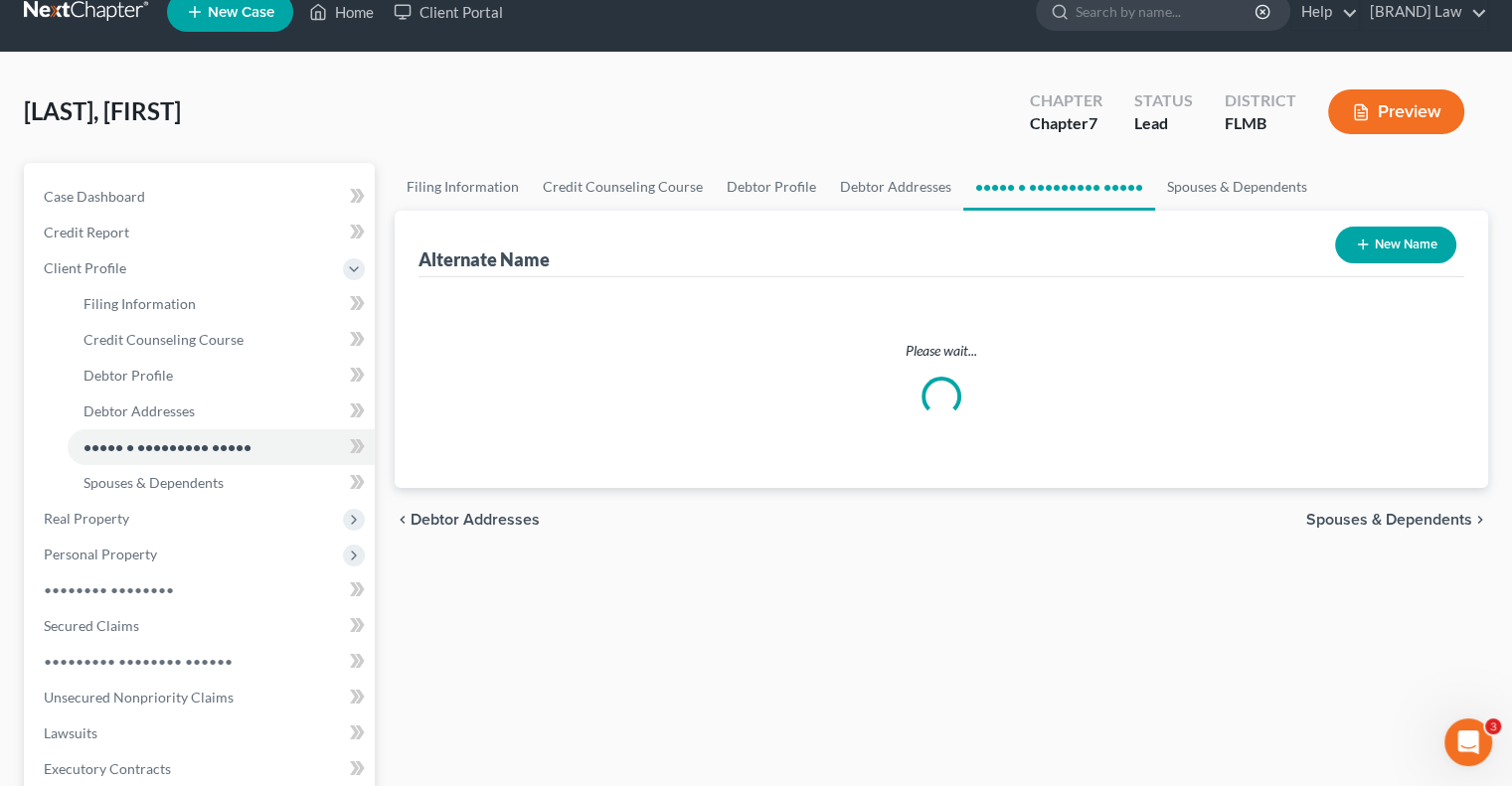 scroll, scrollTop: 0, scrollLeft: 0, axis: both 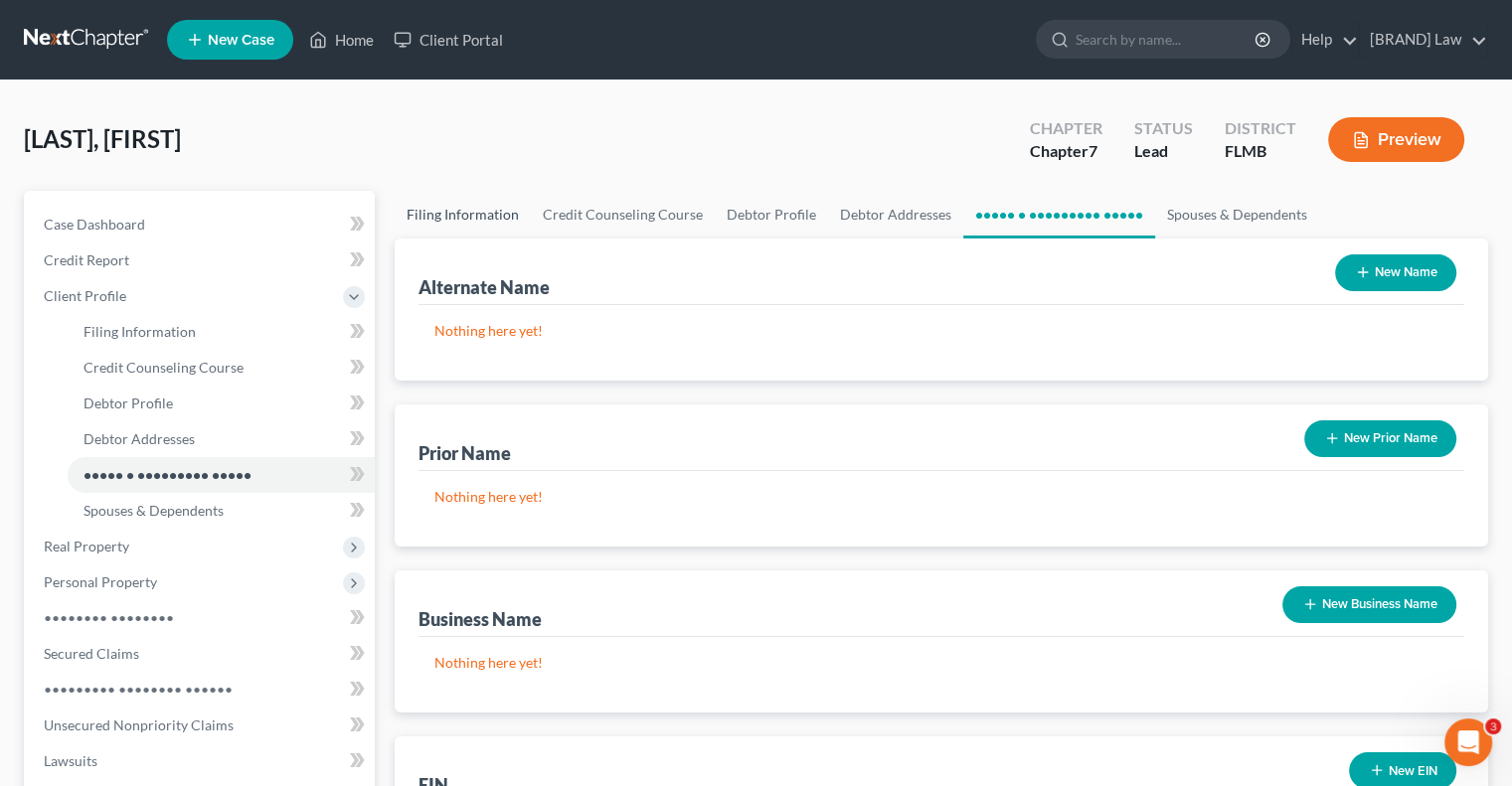 click on "Filing Information" at bounding box center [462, 215] 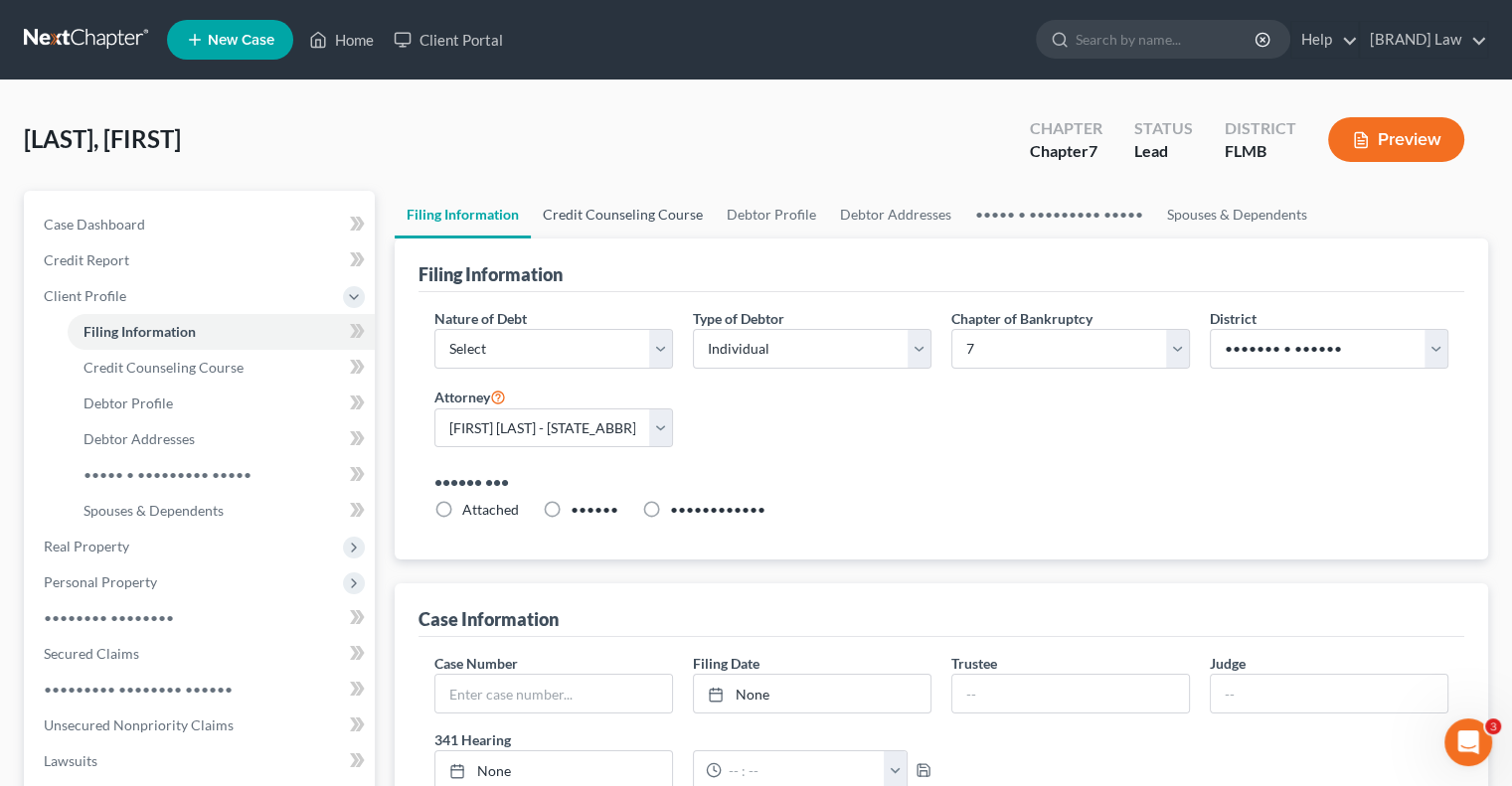 click on "Credit Counseling Course" at bounding box center [622, 215] 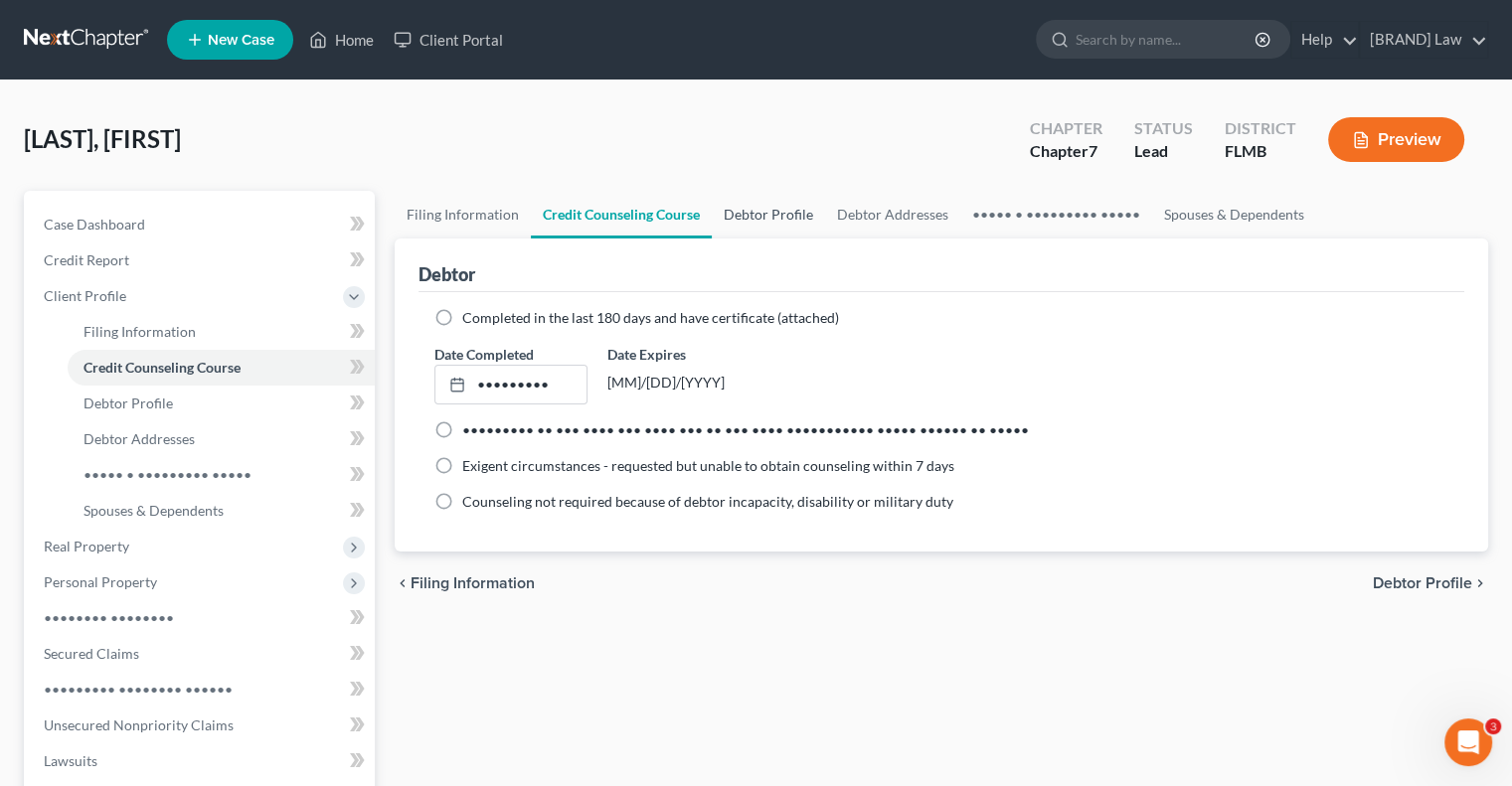 click on "Debtor Profile" at bounding box center [768, 215] 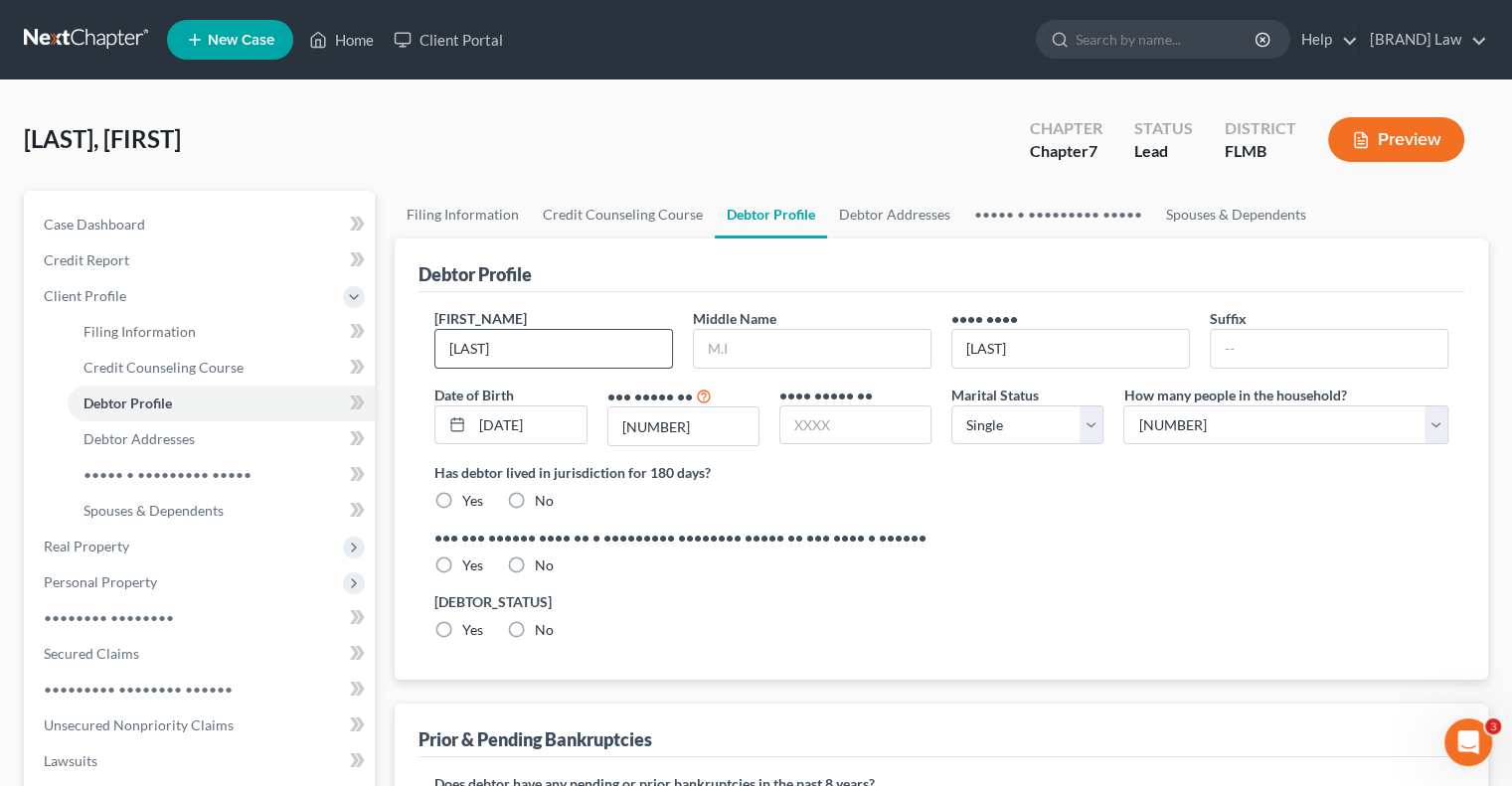 click on "[LAST]" at bounding box center (554, 349) 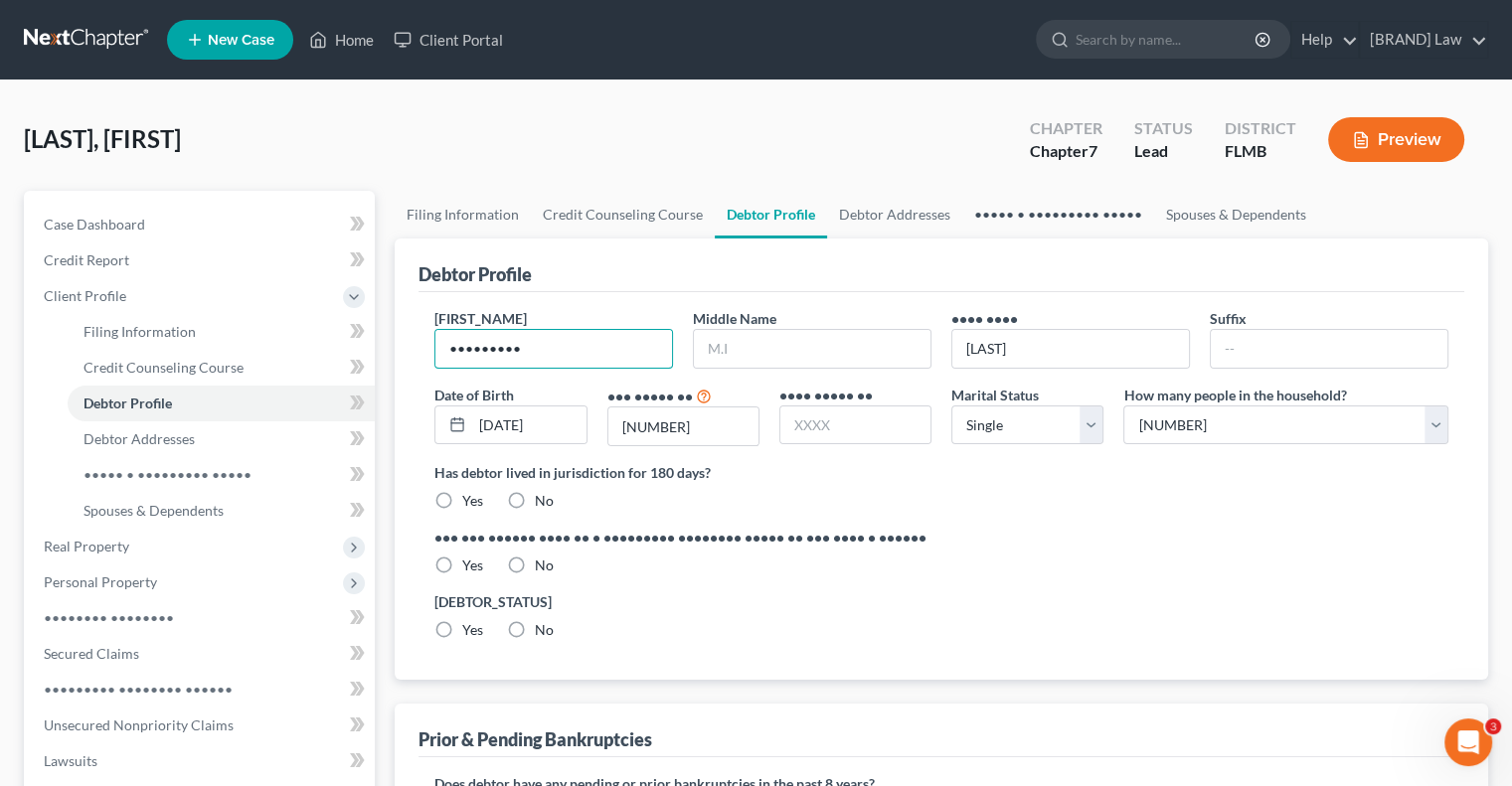 type on "•••••••••" 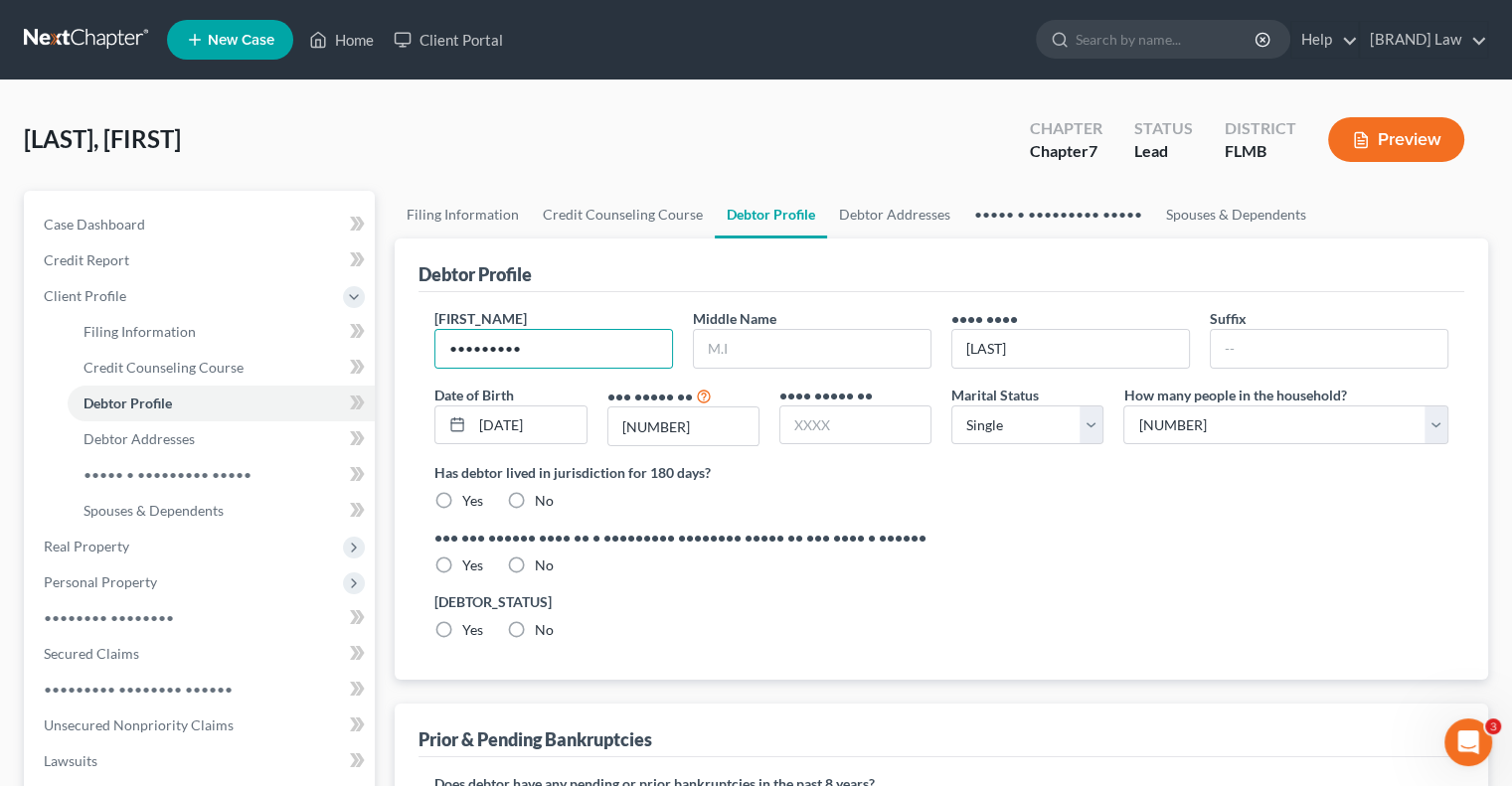 click on "••••• • ••••••••• •••••" at bounding box center (1058, 215) 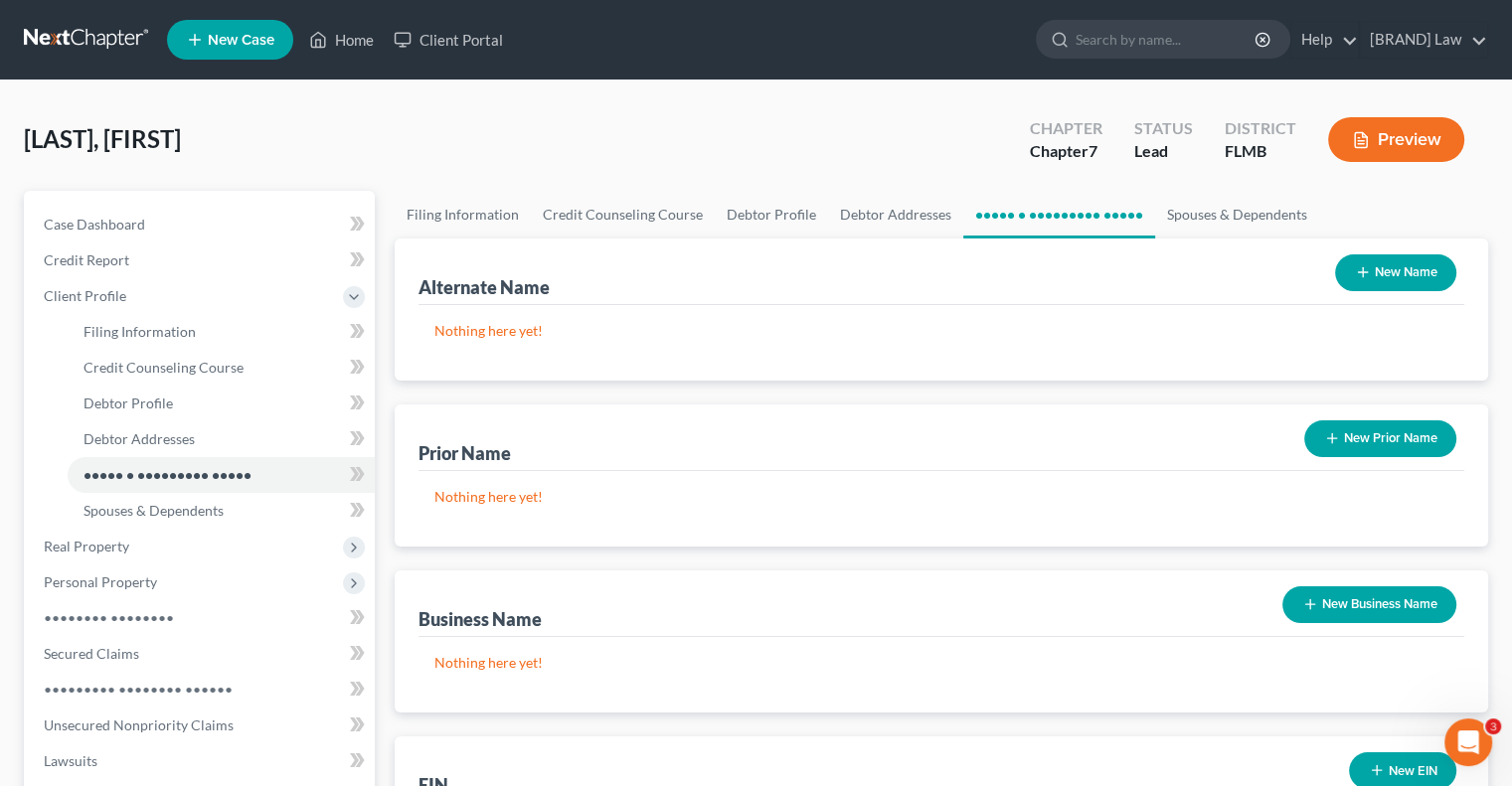 click on "New Name" at bounding box center (1396, 272) 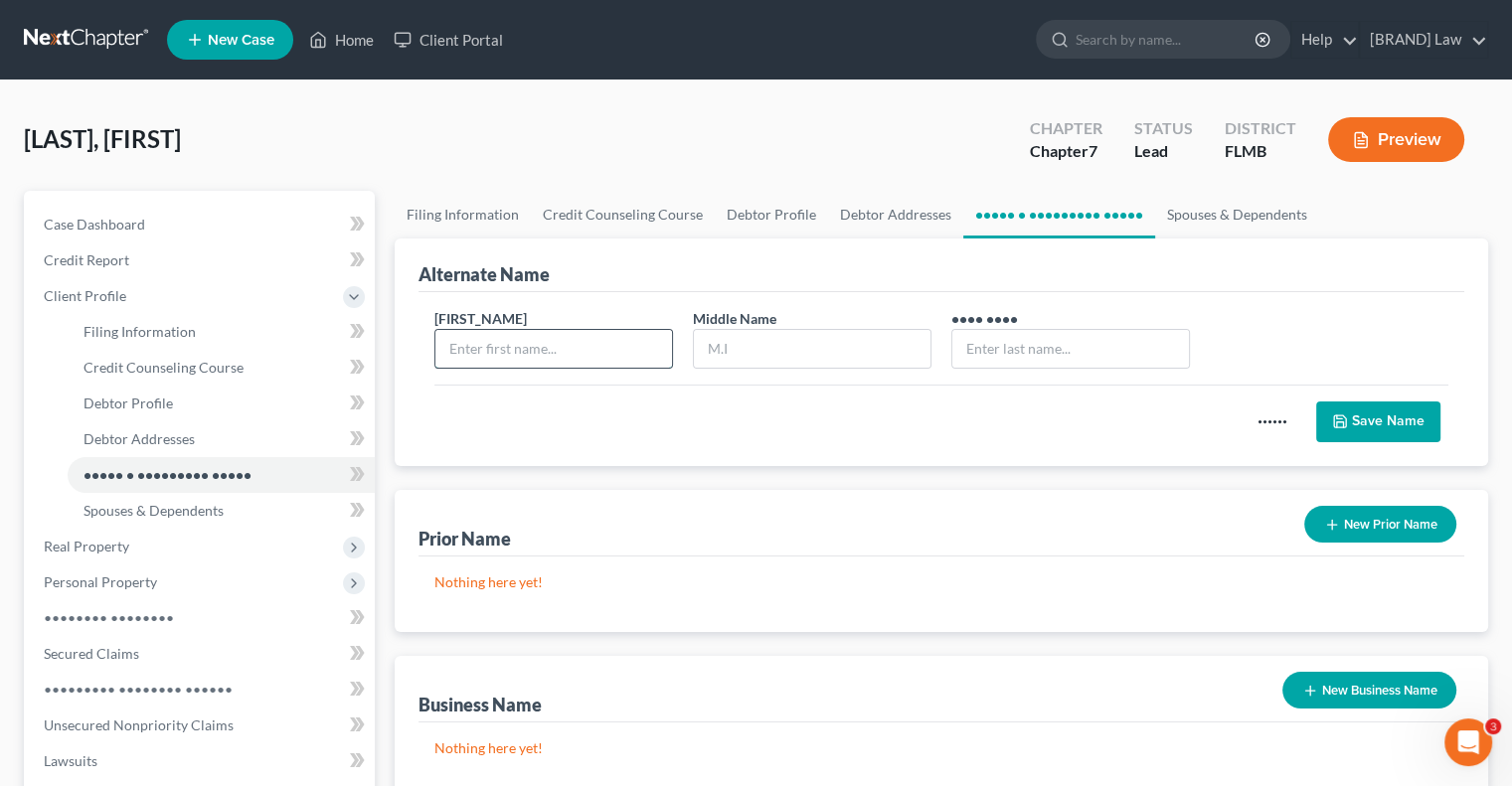 click at bounding box center (554, 349) 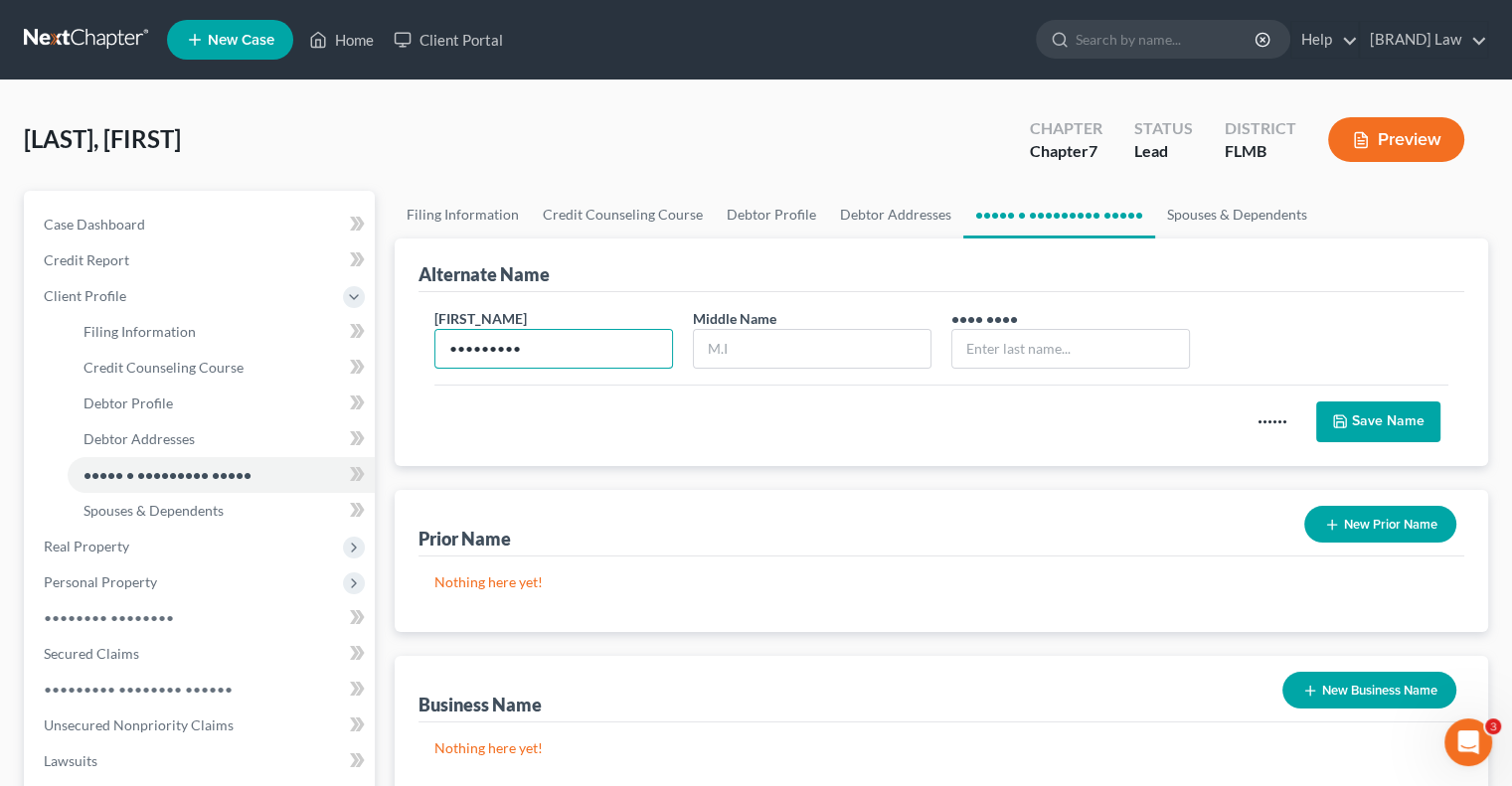 type on "•••••••••" 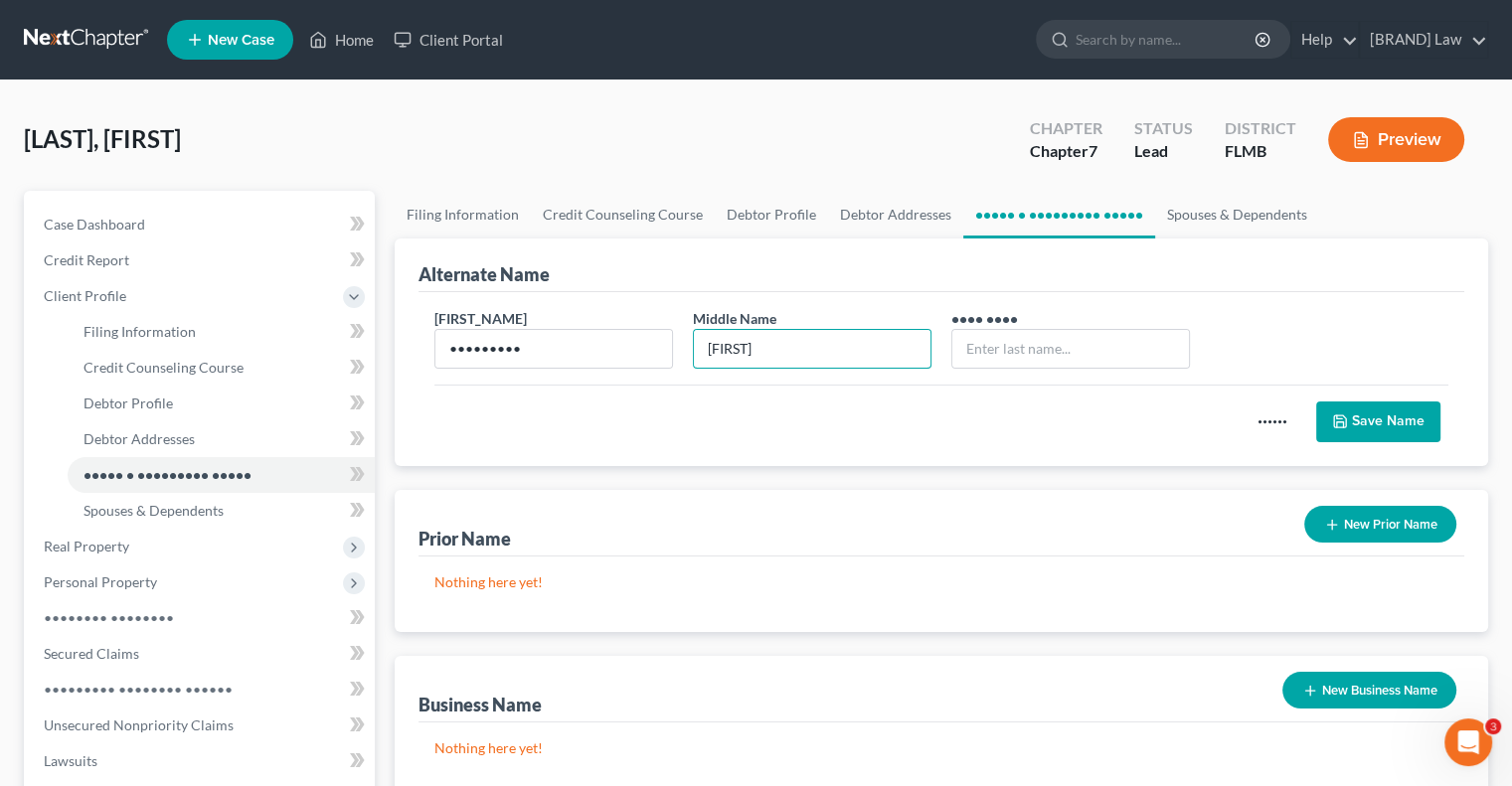 type on "[FIRST]" 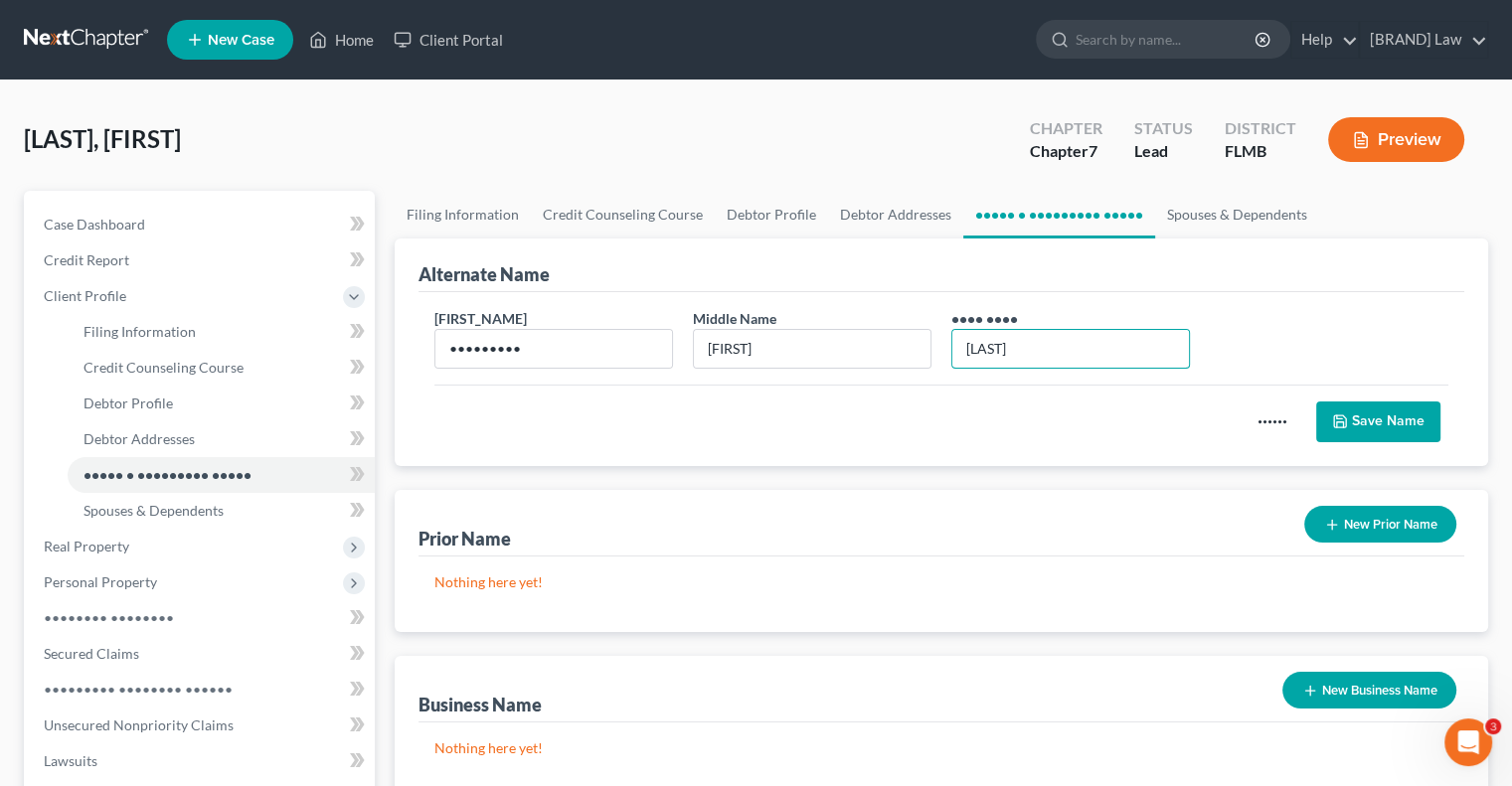 type on "[LAST]" 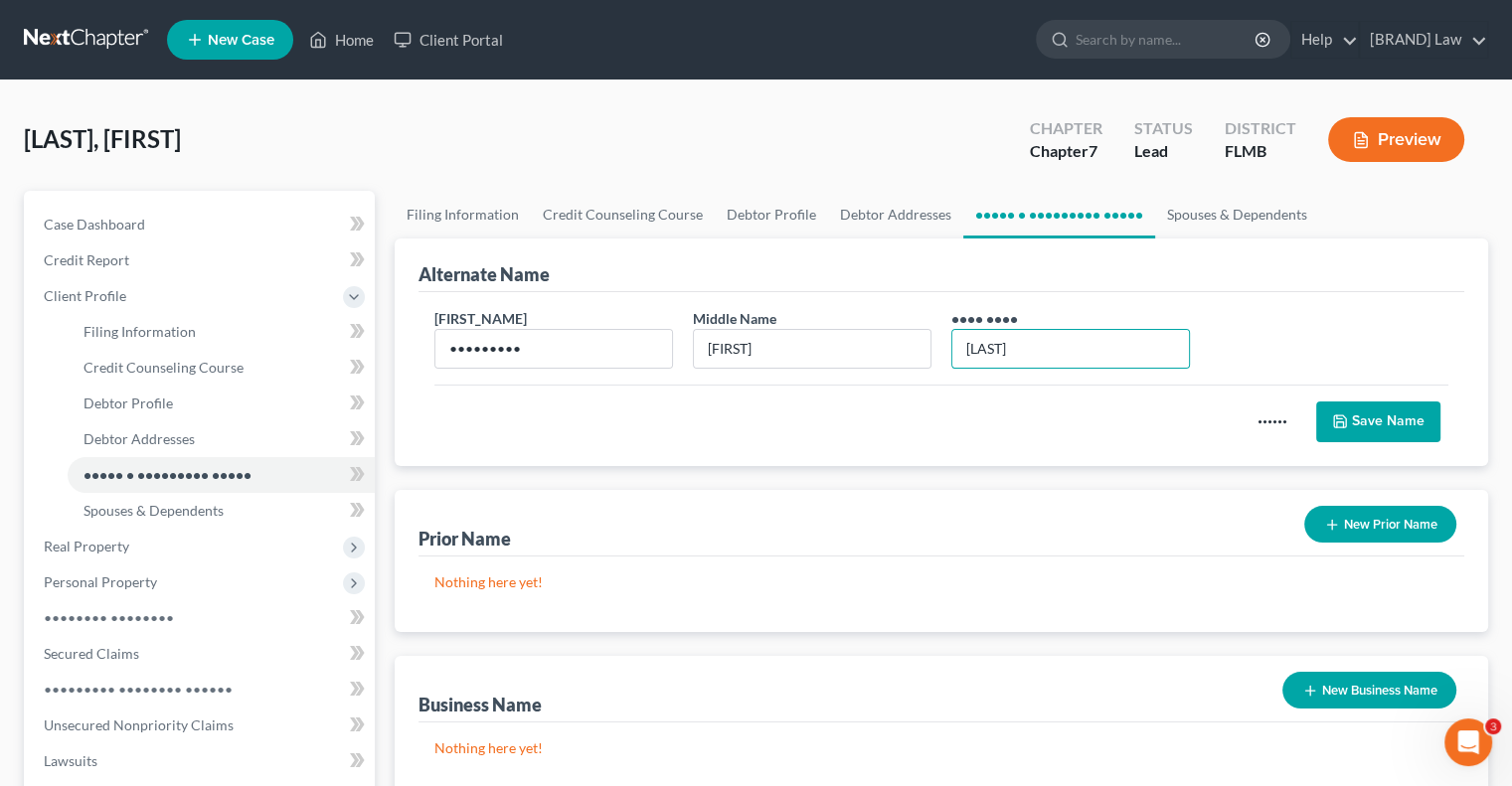 click on "Save Name" at bounding box center [1378, 422] 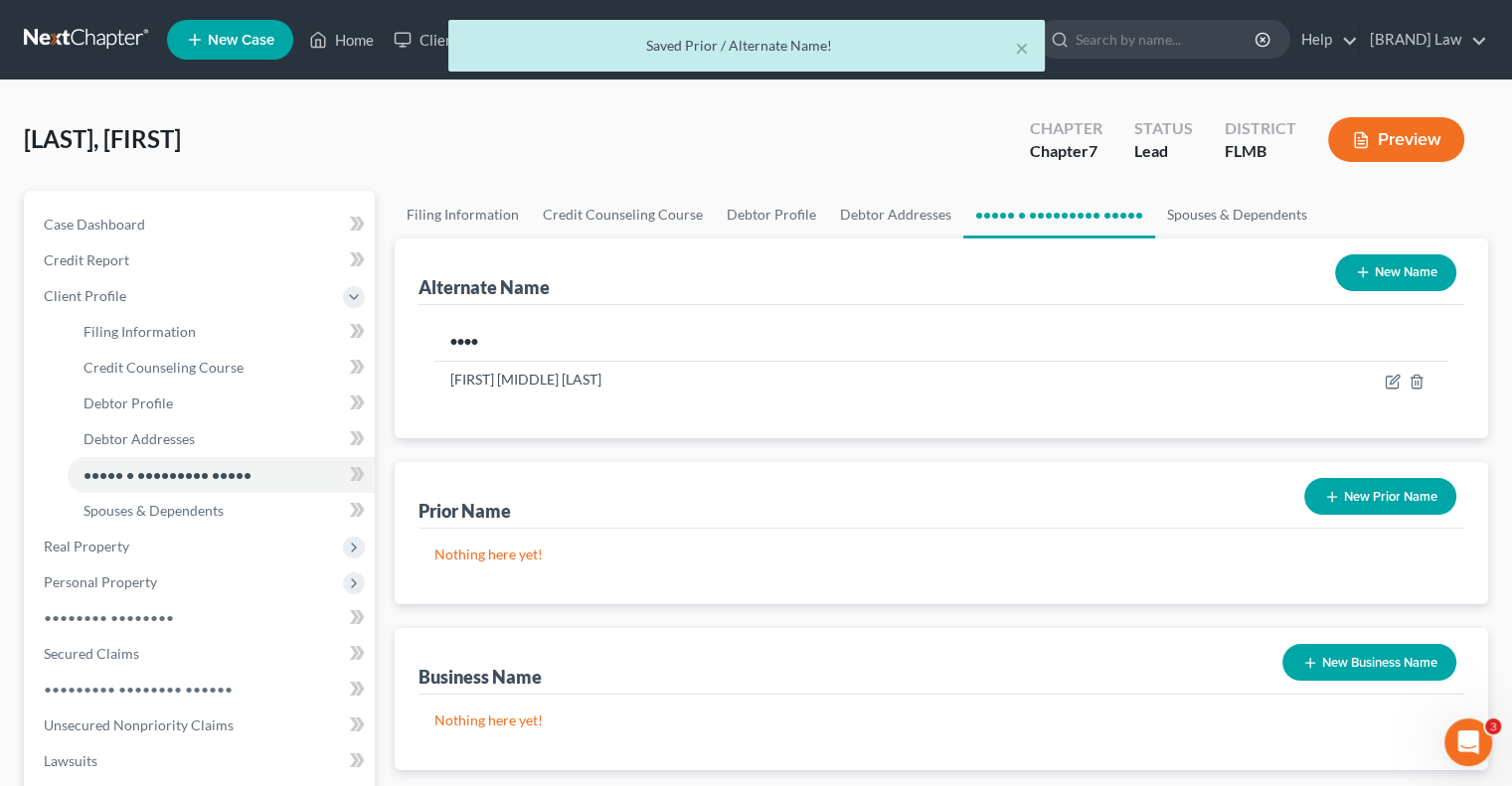 click on "New Name" at bounding box center (1396, 272) 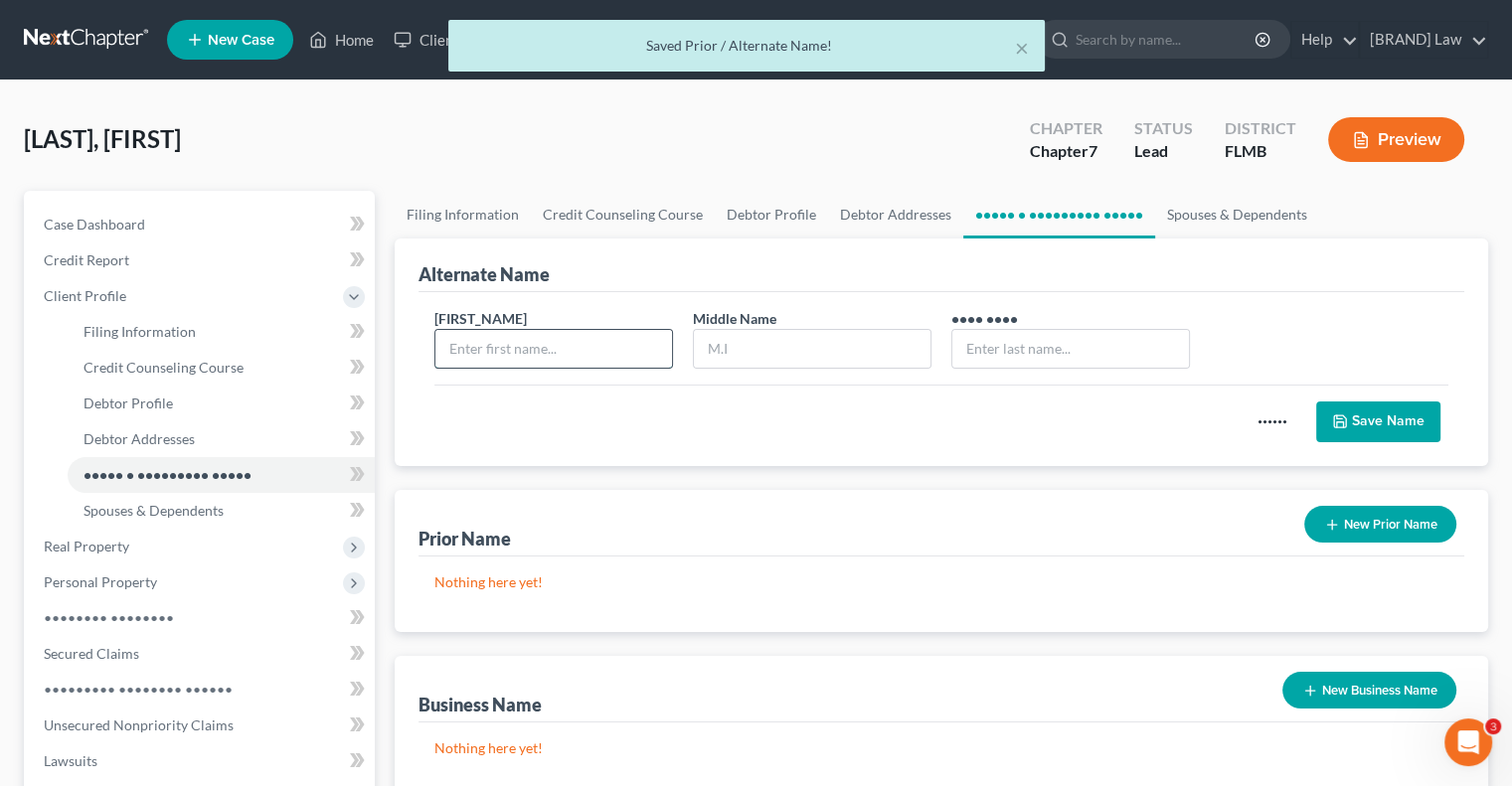 click at bounding box center [554, 349] 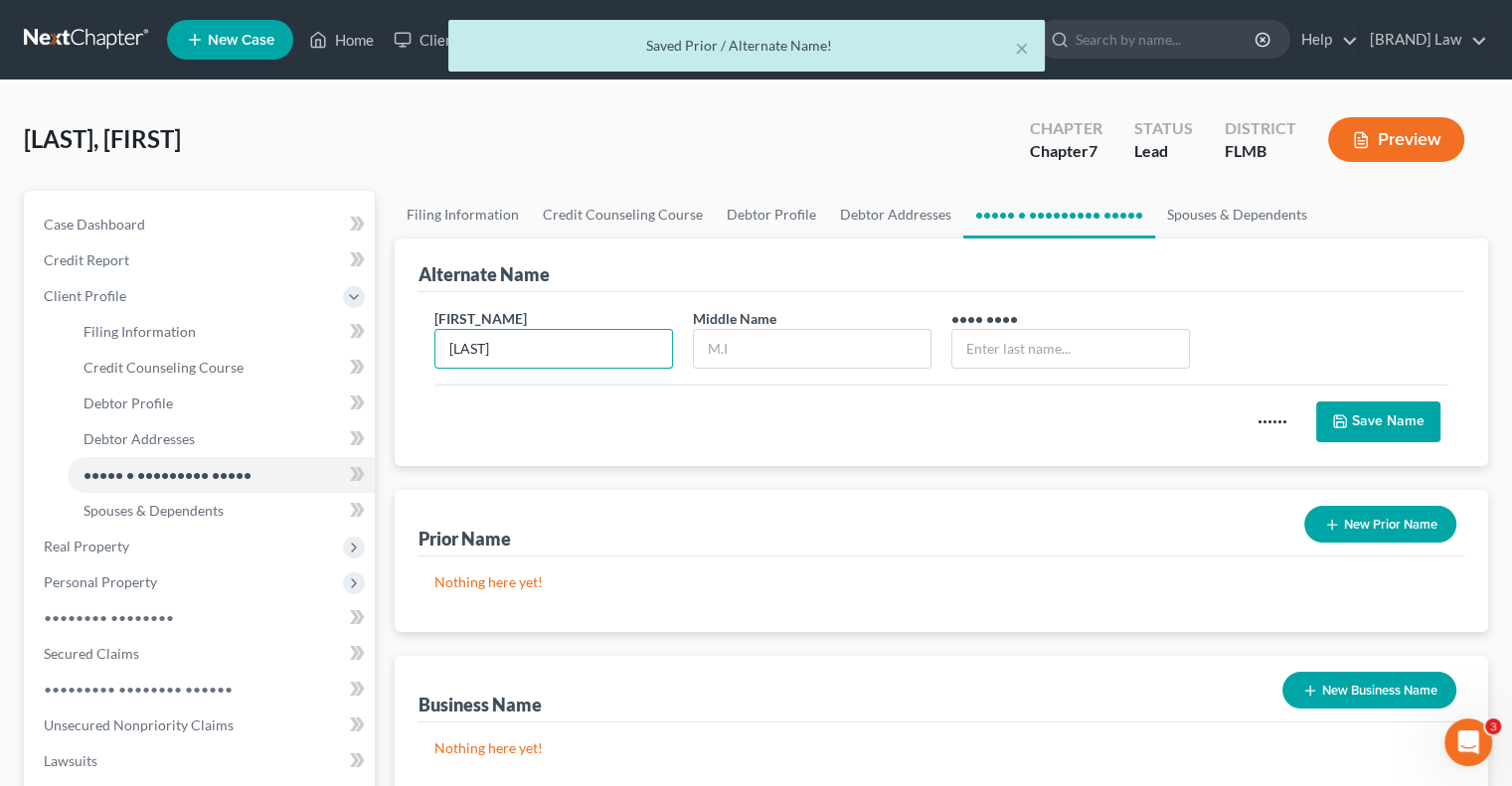 type on "[LAST]" 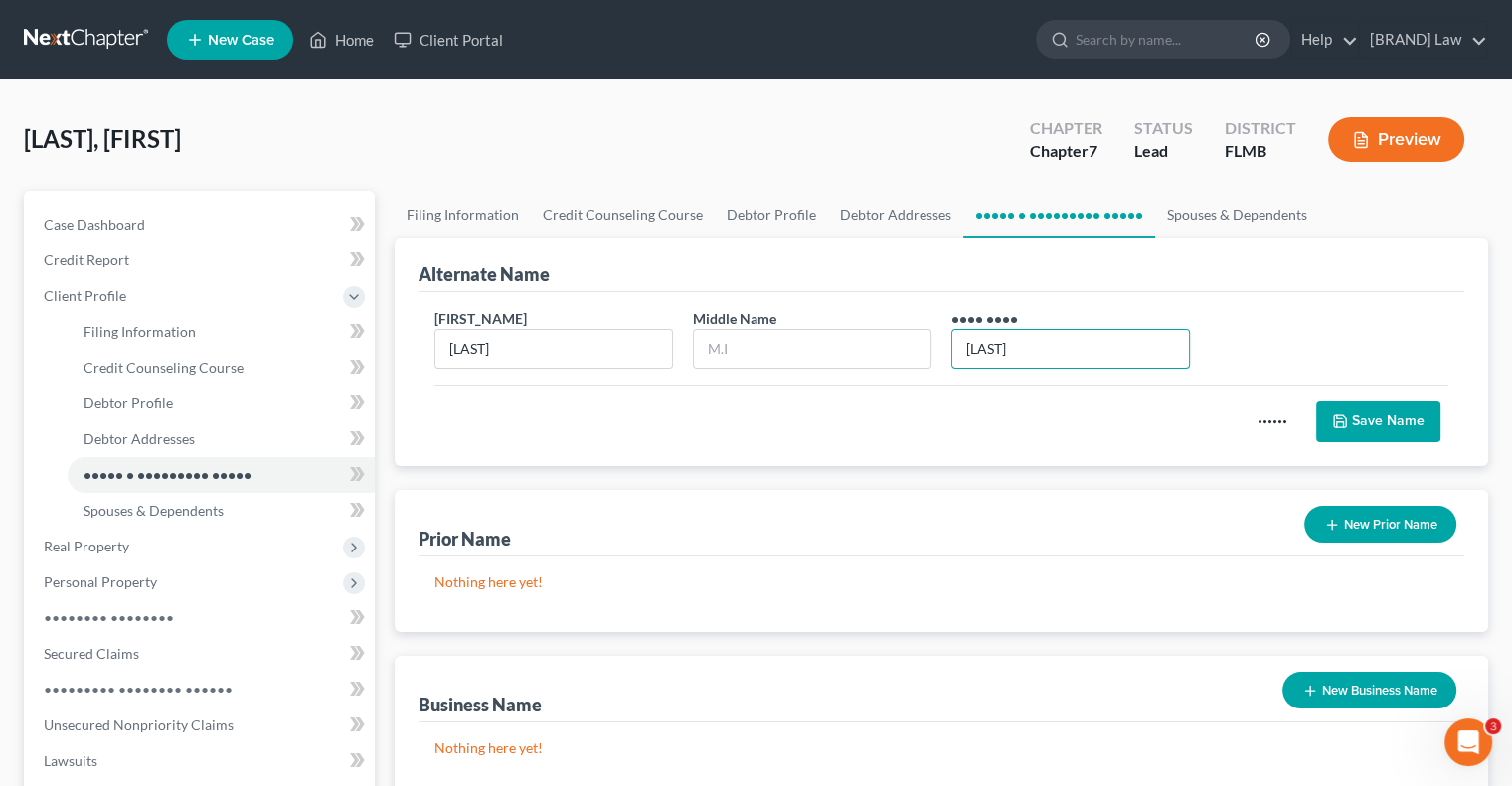 type on "[LAST]" 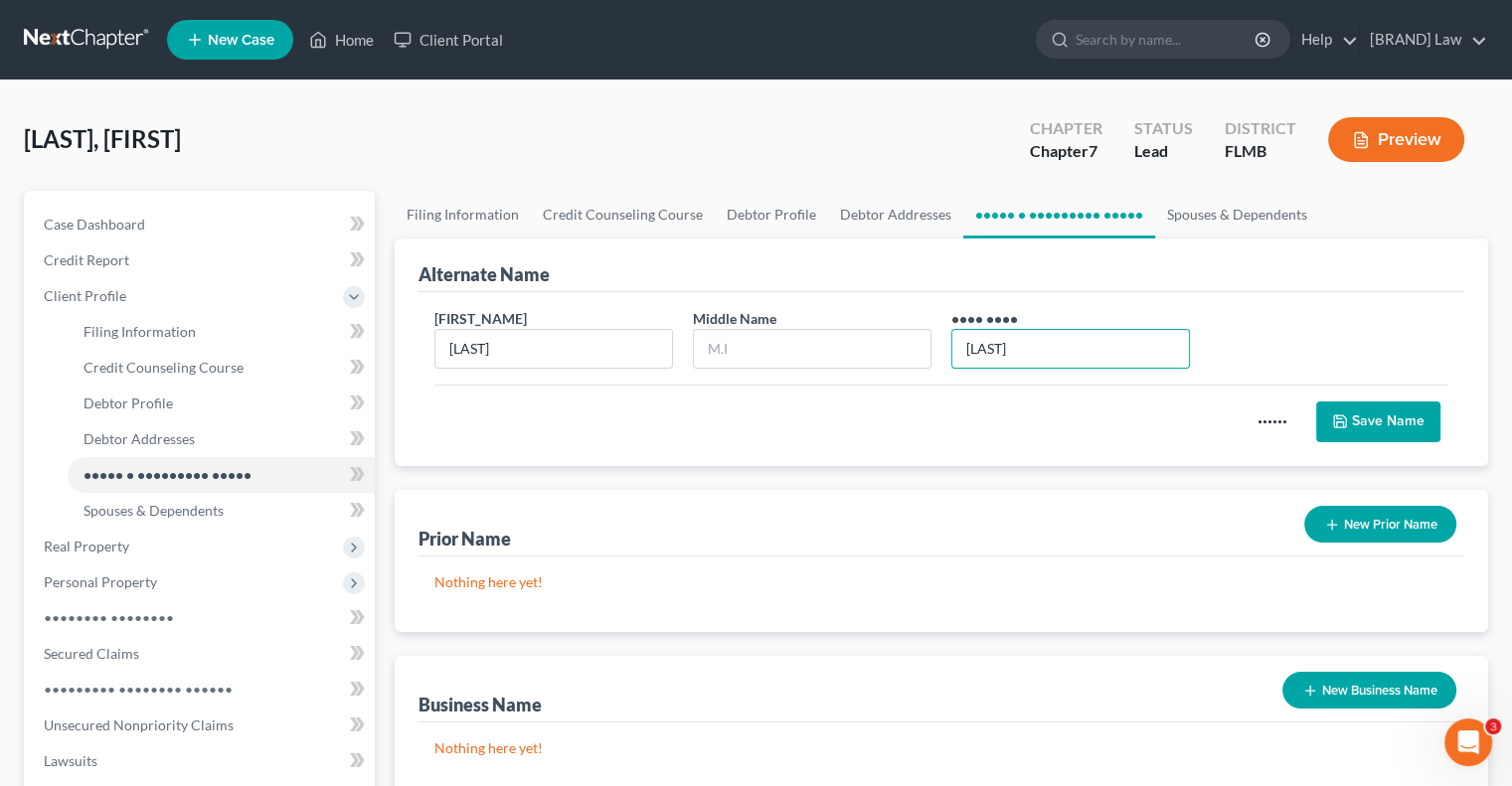 click on "Save Name" at bounding box center (1378, 422) 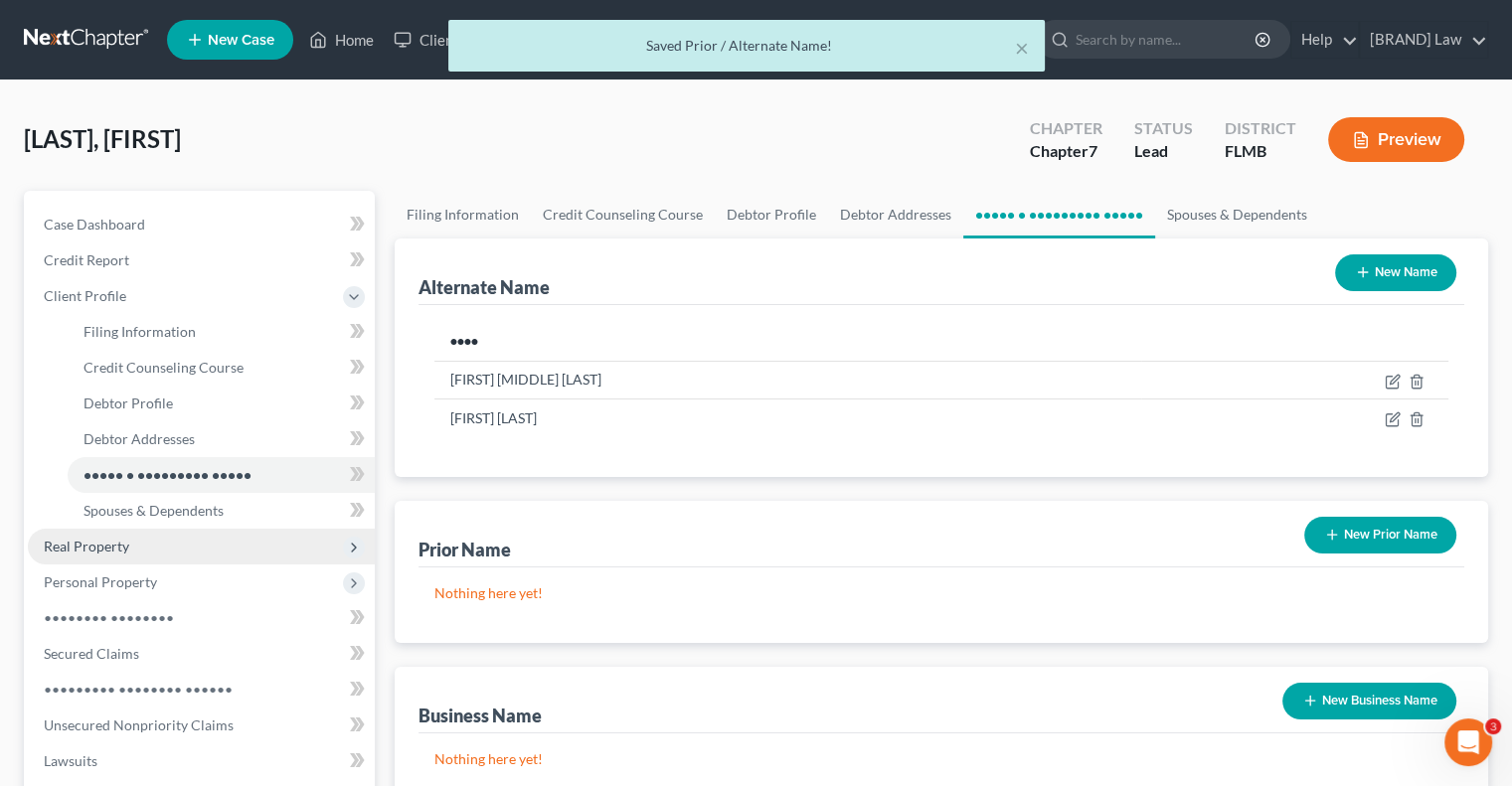 click on "Real Property" at bounding box center (0, 0) 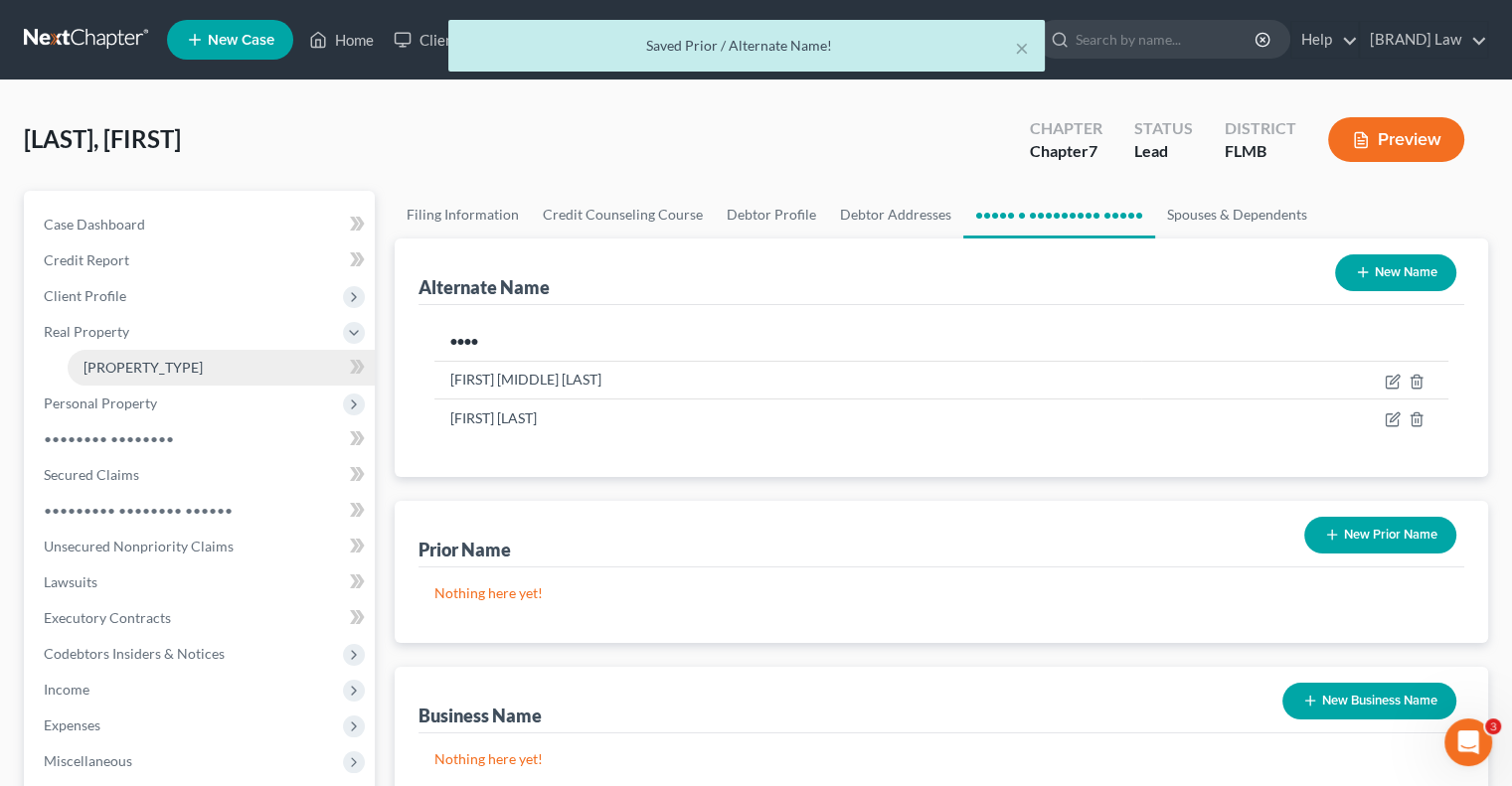 click on "[PROPERTY_TYPE]" at bounding box center (143, 367) 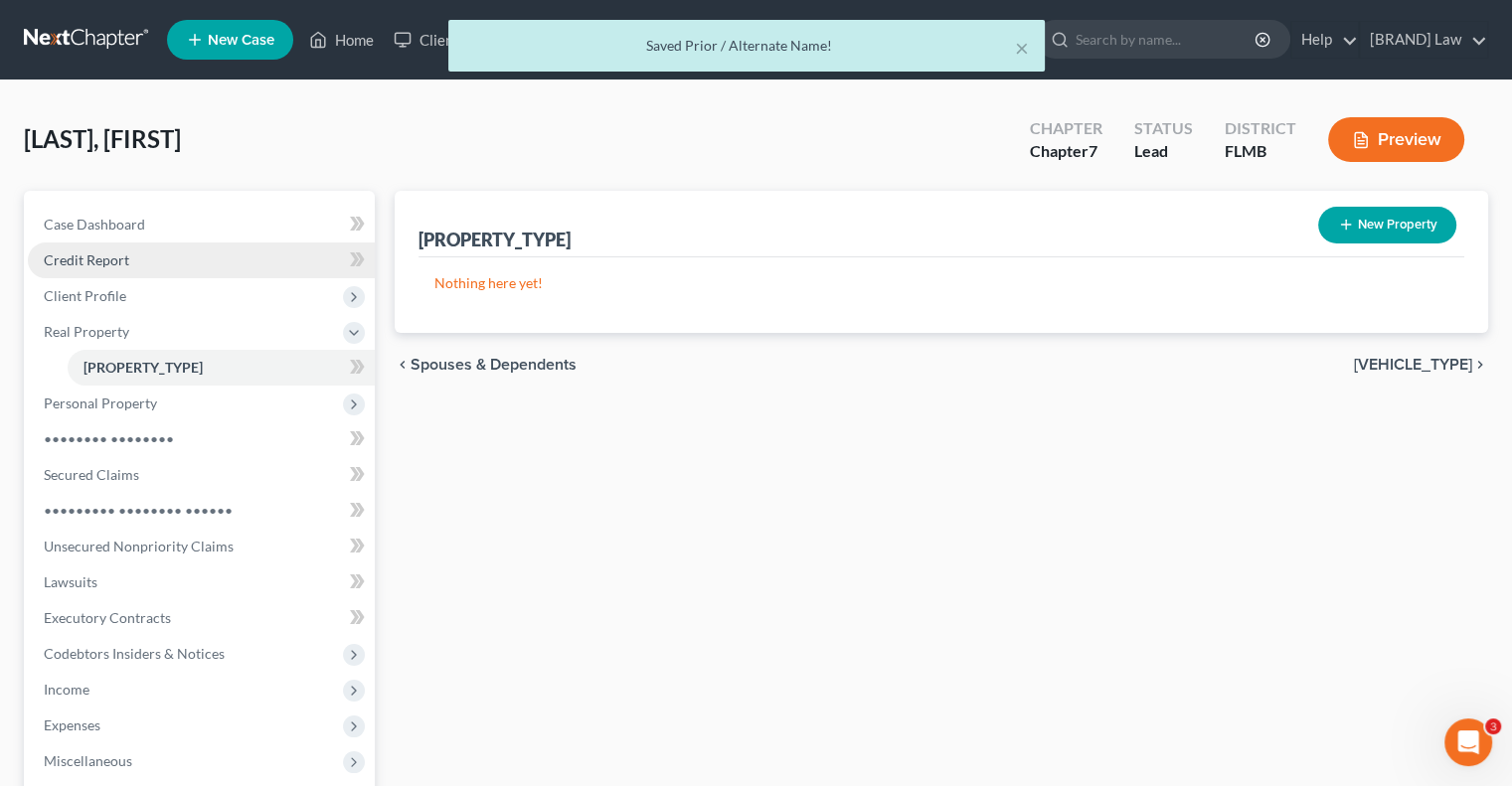 click on "Credit Report" at bounding box center (201, 260) 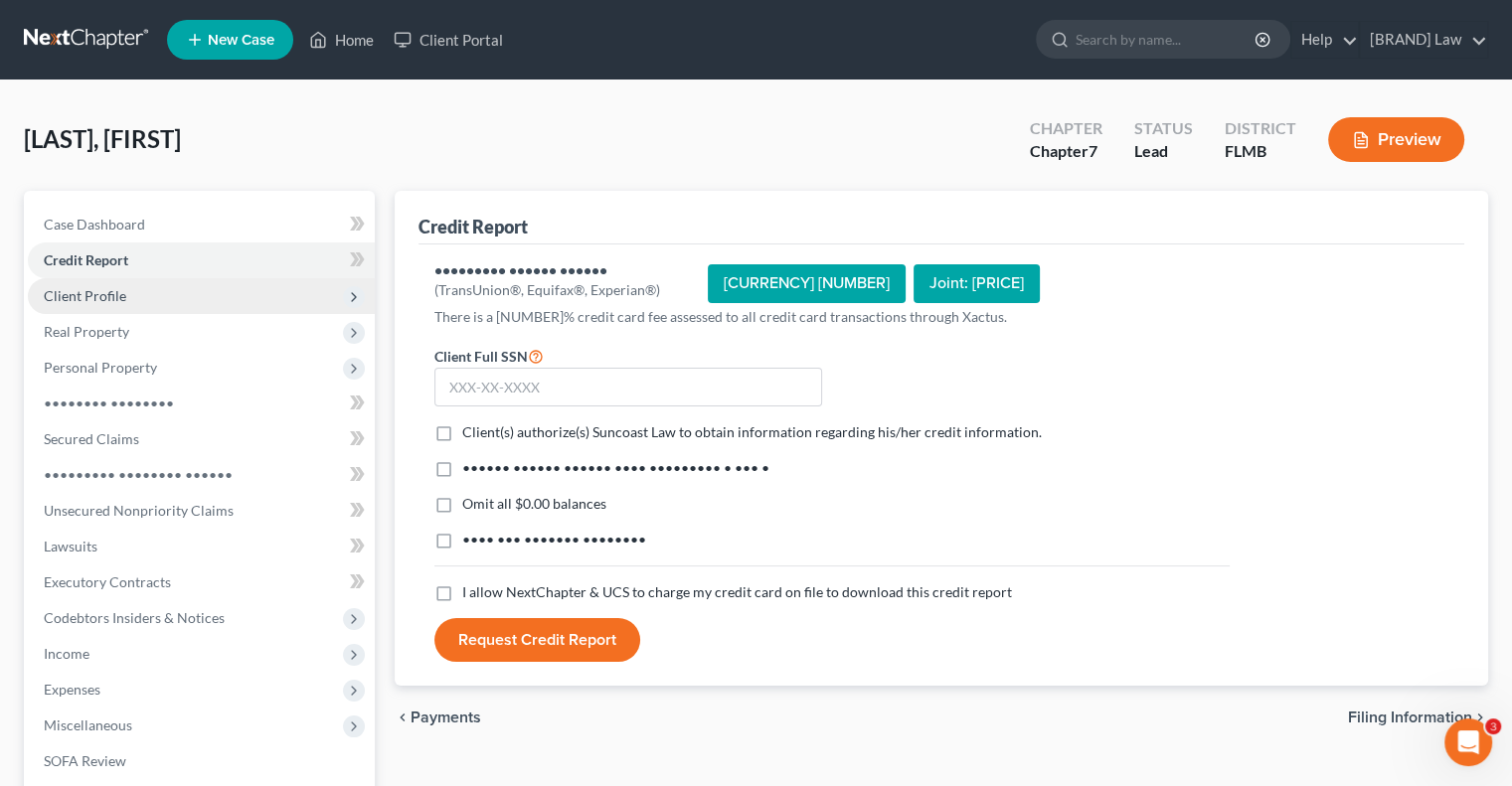 click on "Client Profile" at bounding box center [0, 0] 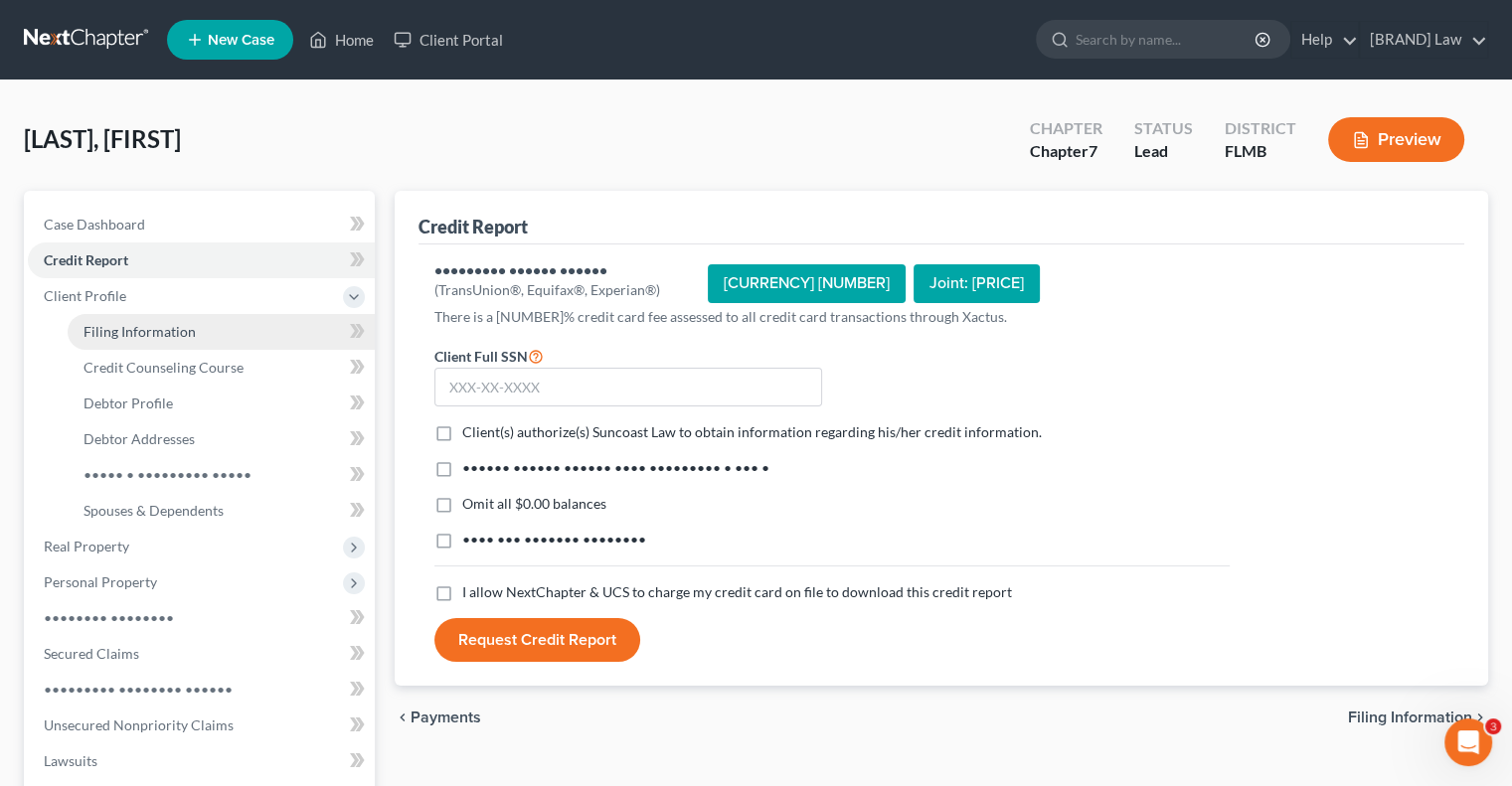 click on "Filing Information" at bounding box center [221, 332] 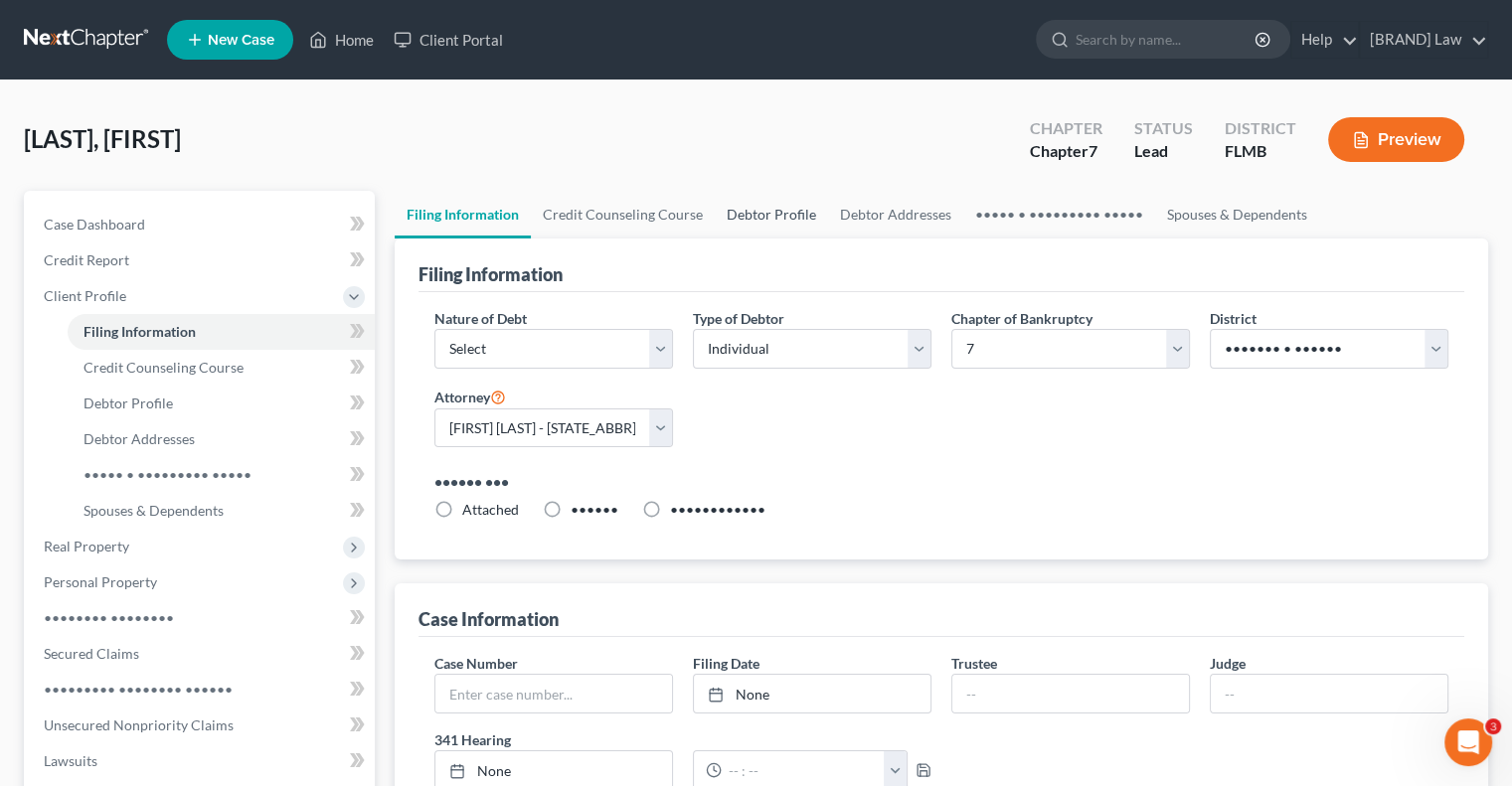 click on "Debtor Profile" at bounding box center [771, 215] 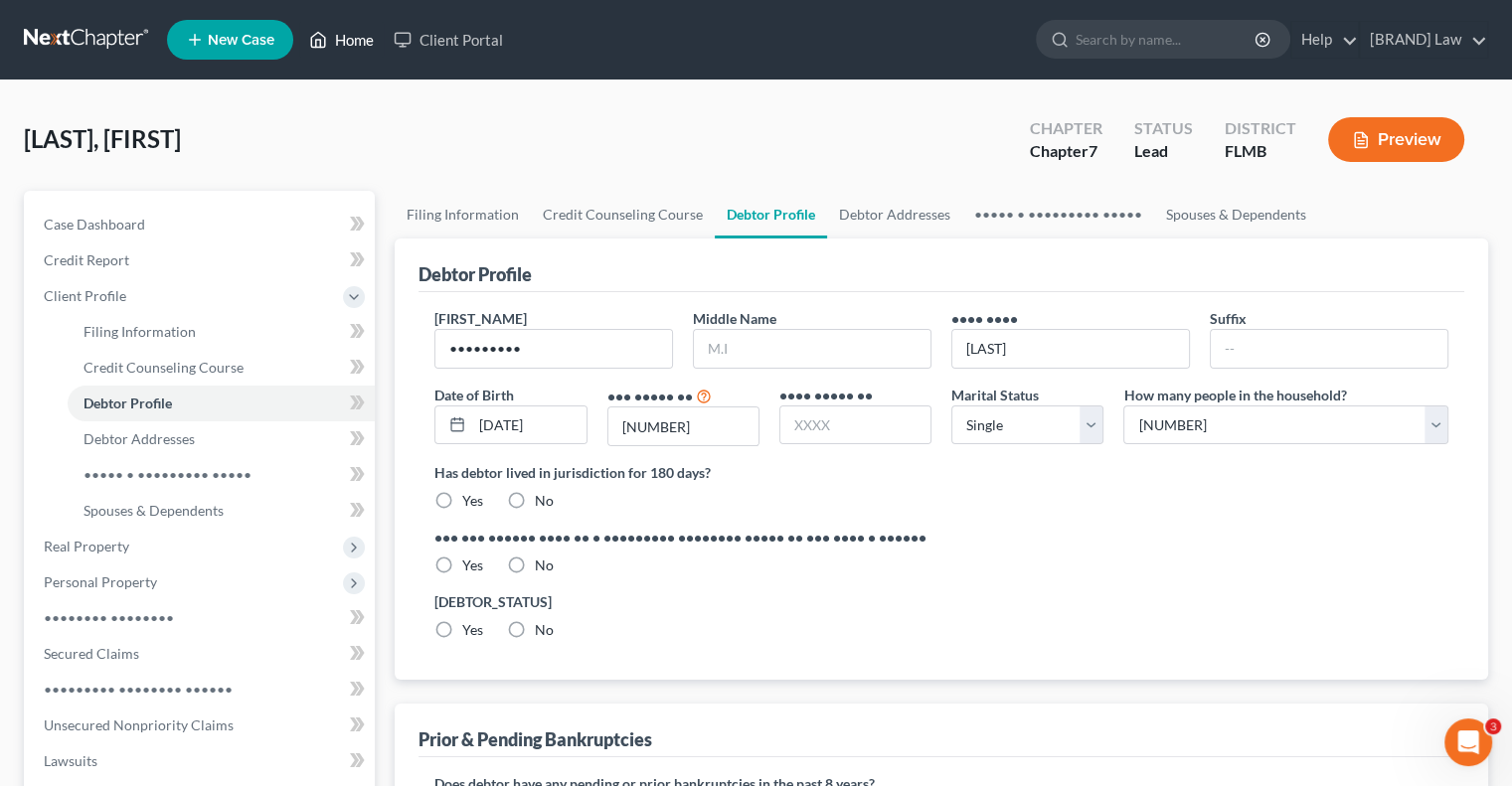 click on "Home" at bounding box center (341, 40) 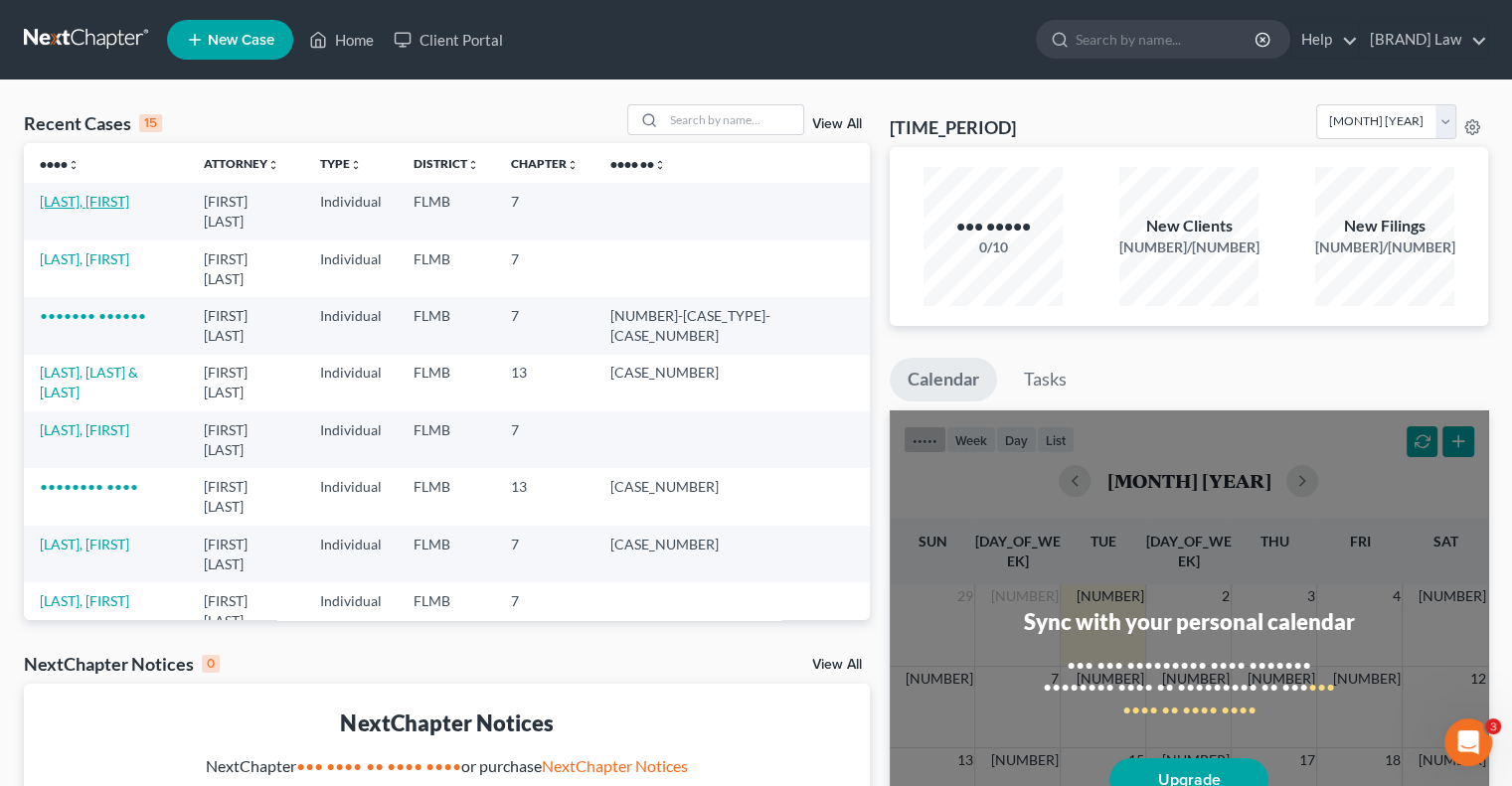 click on "[LAST], [FIRST]" at bounding box center [84, 201] 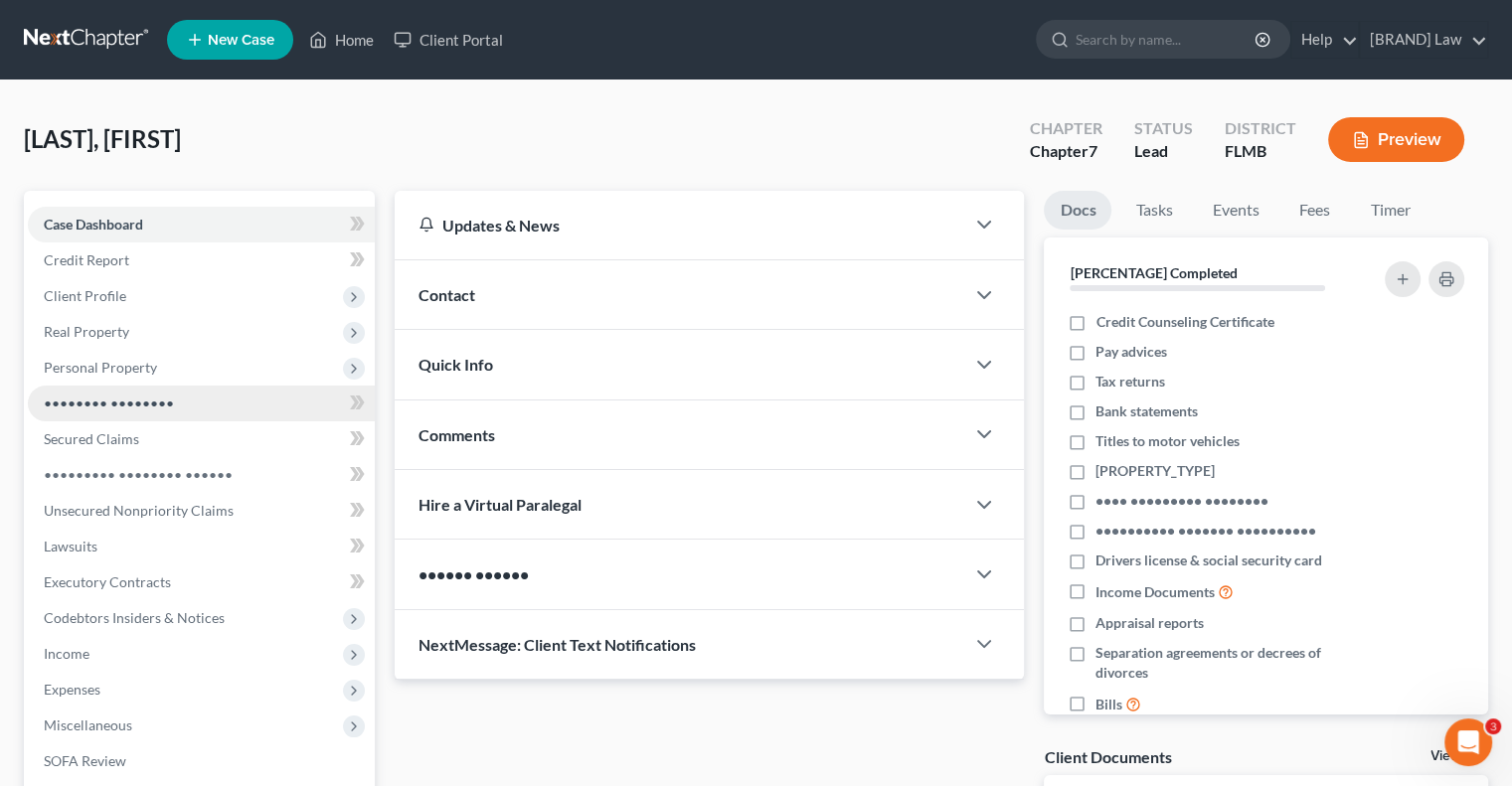 click on "•••••••• ••••••••" at bounding box center (108, 402) 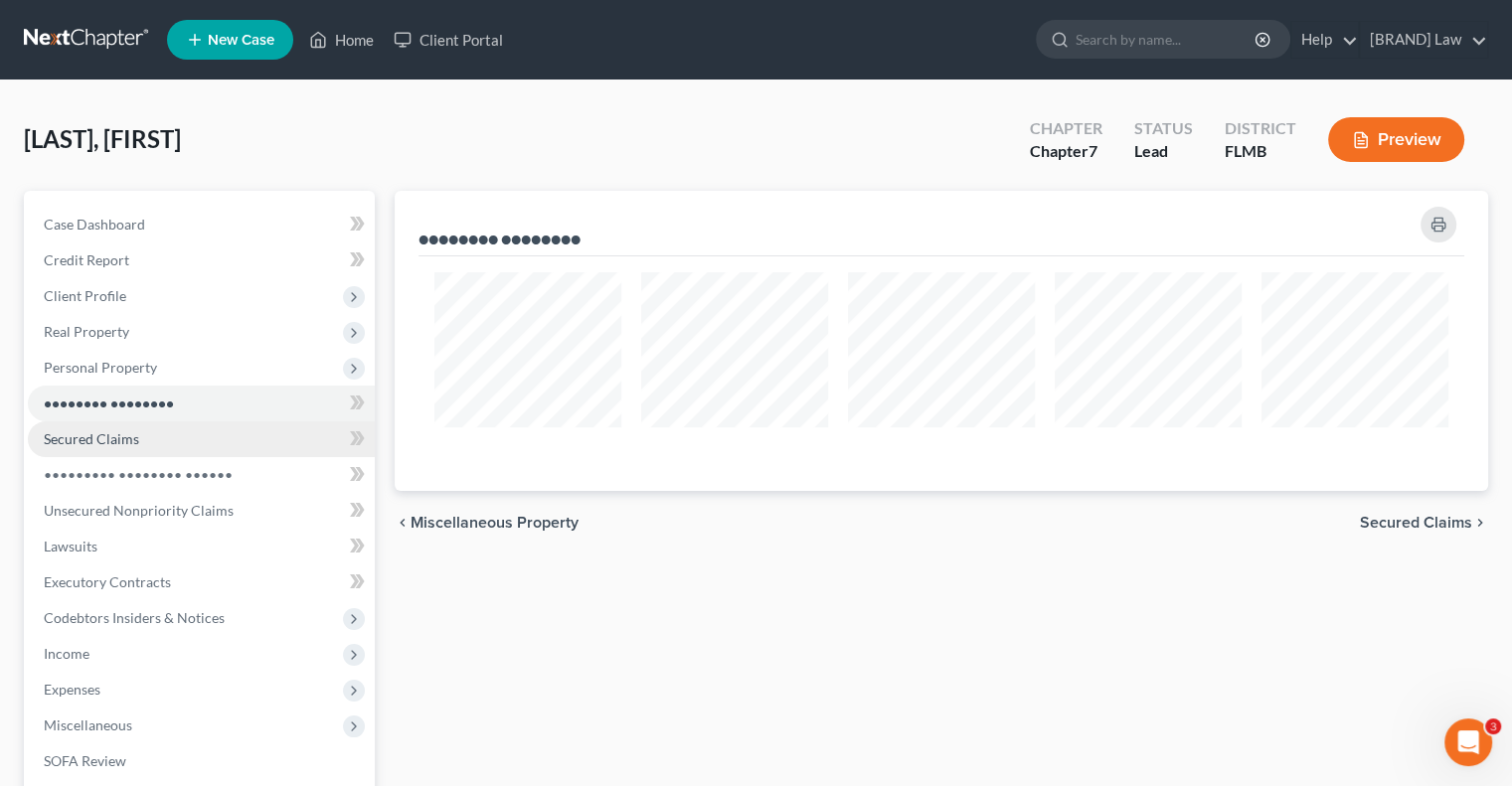 scroll, scrollTop: 993379, scrollLeft: 992989, axis: both 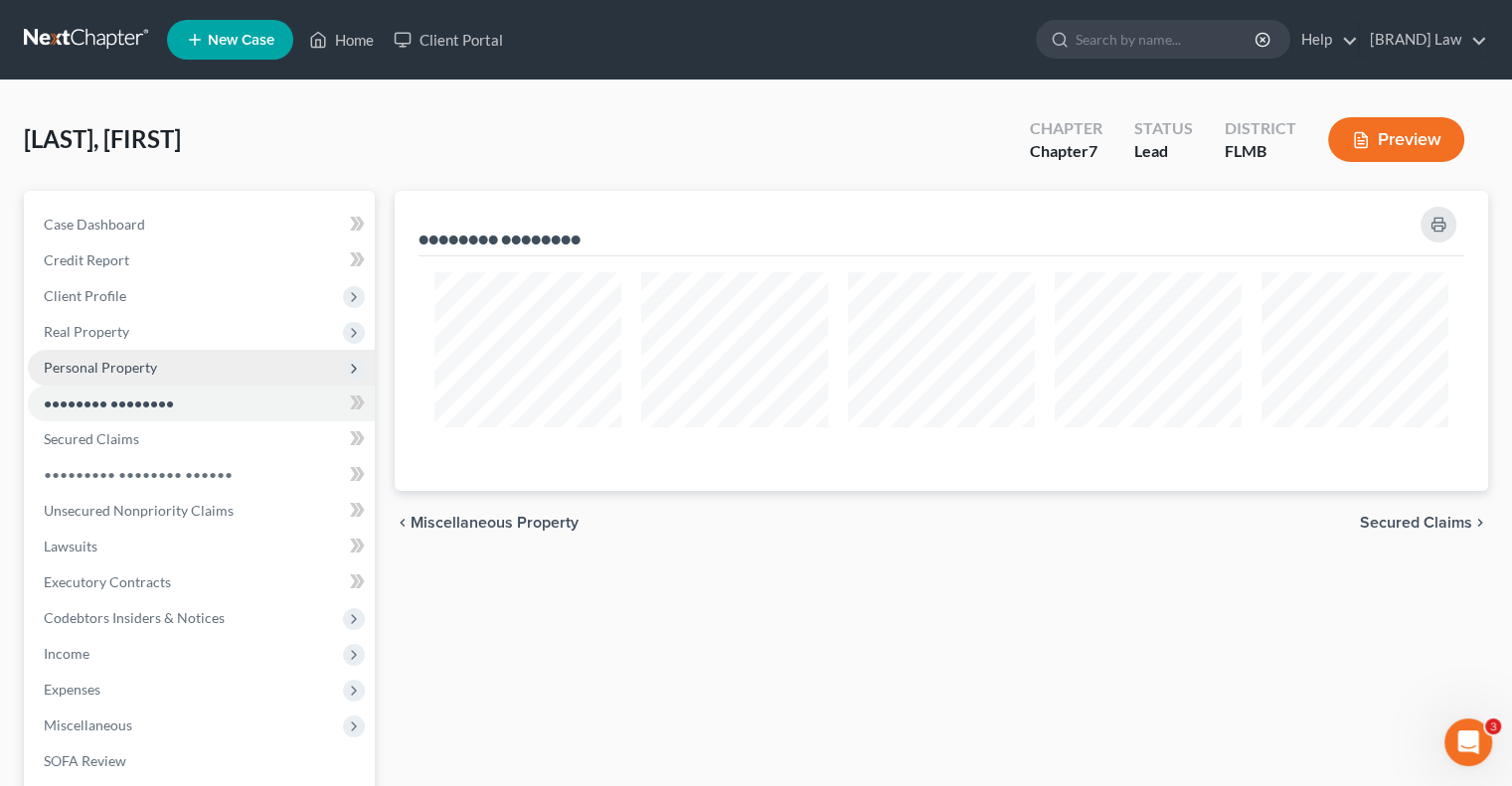 click on "Personal Property" at bounding box center (0, 0) 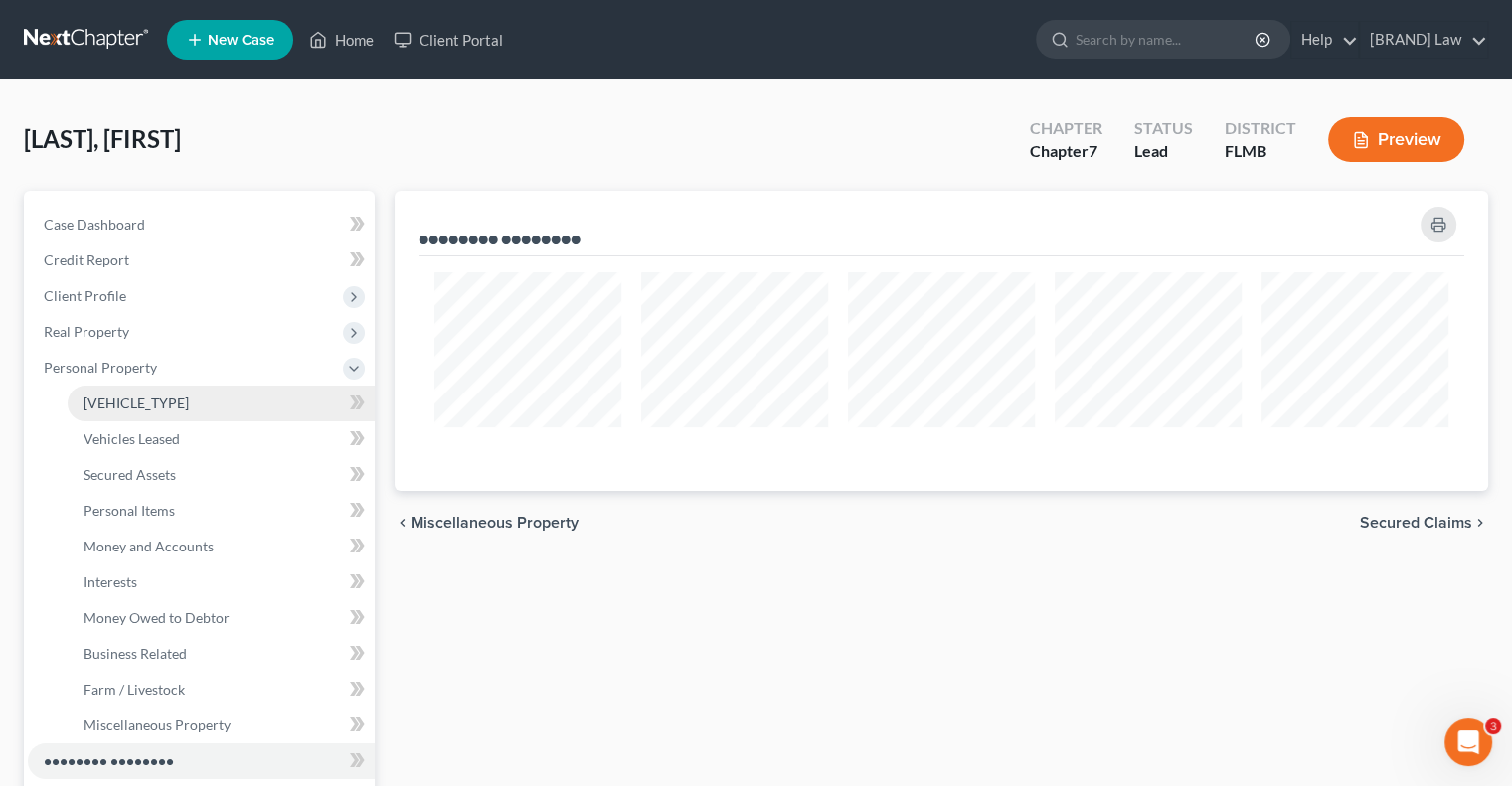 click on "[VEHICLE_TYPE]" at bounding box center [136, 402] 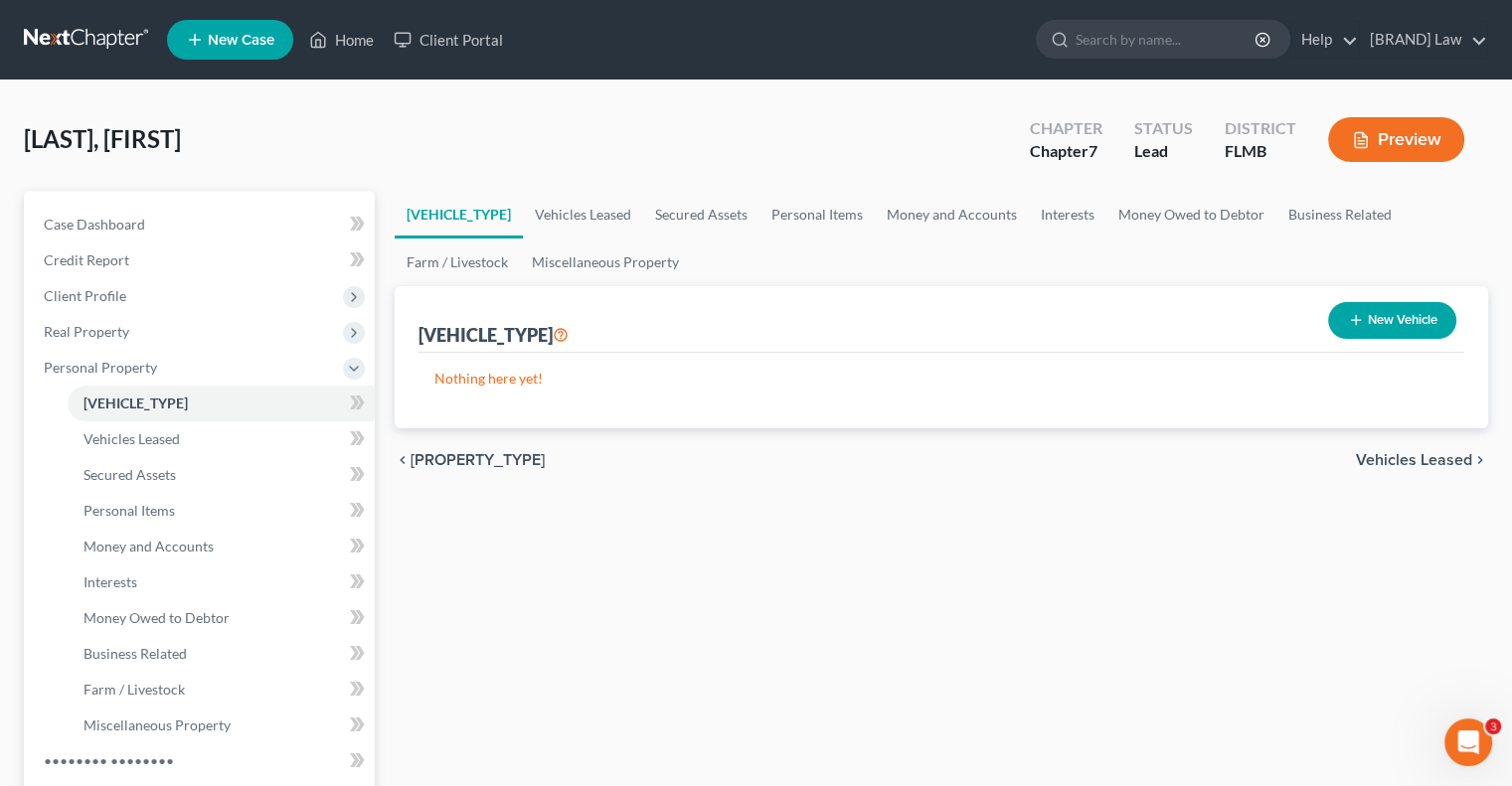 click on "New Vehicle" at bounding box center [1392, 320] 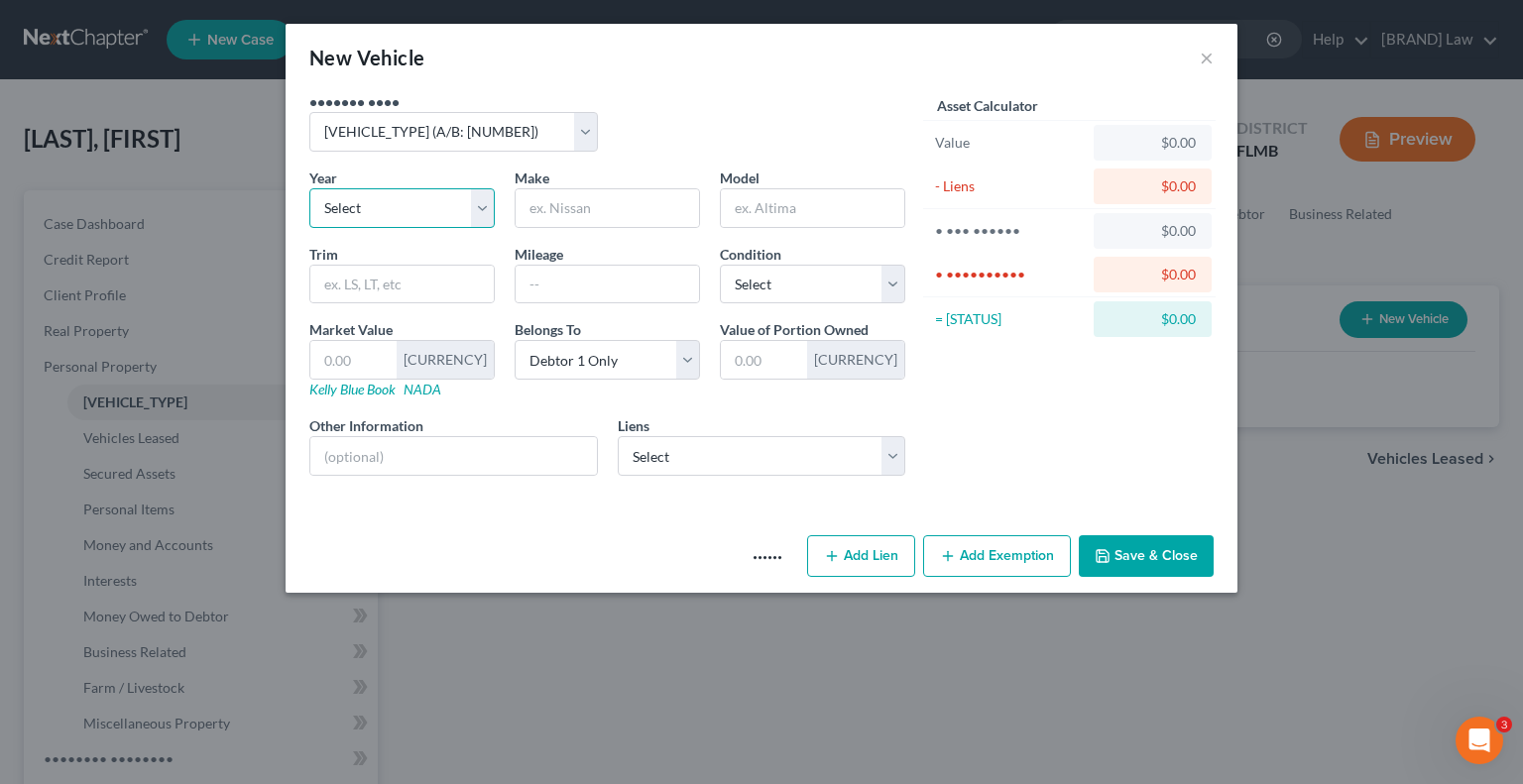 click on "Select 2026 2025 2024 2023 2022 2021 2020 2019 2018 2017 2016 2015 2014 2013 2012 2011 2010 2009 2008 2007 2006 2005 2004 2003 2002 2001 2000 1999 1998 1997 1996 1995 1994 1993 1992 1991 1990 1989 1988 1987 1986 1985 1984 1983 1982 1981 1980 1979 1978 1977 1976 1975 1974 1973 1972 1971 1970 1969 1968 1967 1966 1965 1964 1963 1962 1961 1960 1959 1958 1957 1956 1955 1954 1953 1952 1951 1950 1949 1948 1947 1946 1945 1944 1943 1942 1941 1940 1939 1938 1937 1936 1935 1934 1933 1932 1931 1930 1929 1928 1927 1926 1925 1924 1923 1922 1921 1920 1919 1918 1917 1916 1915 1914 1913 1912 1911 1910 1909 1908 1907 1906 1905 1904 1903 1902 1901" at bounding box center (402, 208) 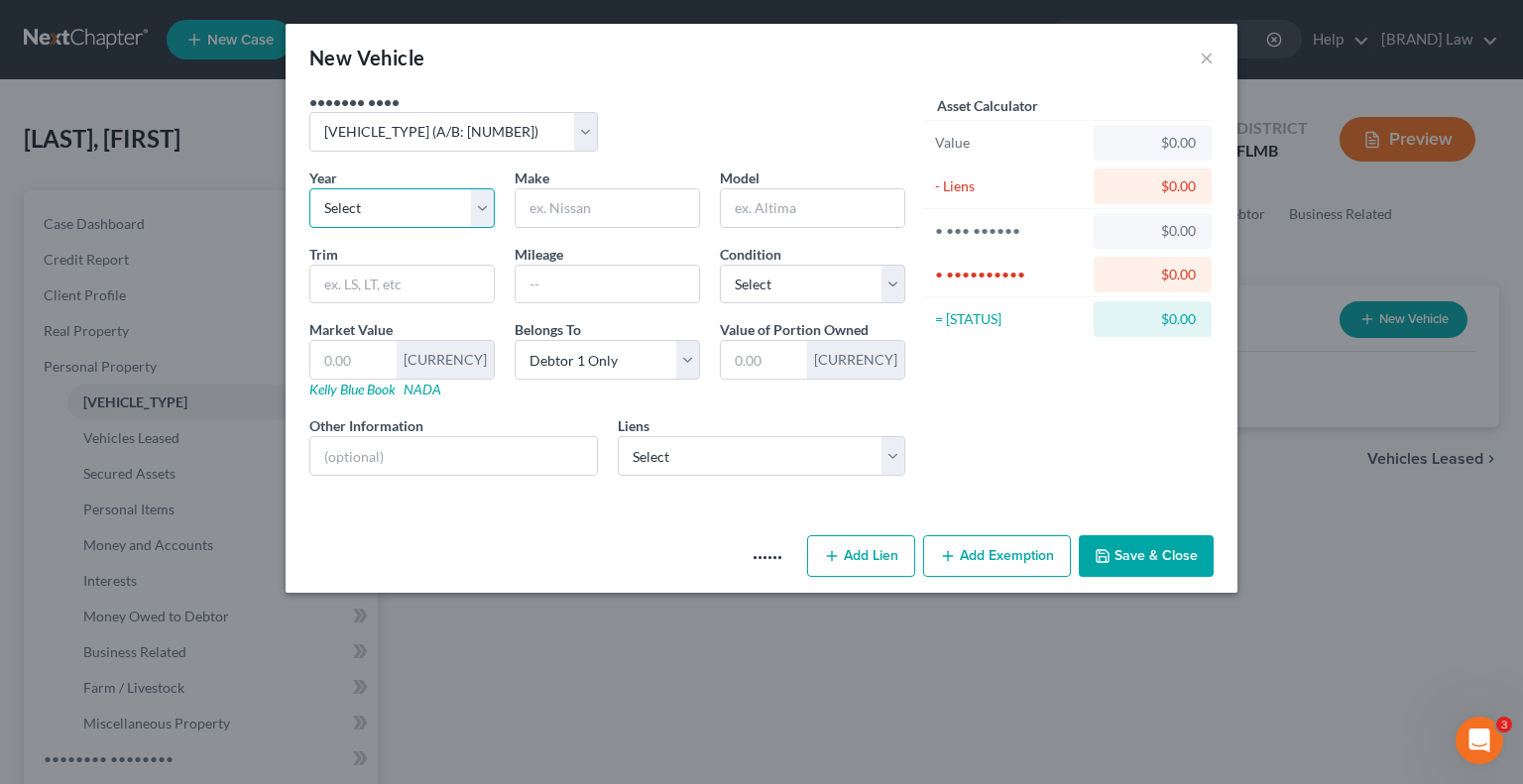 select on "[NUMBER]" 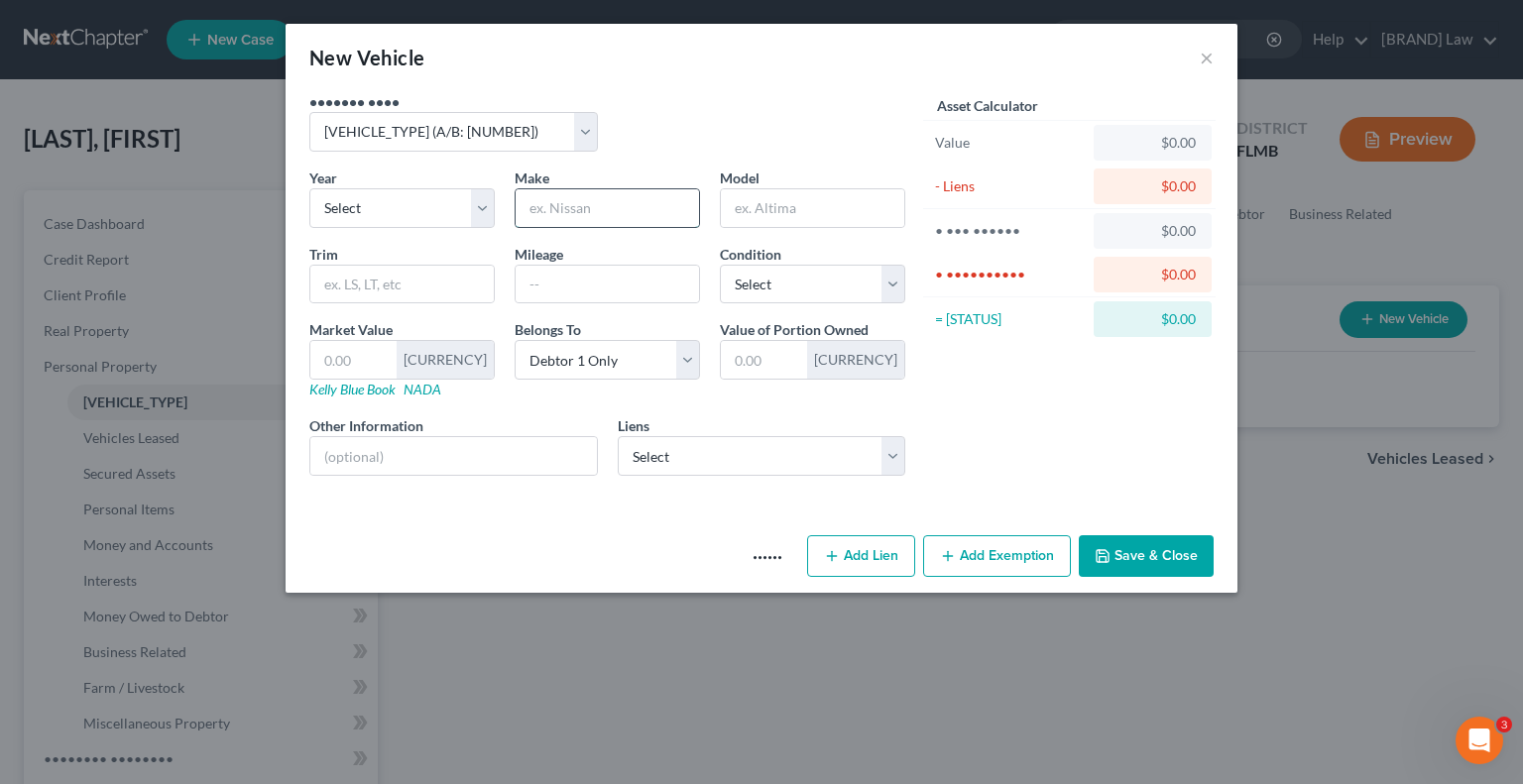 click at bounding box center [607, 208] 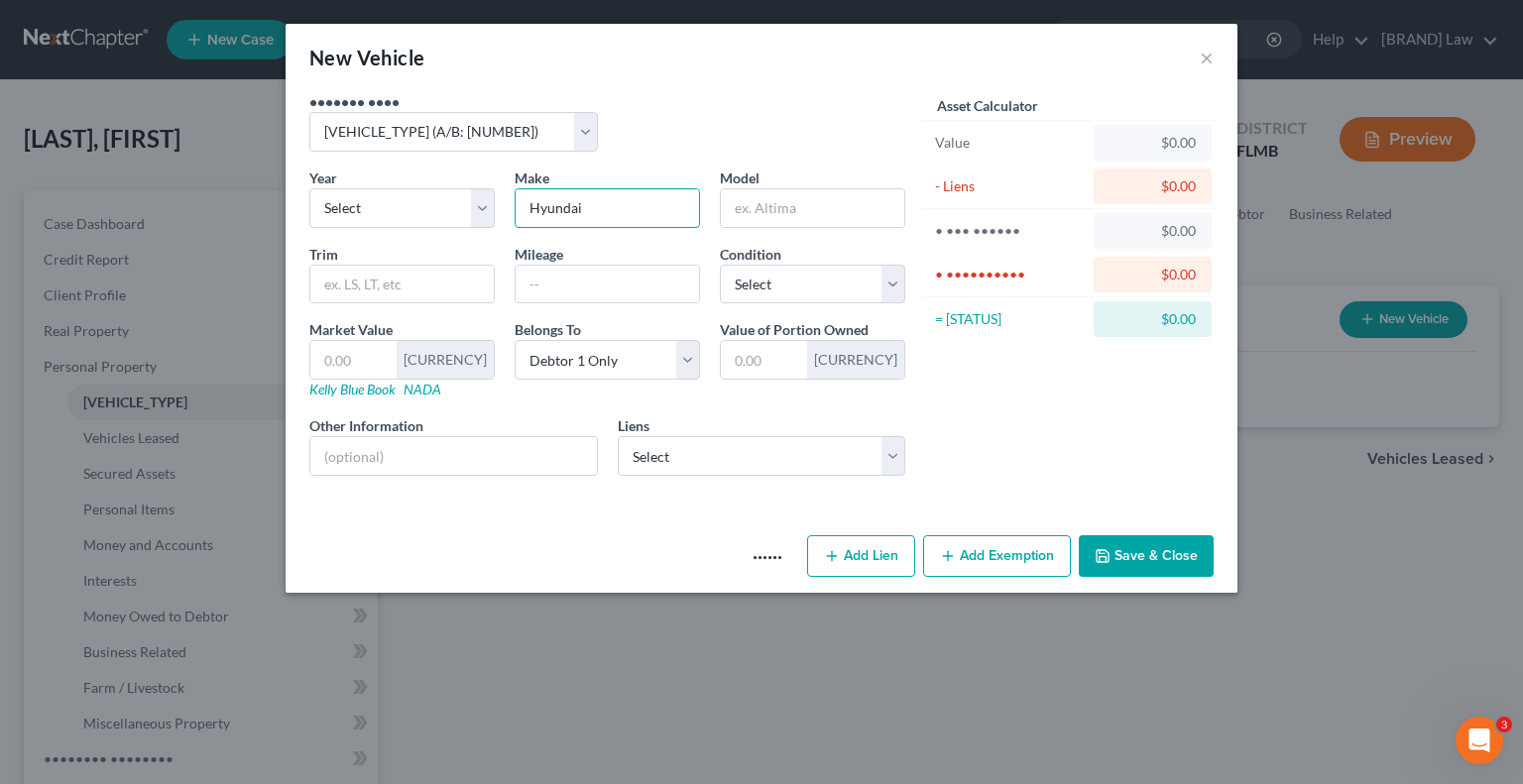 type on "Hyundai" 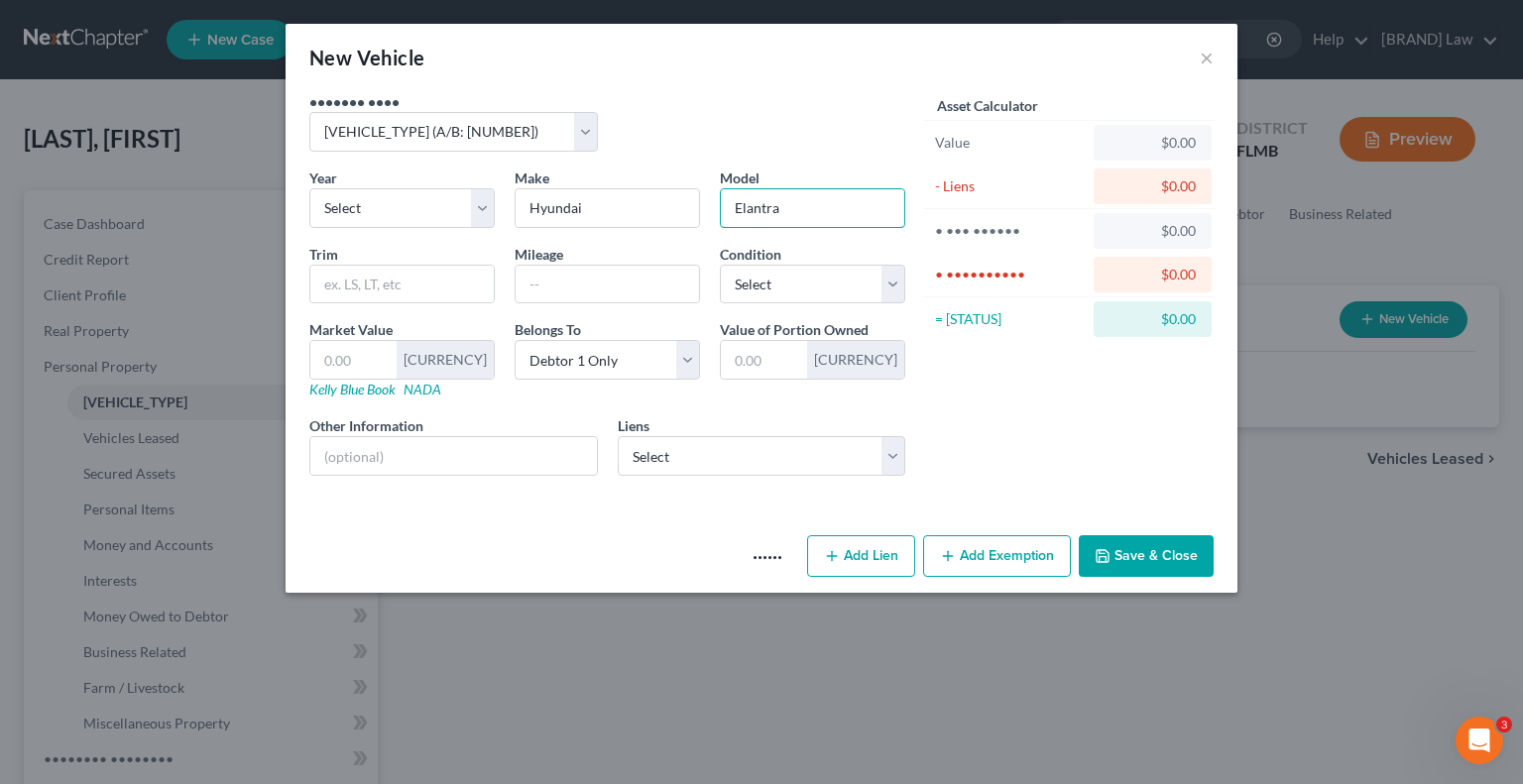 type on "Elantra" 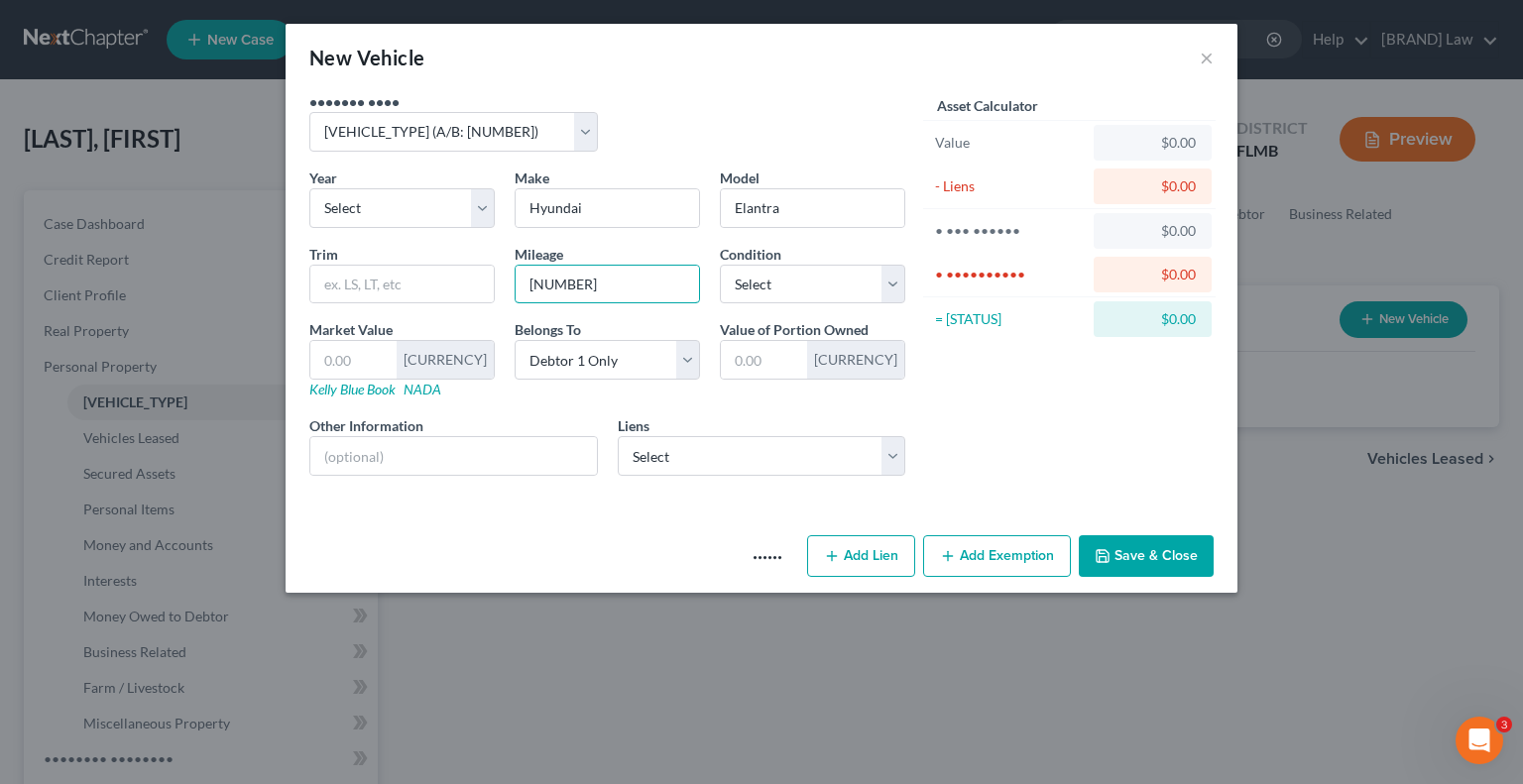 type on "[NUMBER]" 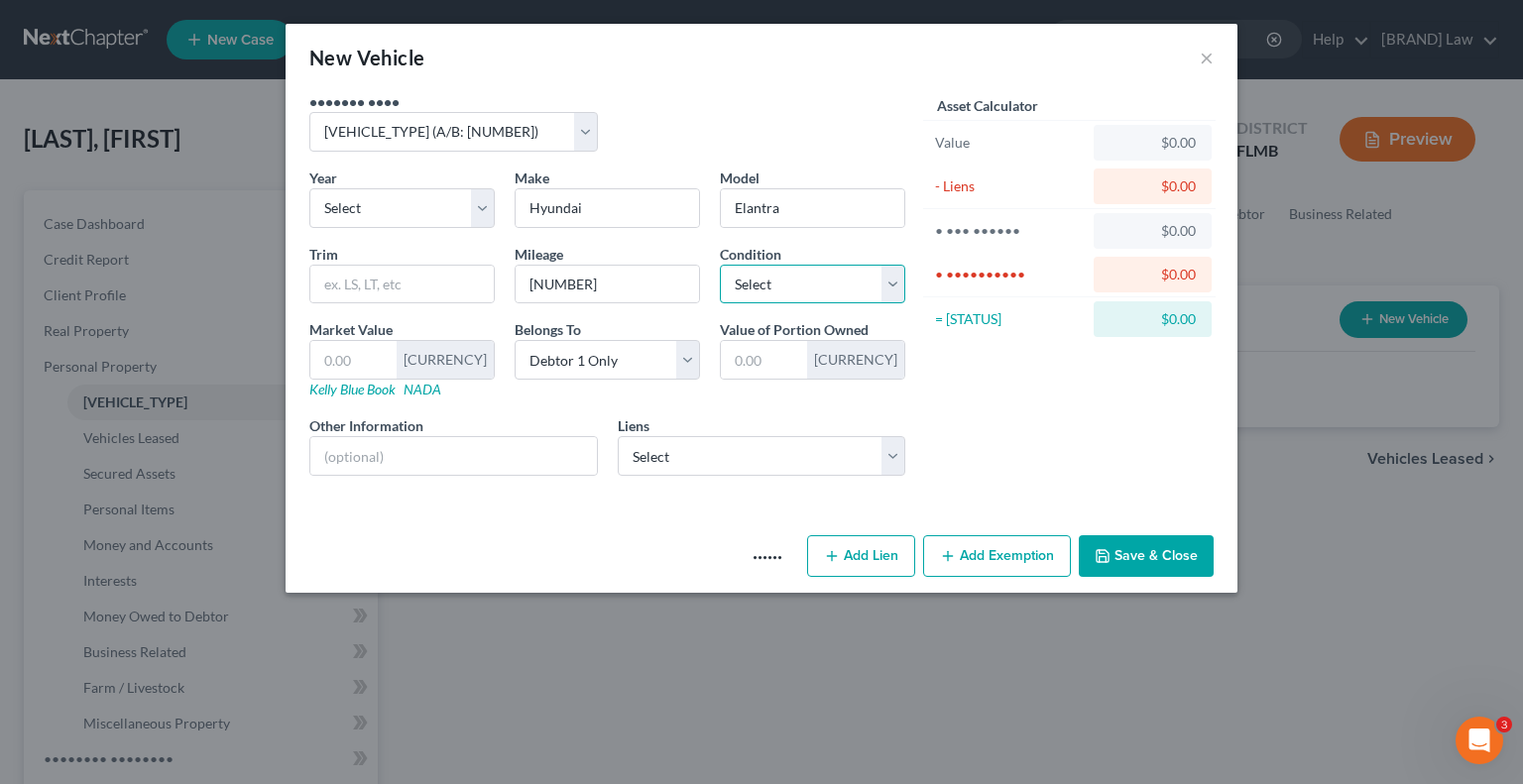 select on "4" 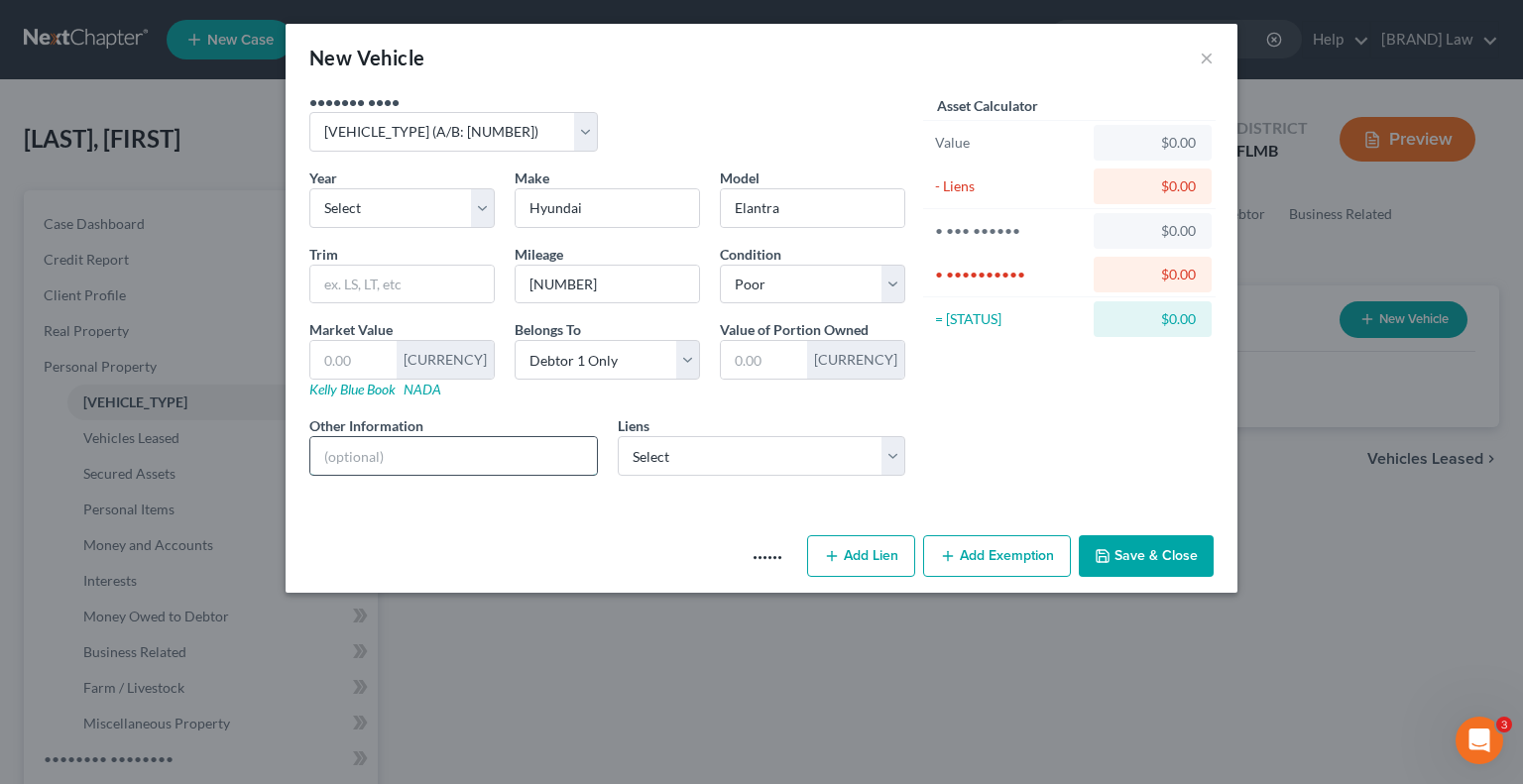 click at bounding box center [453, 456] 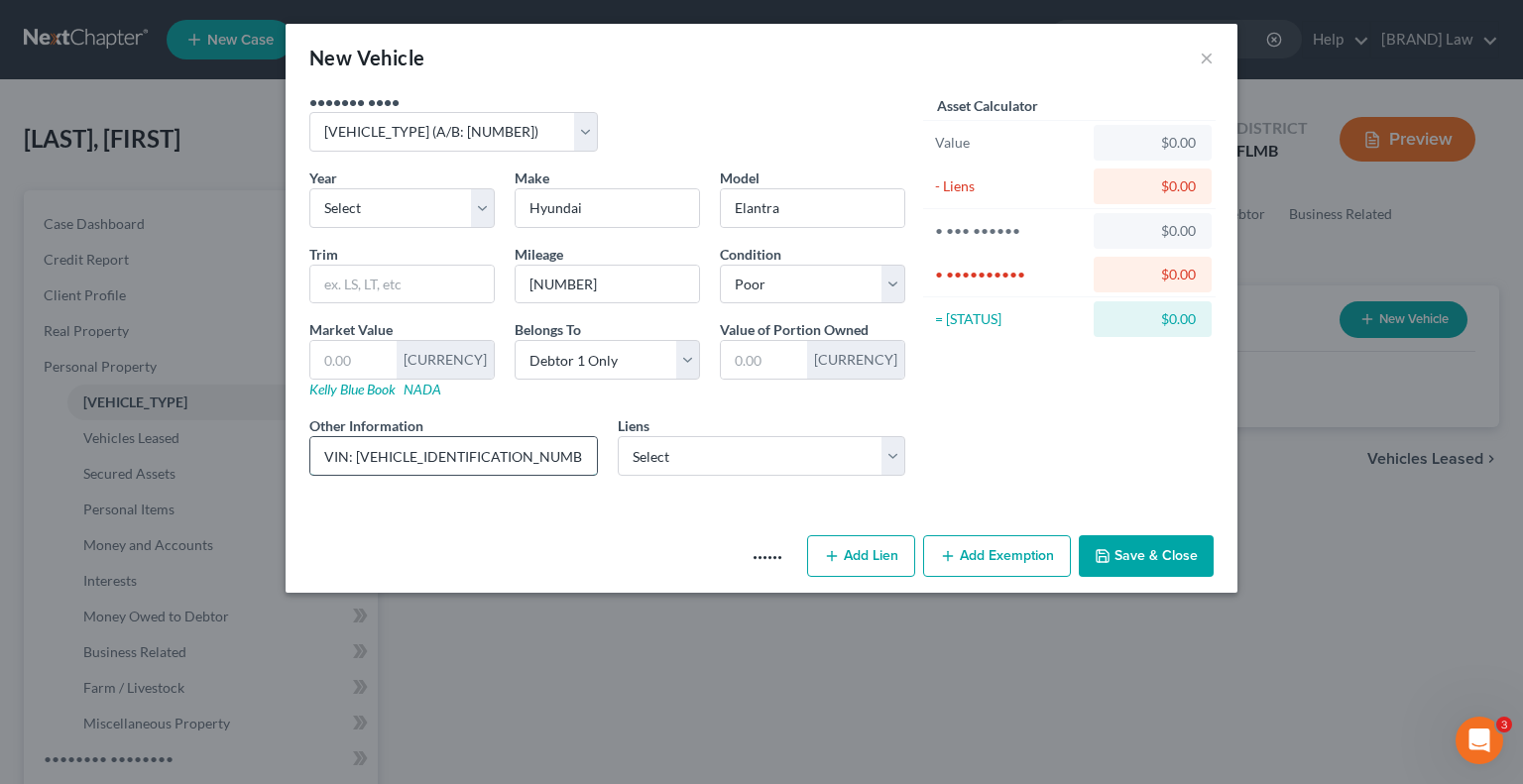 drag, startPoint x: 510, startPoint y: 455, endPoint x: 356, endPoint y: 455, distance: 154 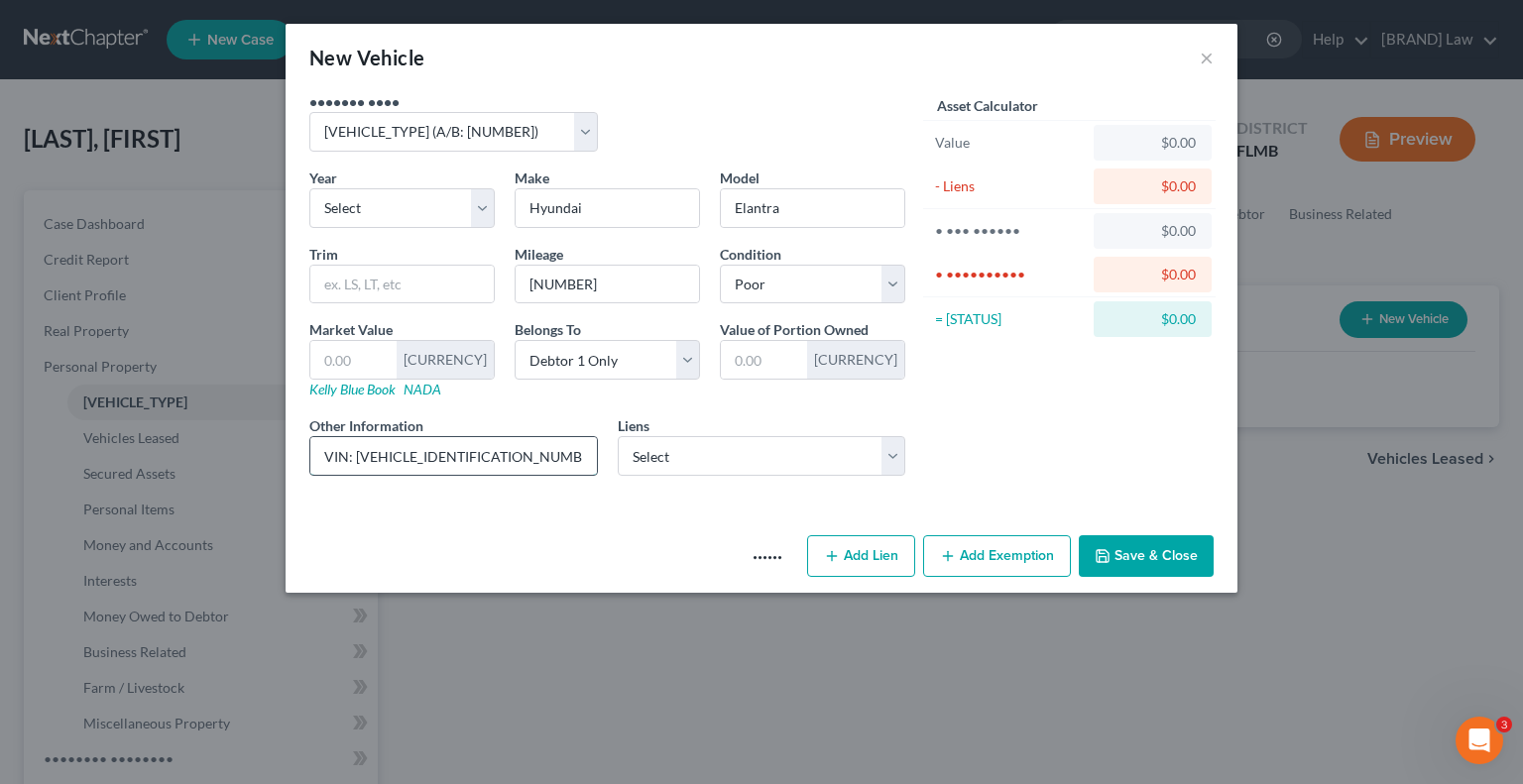 click on "VIN: [VEHICLE_IDENTIFICATION_NUMBER]" at bounding box center [453, 456] 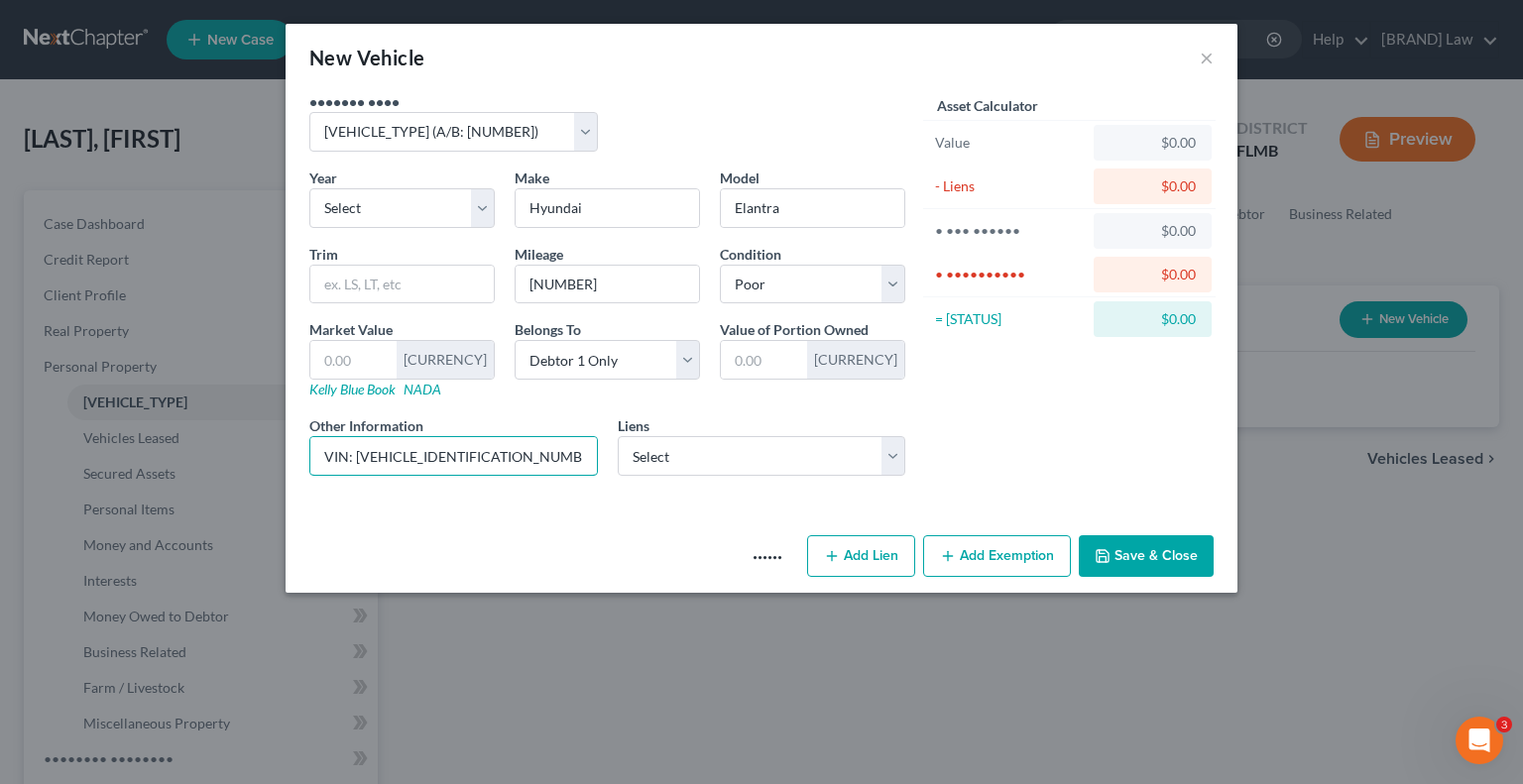 type on "VIN: [VEHICLE_IDENTIFICATION_NUMBER]" 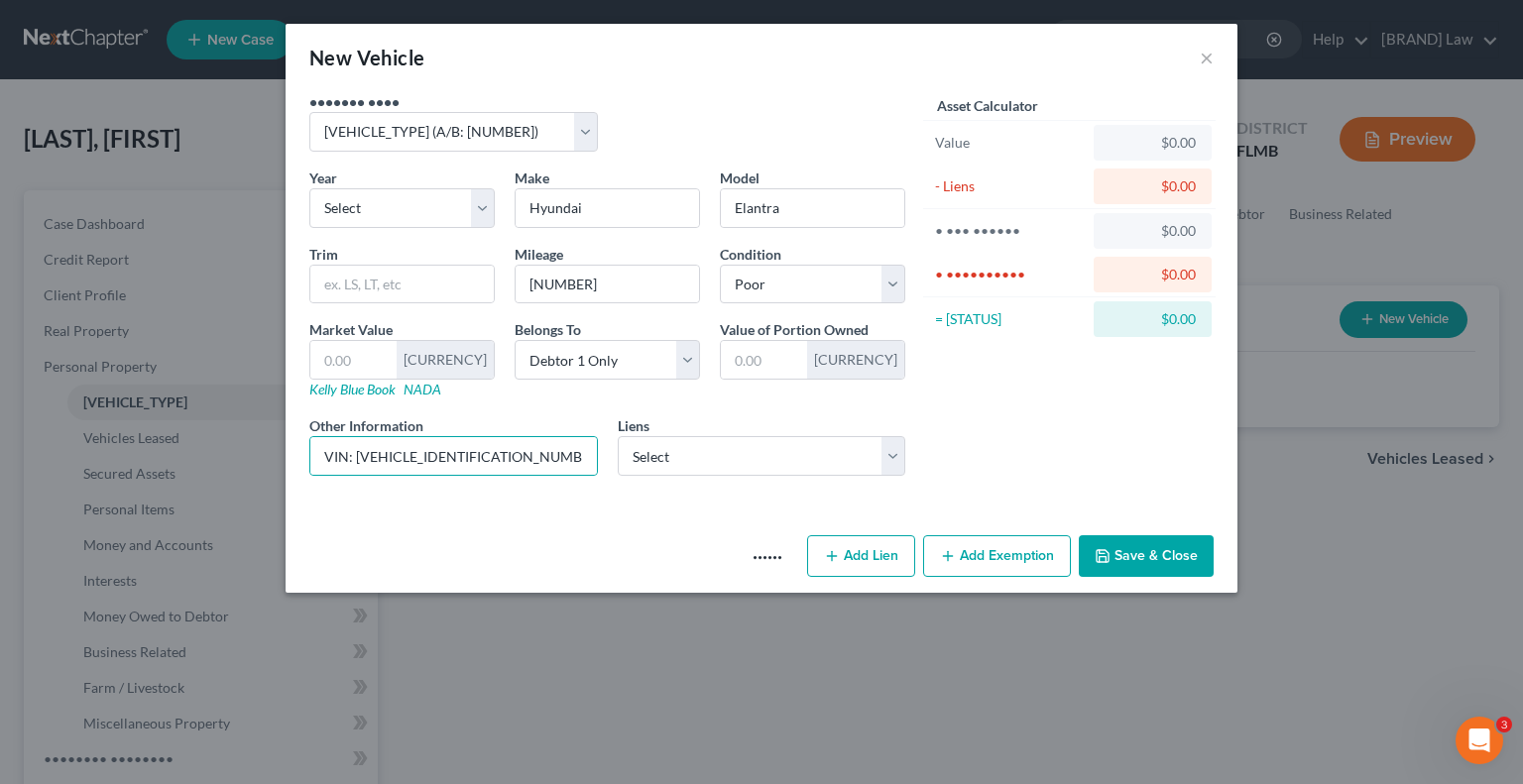 click on "Save & Close" at bounding box center (1146, 556) 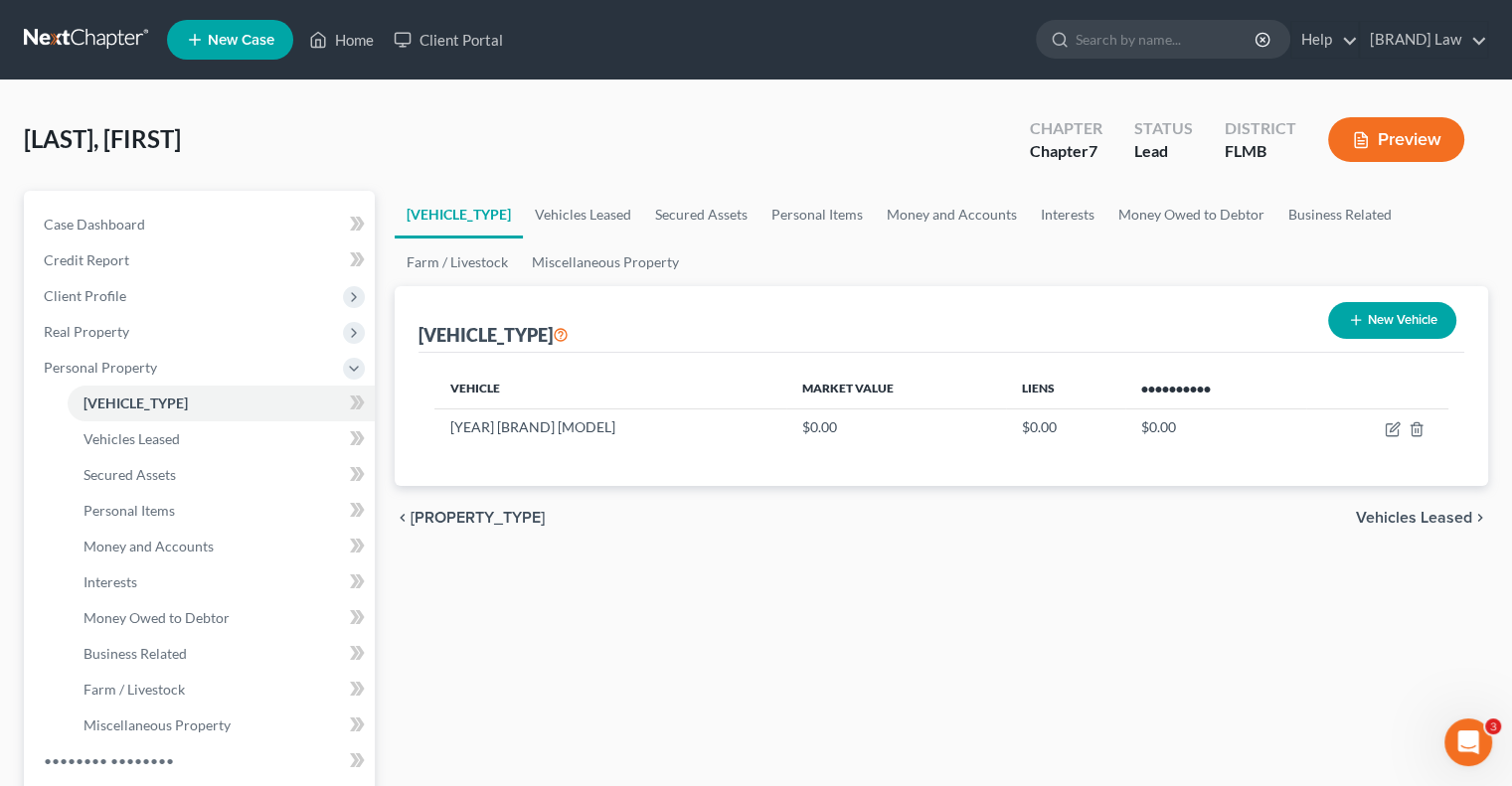 click on "New Vehicle" at bounding box center [1392, 320] 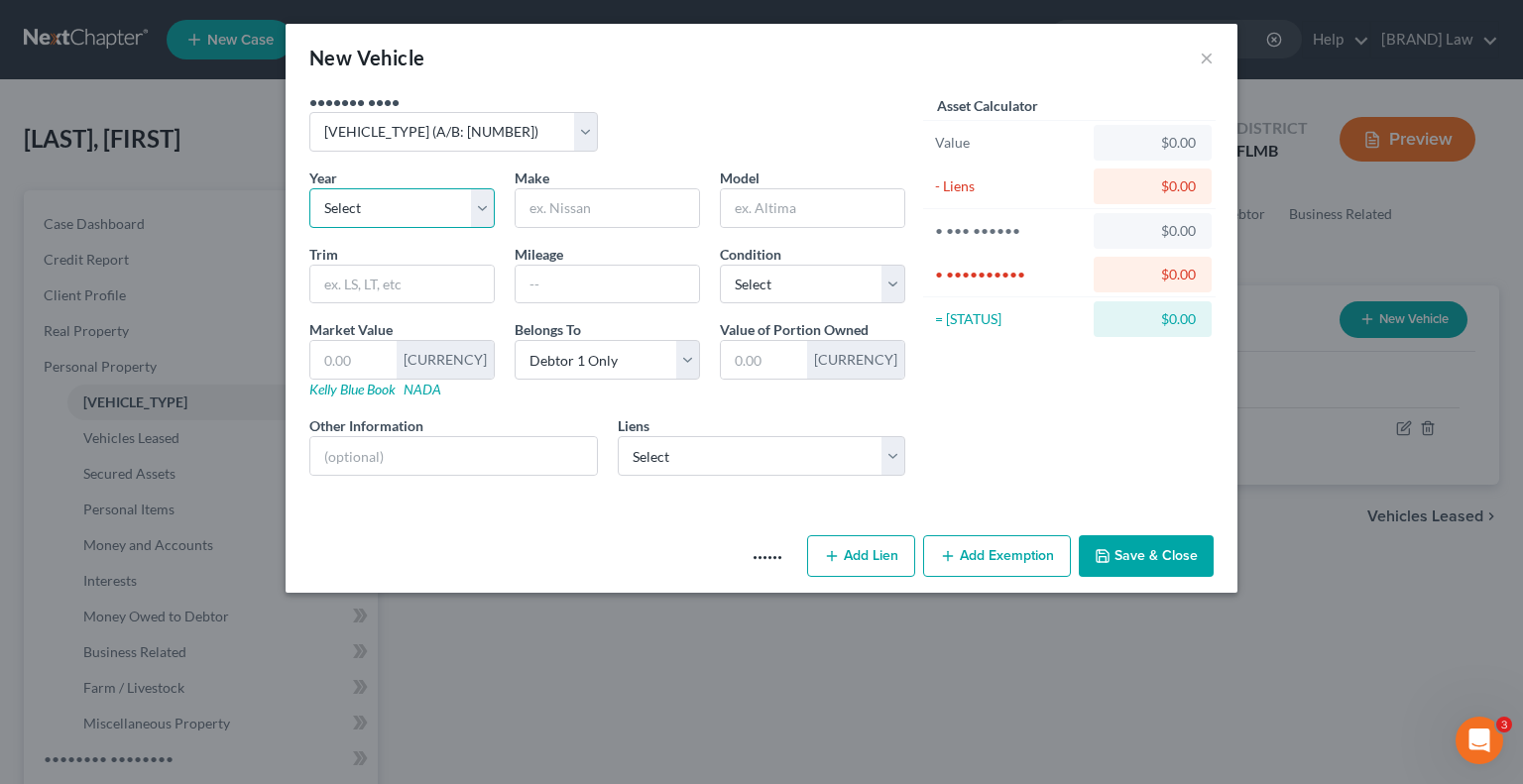 click on "Select 2026 2025 2024 2023 2022 2021 2020 2019 2018 2017 2016 2015 2014 2013 2012 2011 2010 2009 2008 2007 2006 2005 2004 2003 2002 2001 2000 1999 1998 1997 1996 1995 1994 1993 1992 1991 1990 1989 1988 1987 1986 1985 1984 1983 1982 1981 1980 1979 1978 1977 1976 1975 1974 1973 1972 1971 1970 1969 1968 1967 1966 1965 1964 1963 1962 1961 1960 1959 1958 1957 1956 1955 1954 1953 1952 1951 1950 1949 1948 1947 1946 1945 1944 1943 1942 1941 1940 1939 1938 1937 1936 1935 1934 1933 1932 1931 1930 1929 1928 1927 1926 1925 1924 1923 1922 1921 1920 1919 1918 1917 1916 1915 1914 1913 1912 1911 1910 1909 1908 1907 1906 1905 1904 1903 1902 1901" at bounding box center (402, 208) 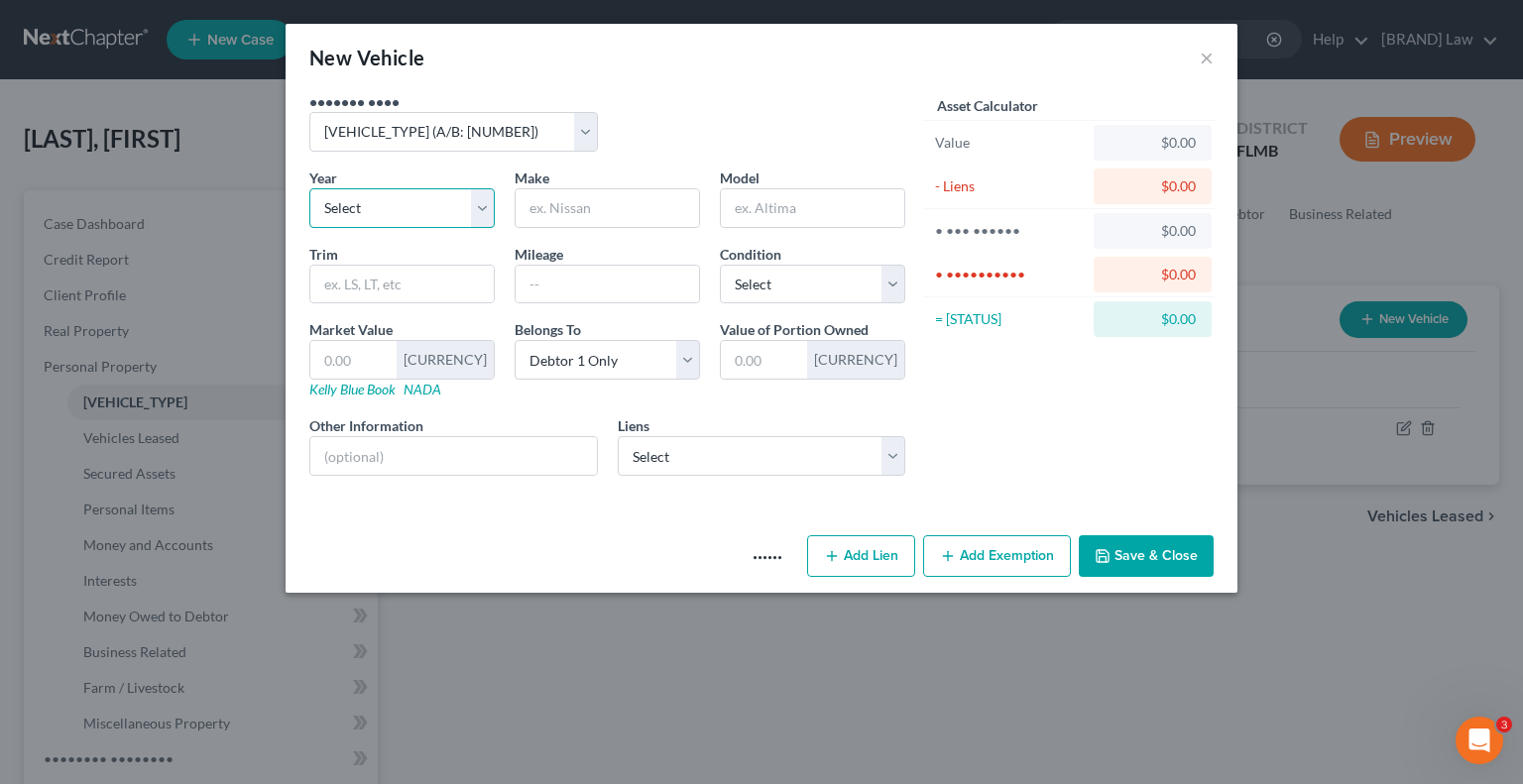 select on "22" 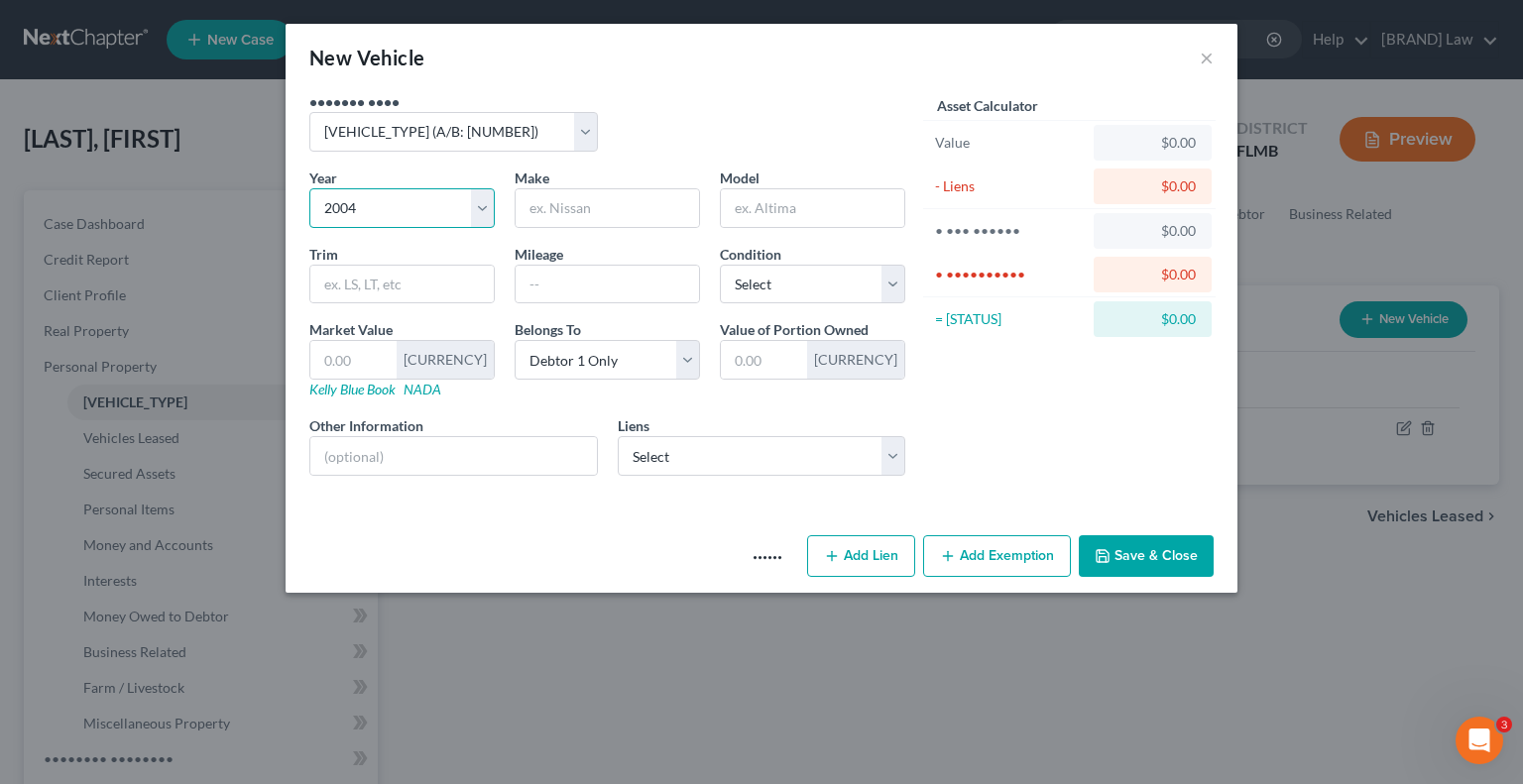 click on "Select 2026 2025 2024 2023 2022 2021 2020 2019 2018 2017 2016 2015 2014 2013 2012 2011 2010 2009 2008 2007 2006 2005 2004 2003 2002 2001 2000 1999 1998 1997 1996 1995 1994 1993 1992 1991 1990 1989 1988 1987 1986 1985 1984 1983 1982 1981 1980 1979 1978 1977 1976 1975 1974 1973 1972 1971 1970 1969 1968 1967 1966 1965 1964 1963 1962 1961 1960 1959 1958 1957 1956 1955 1954 1953 1952 1951 1950 1949 1948 1947 1946 1945 1944 1943 1942 1941 1940 1939 1938 1937 1936 1935 1934 1933 1932 1931 1930 1929 1928 1927 1926 1925 1924 1923 1922 1921 1920 1919 1918 1917 1916 1915 1914 1913 1912 1911 1910 1909 1908 1907 1906 1905 1904 1903 1902 1901" at bounding box center (402, 208) 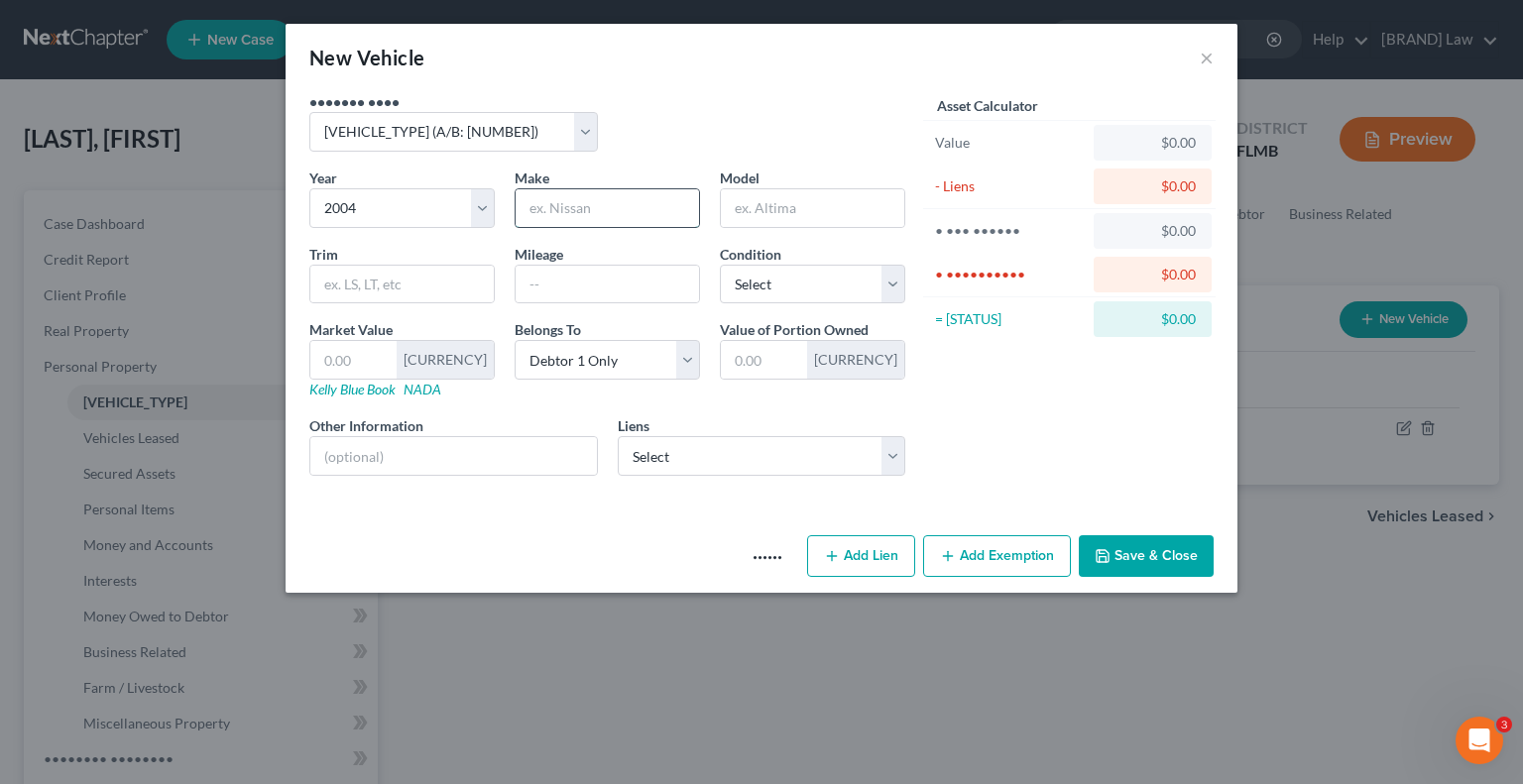 click at bounding box center [607, 208] 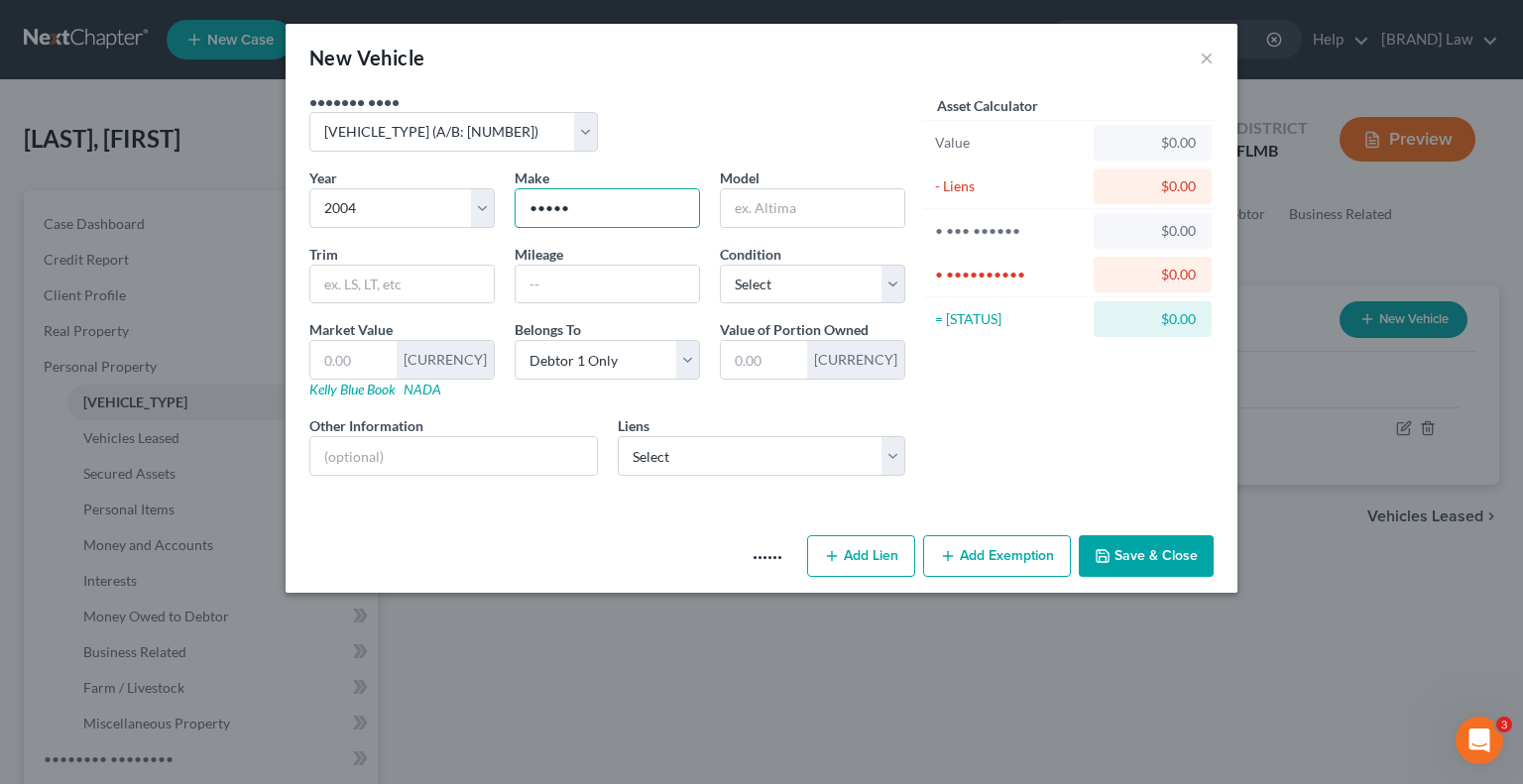 type on "•••••" 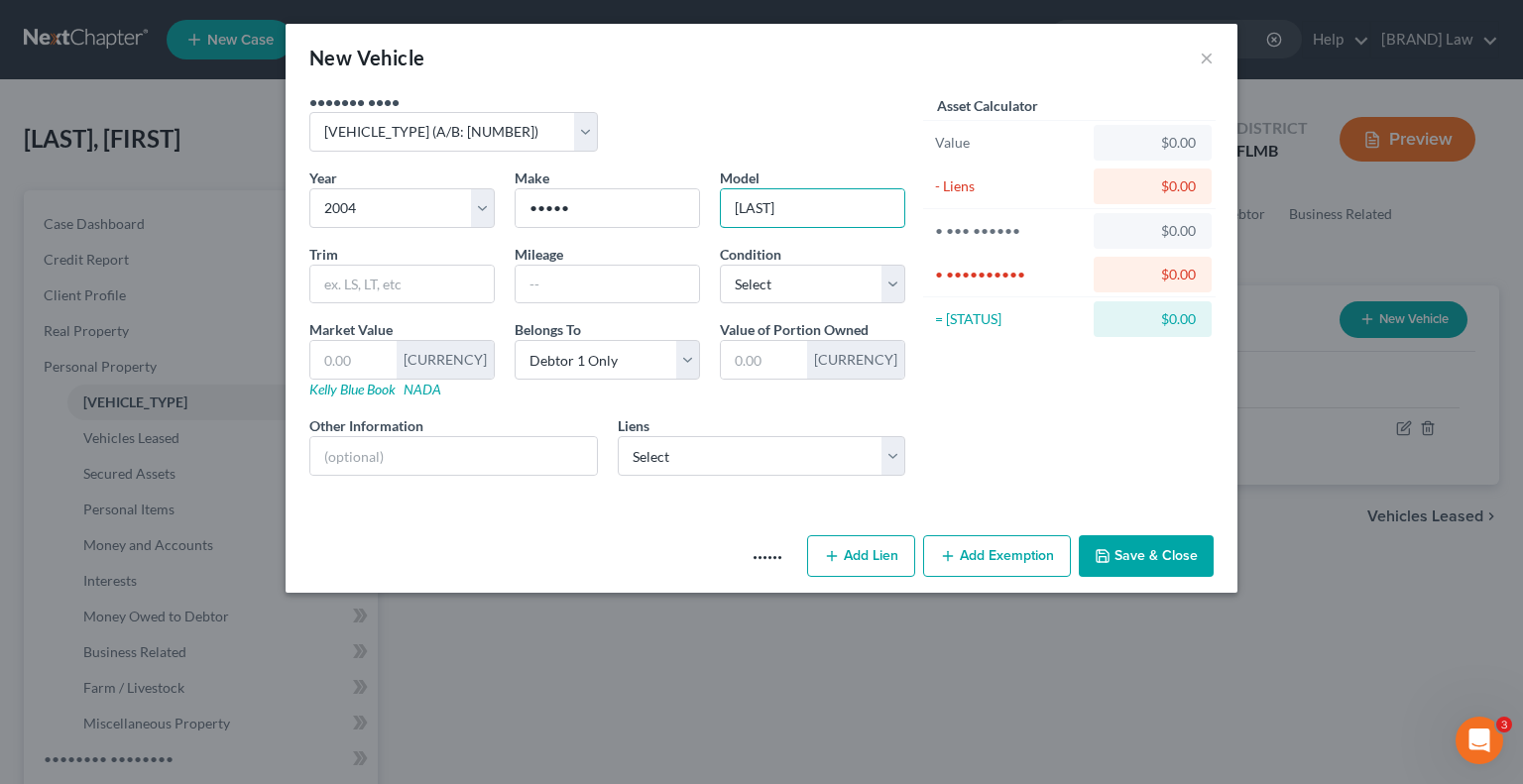 type on "[LAST]" 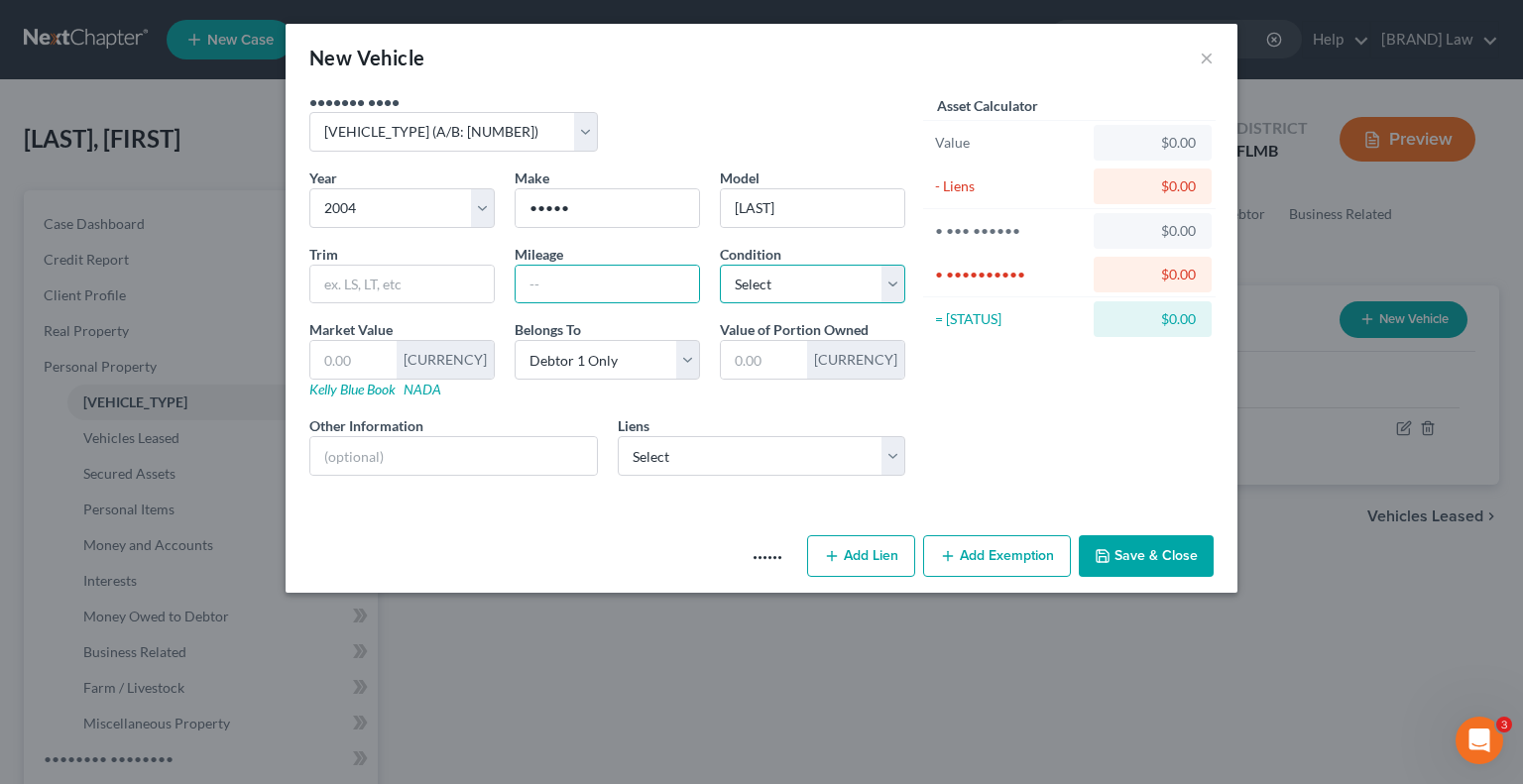 click on "Select Excellent Very Good Good Fair Poor" at bounding box center [812, 284] 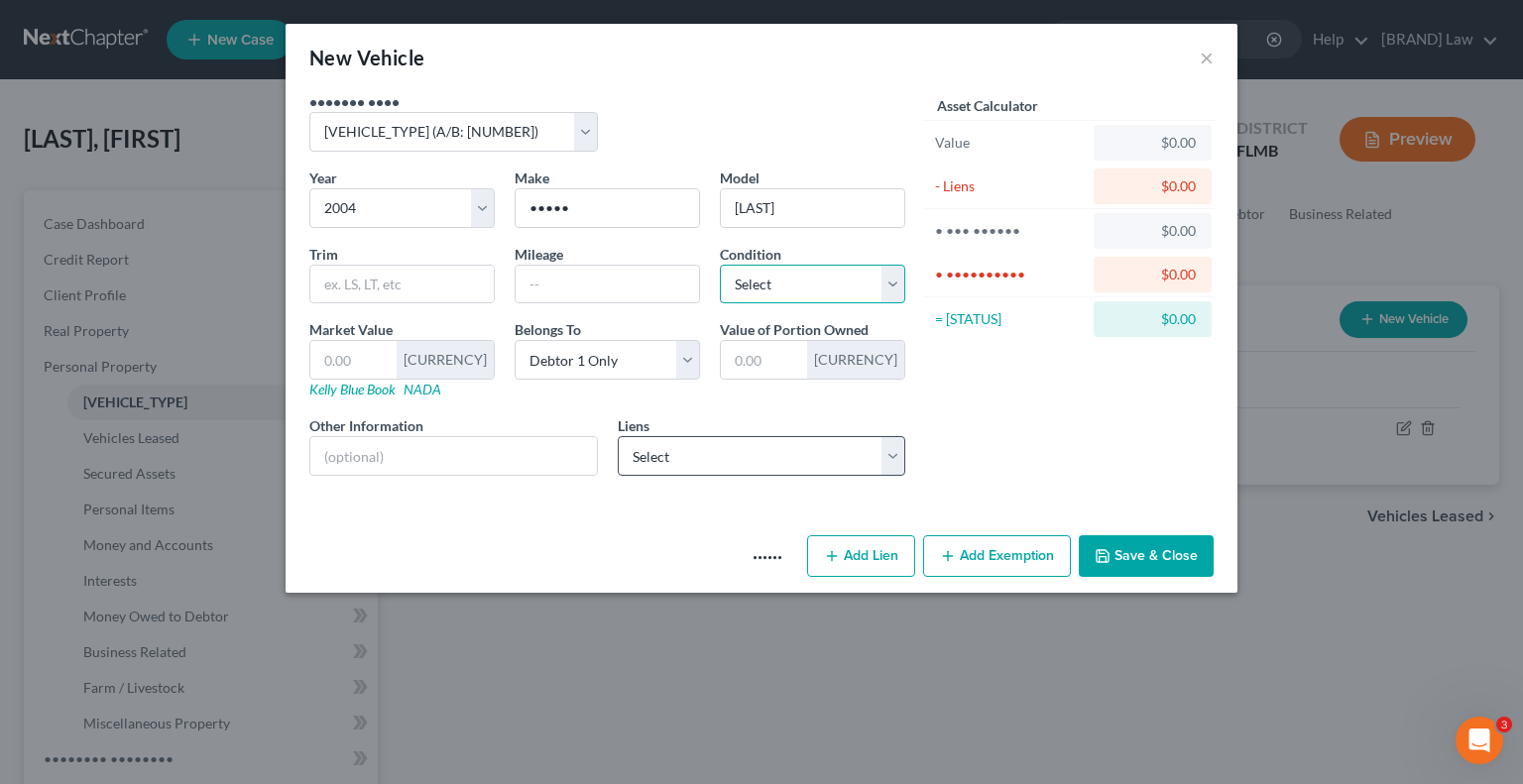 select on "4" 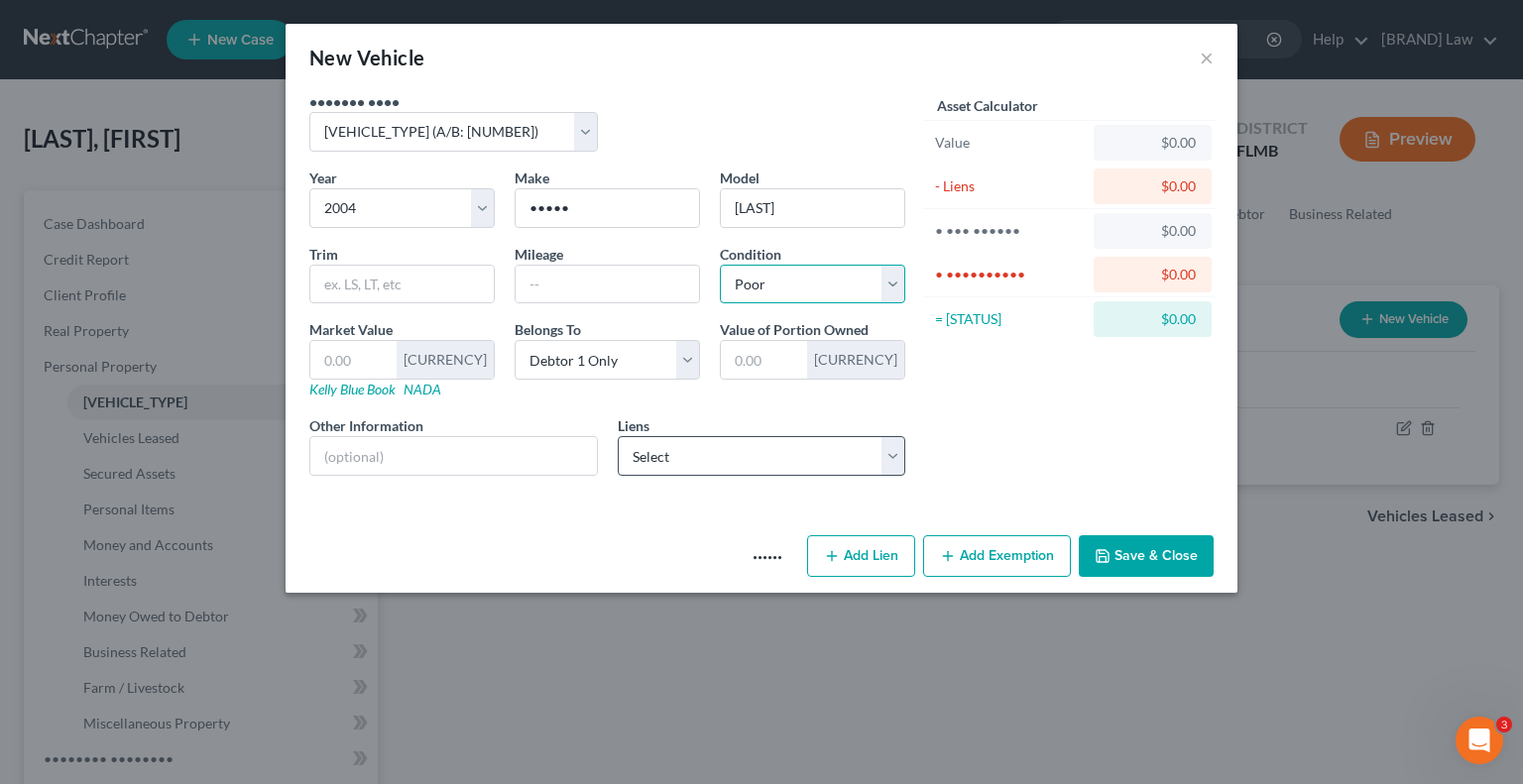 click on "Select Excellent Very Good Good Fair Poor" at bounding box center (812, 284) 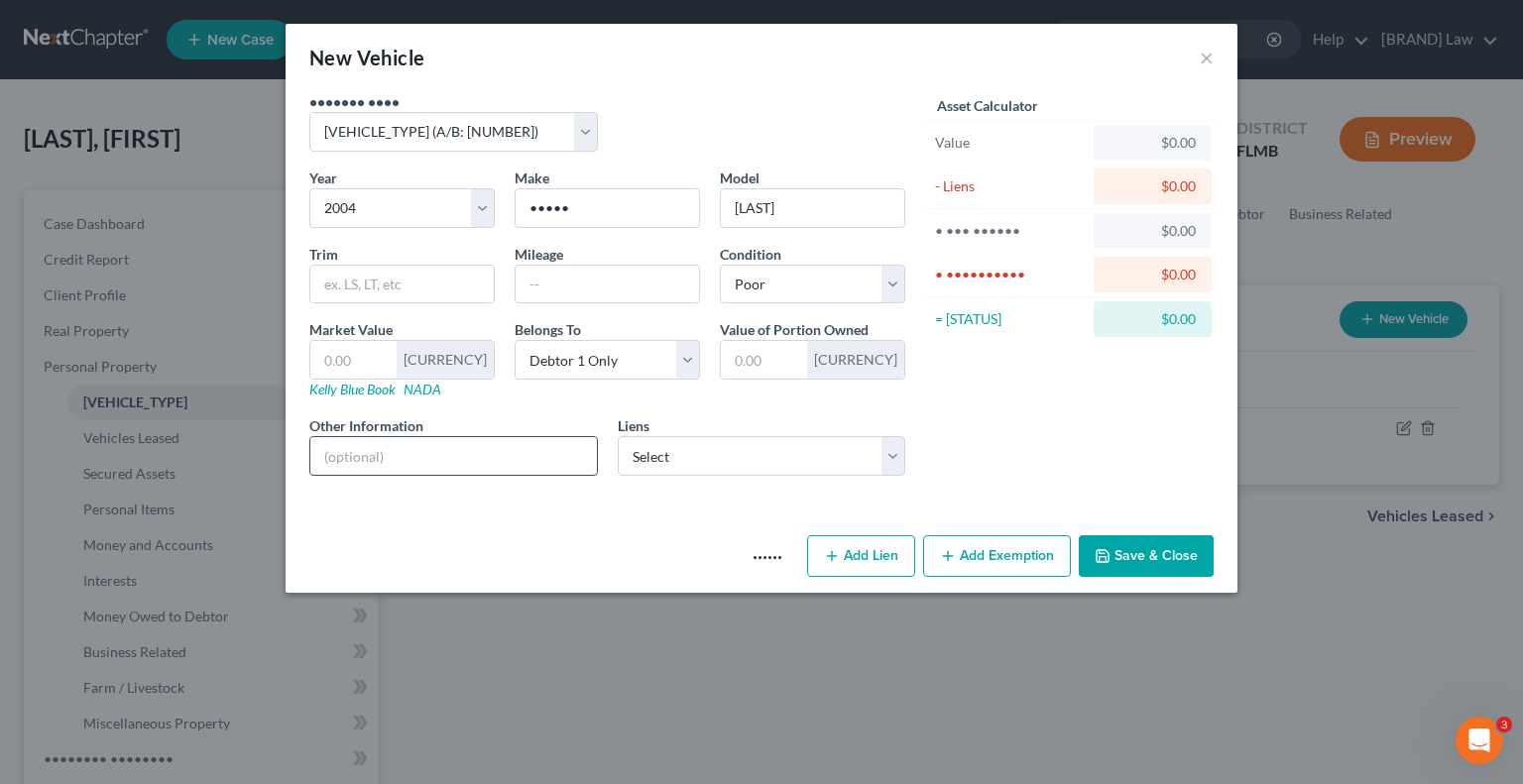 click at bounding box center (453, 456) 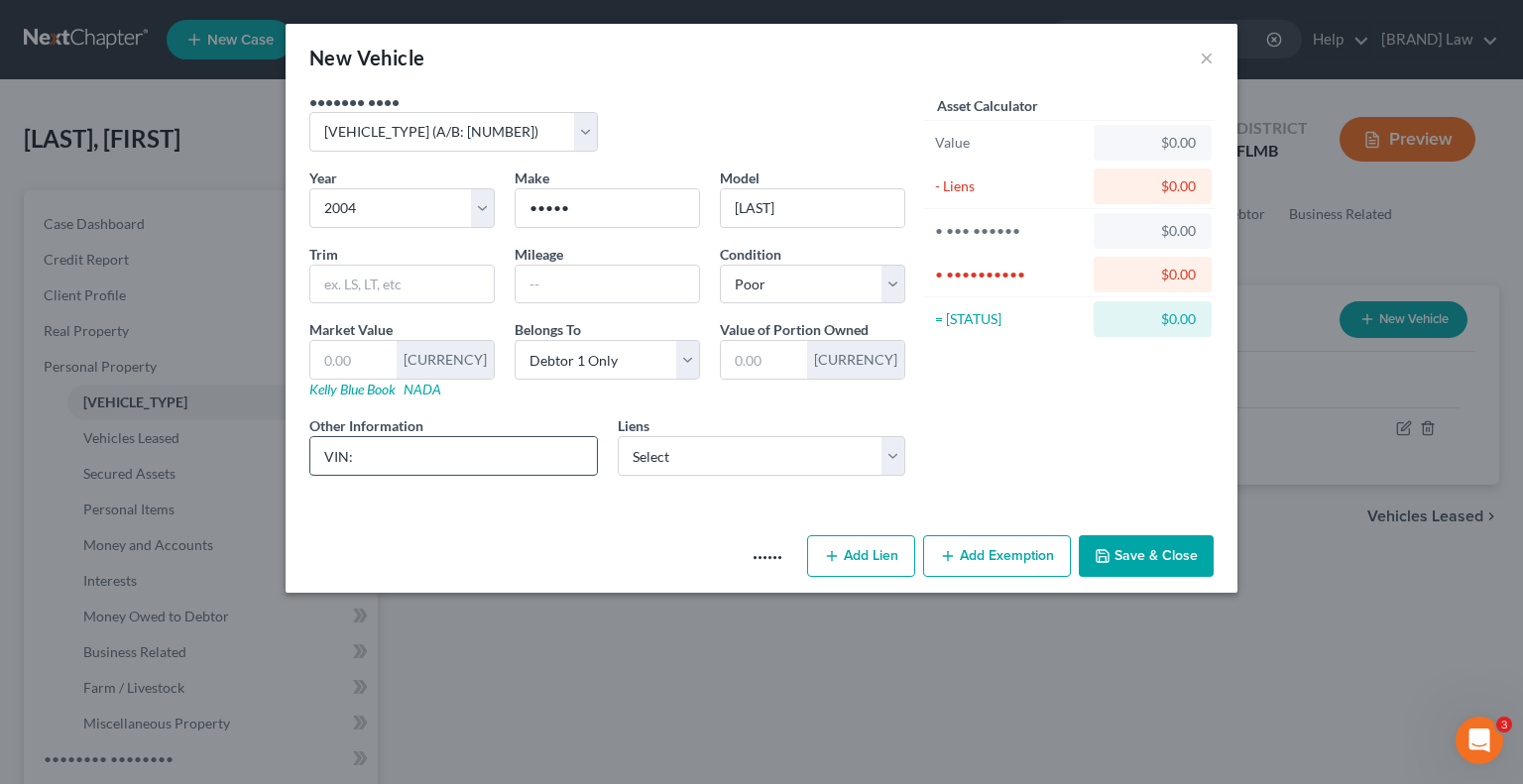 paste on "•••••••••••••••••" 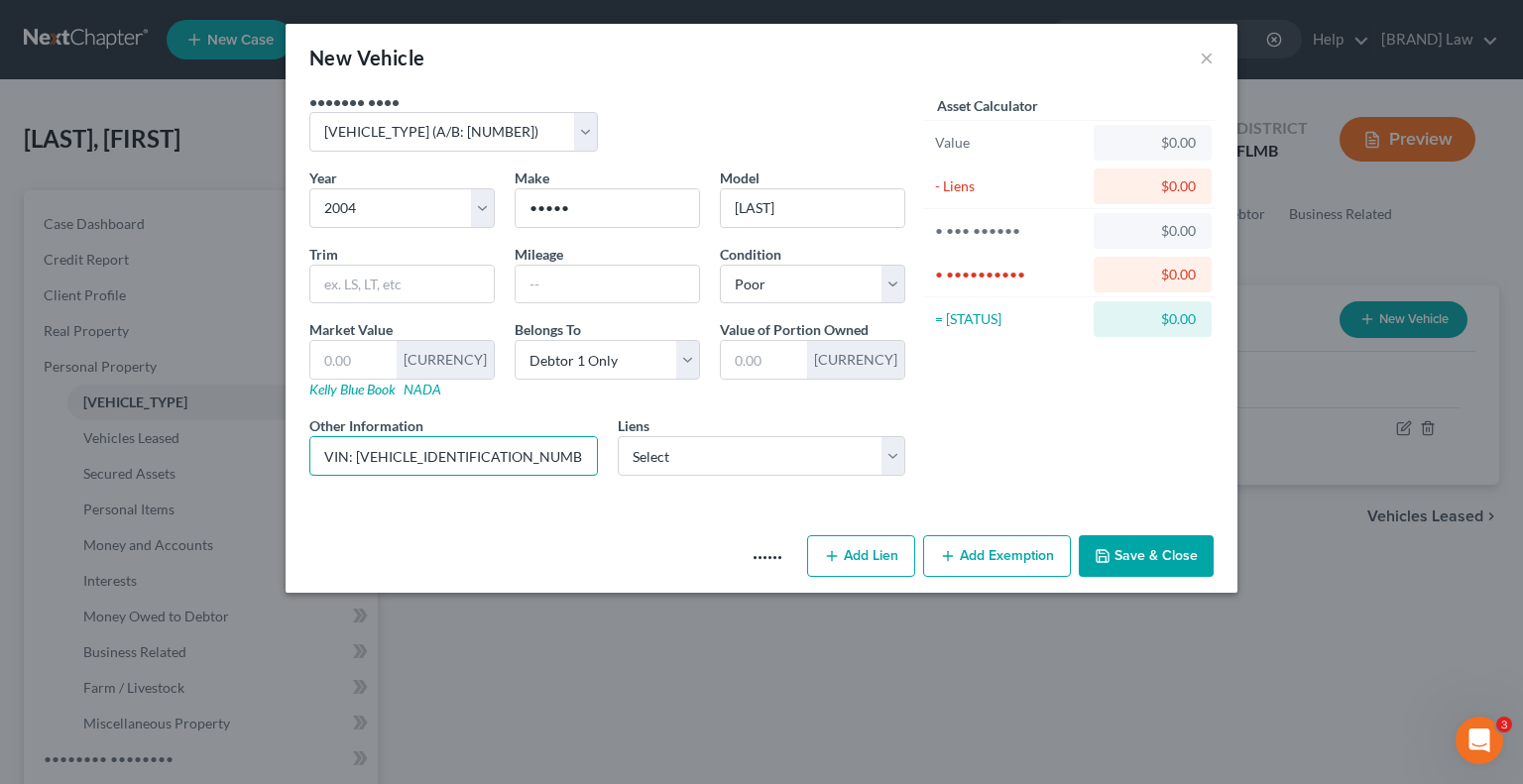 type on "VIN: [VEHICLE_IDENTIFICATION_NUMBER]" 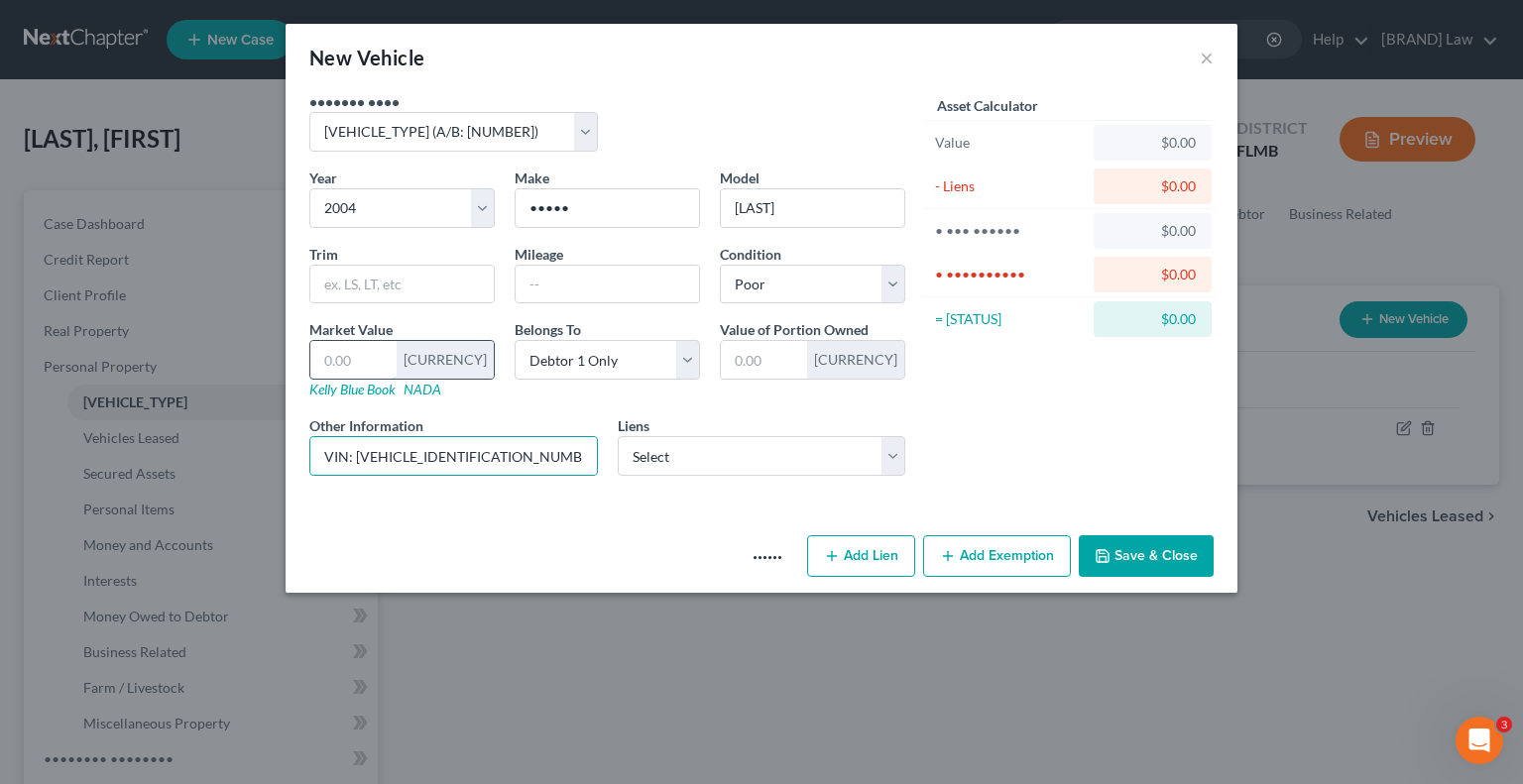 click at bounding box center [353, 360] 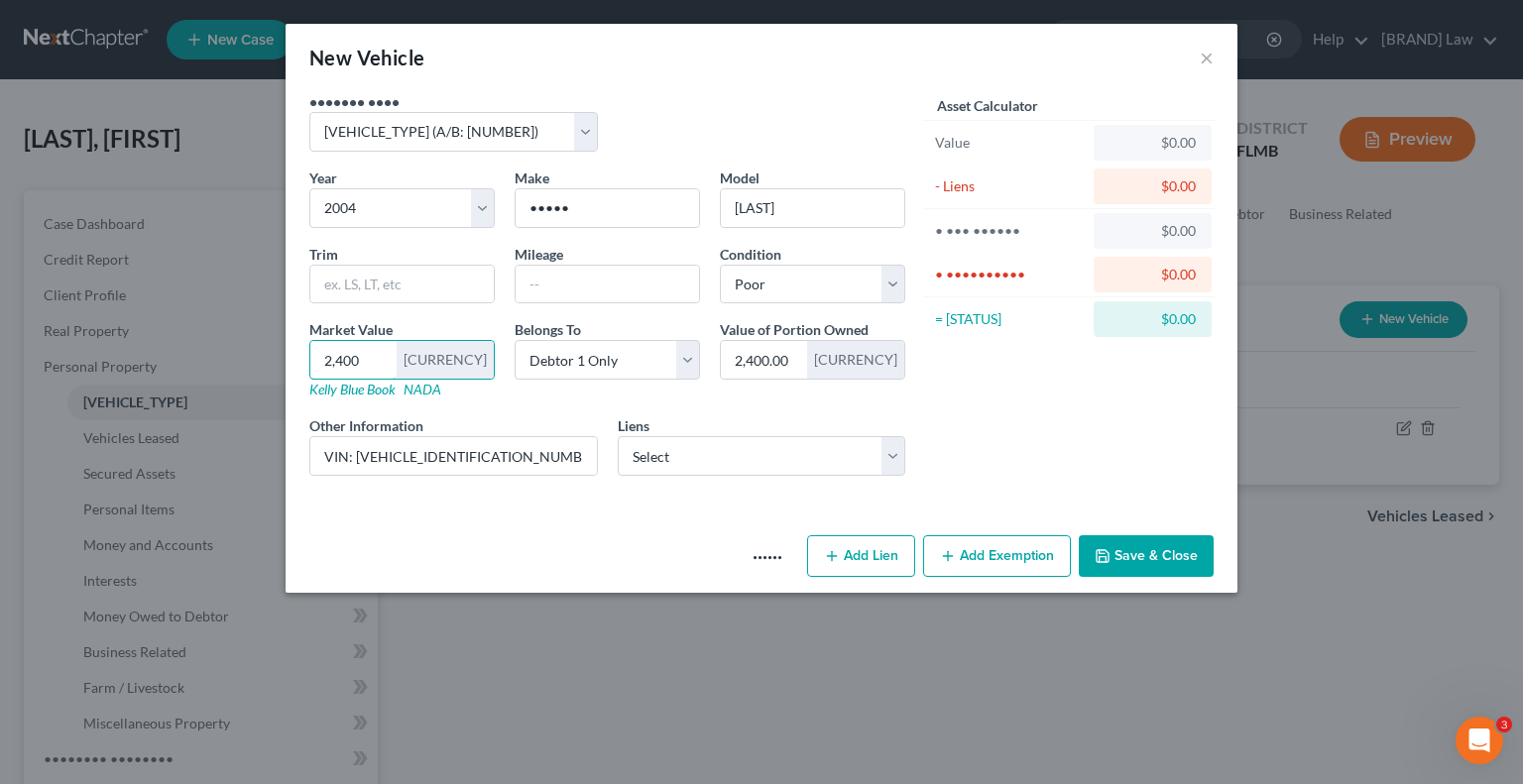 type on "2,400" 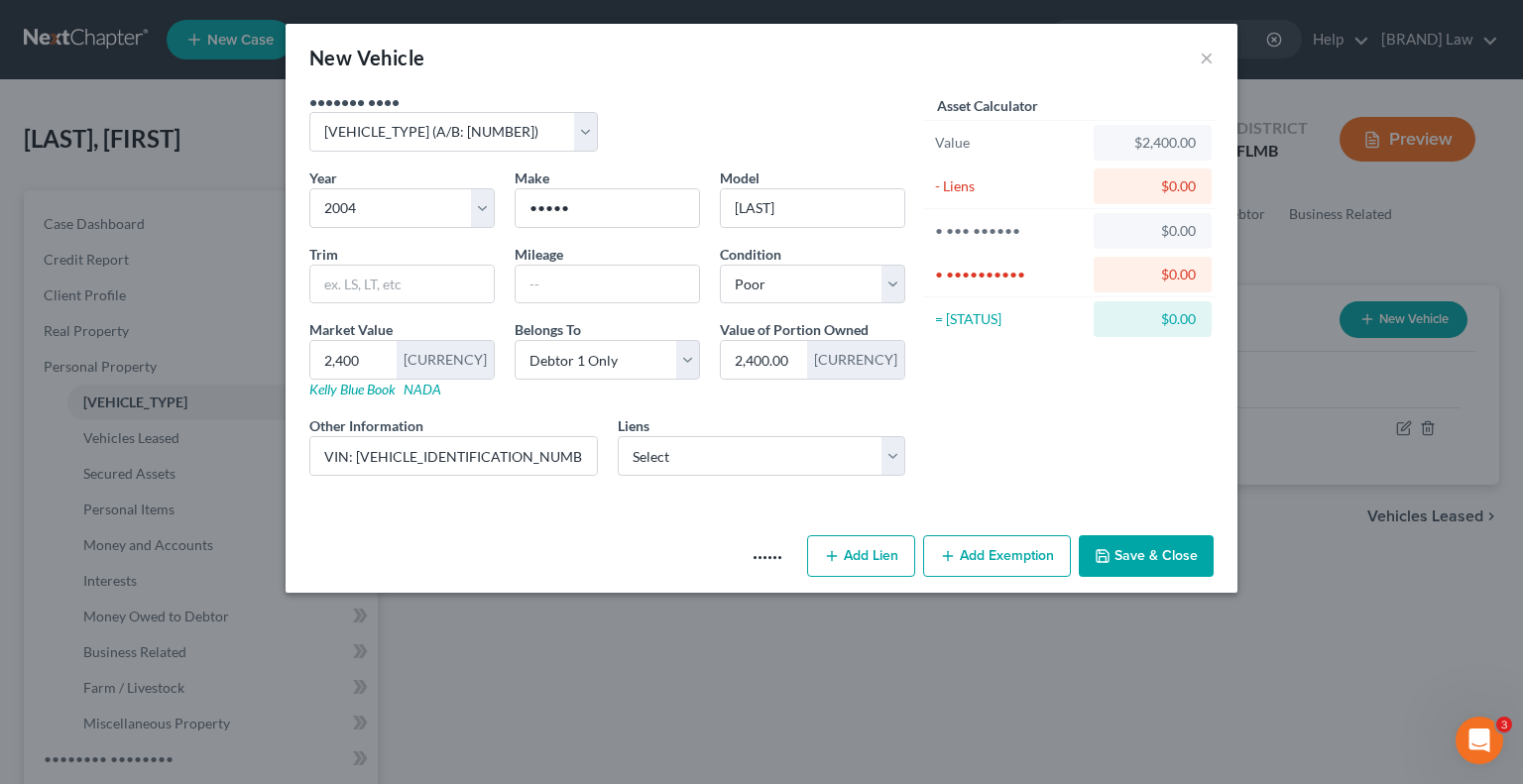 click on "Save & Close" at bounding box center [1146, 556] 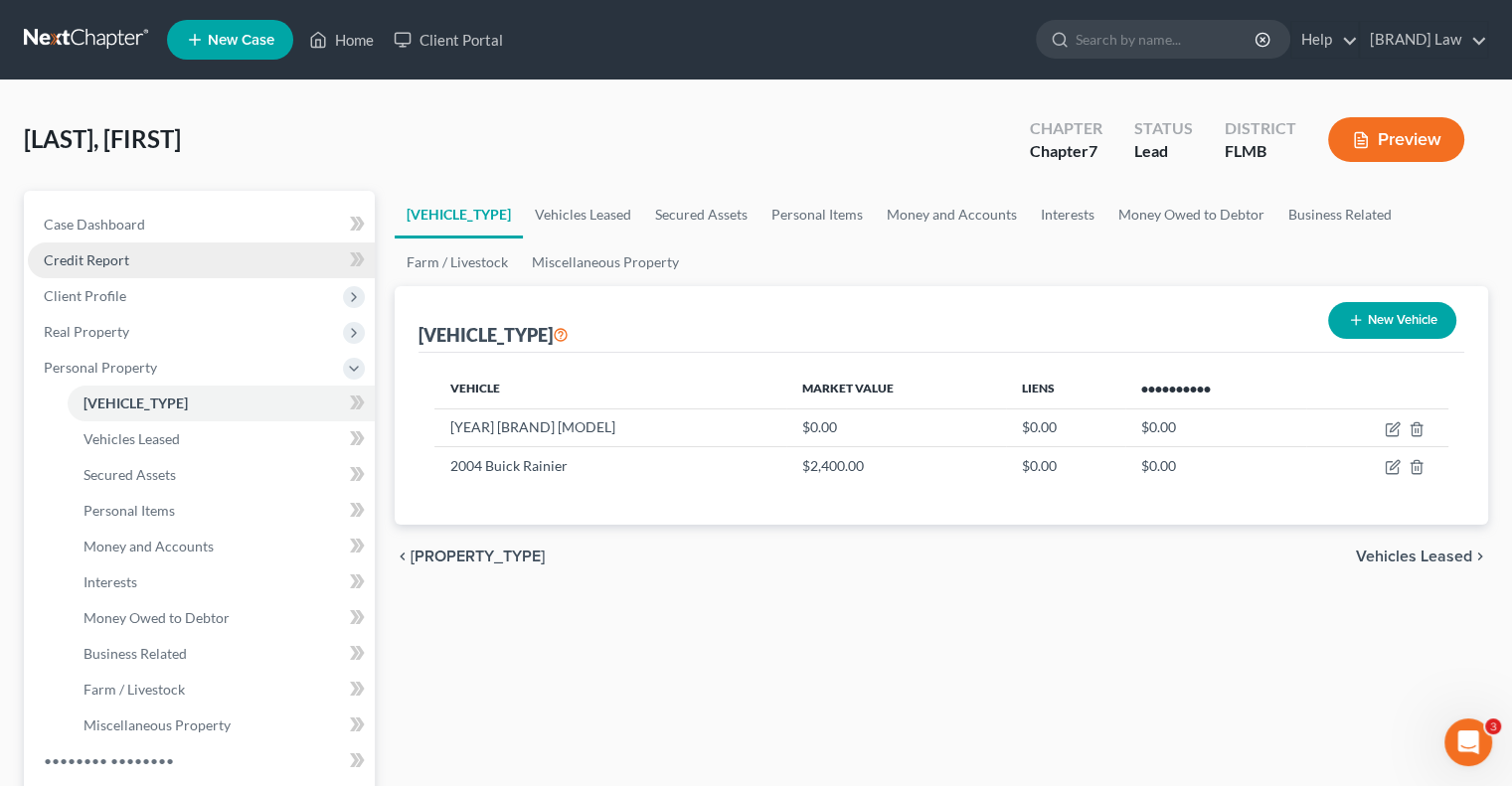 click on "Credit Report" at bounding box center (86, 259) 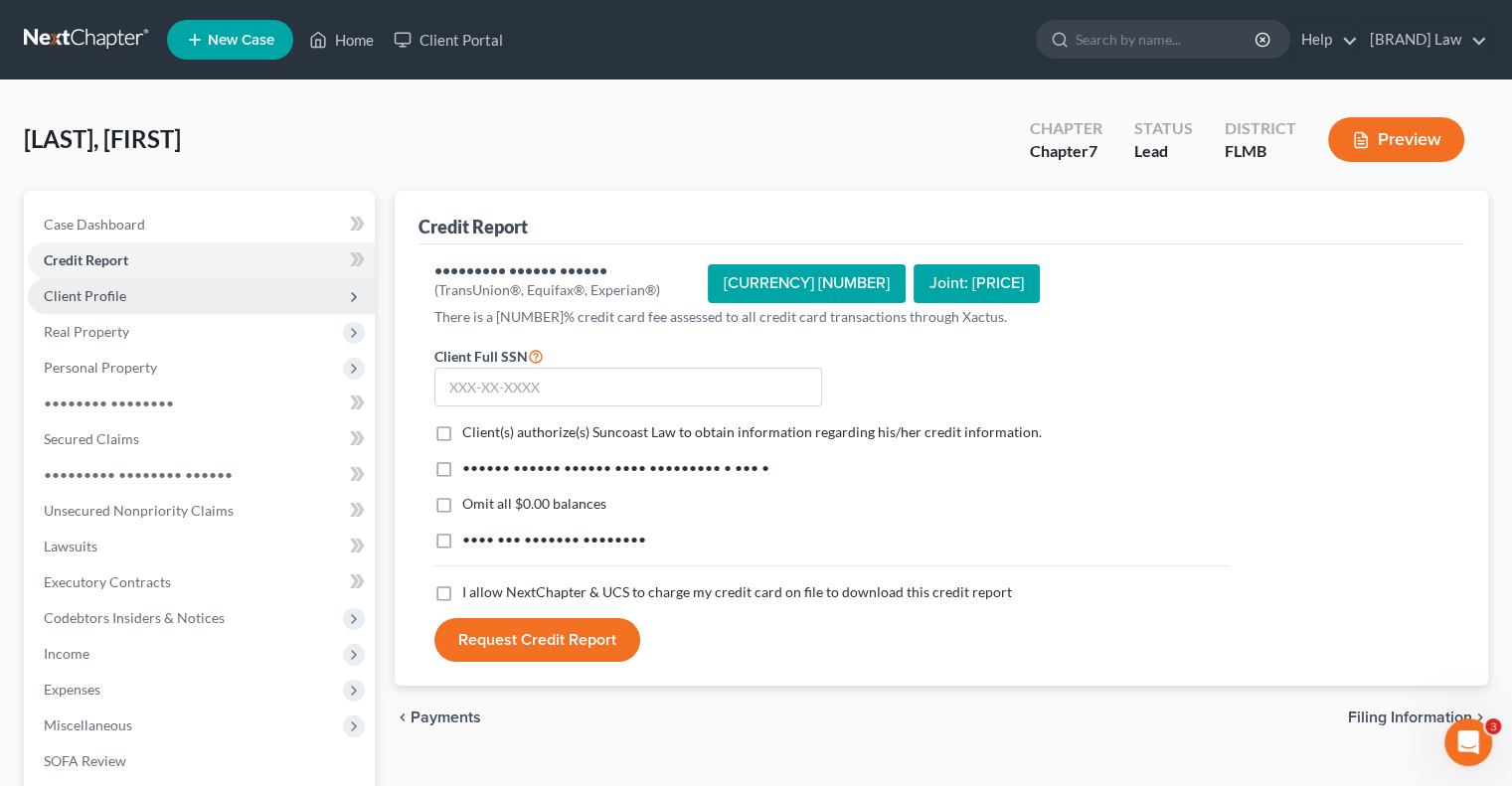 click on "Client Profile" at bounding box center (0, 0) 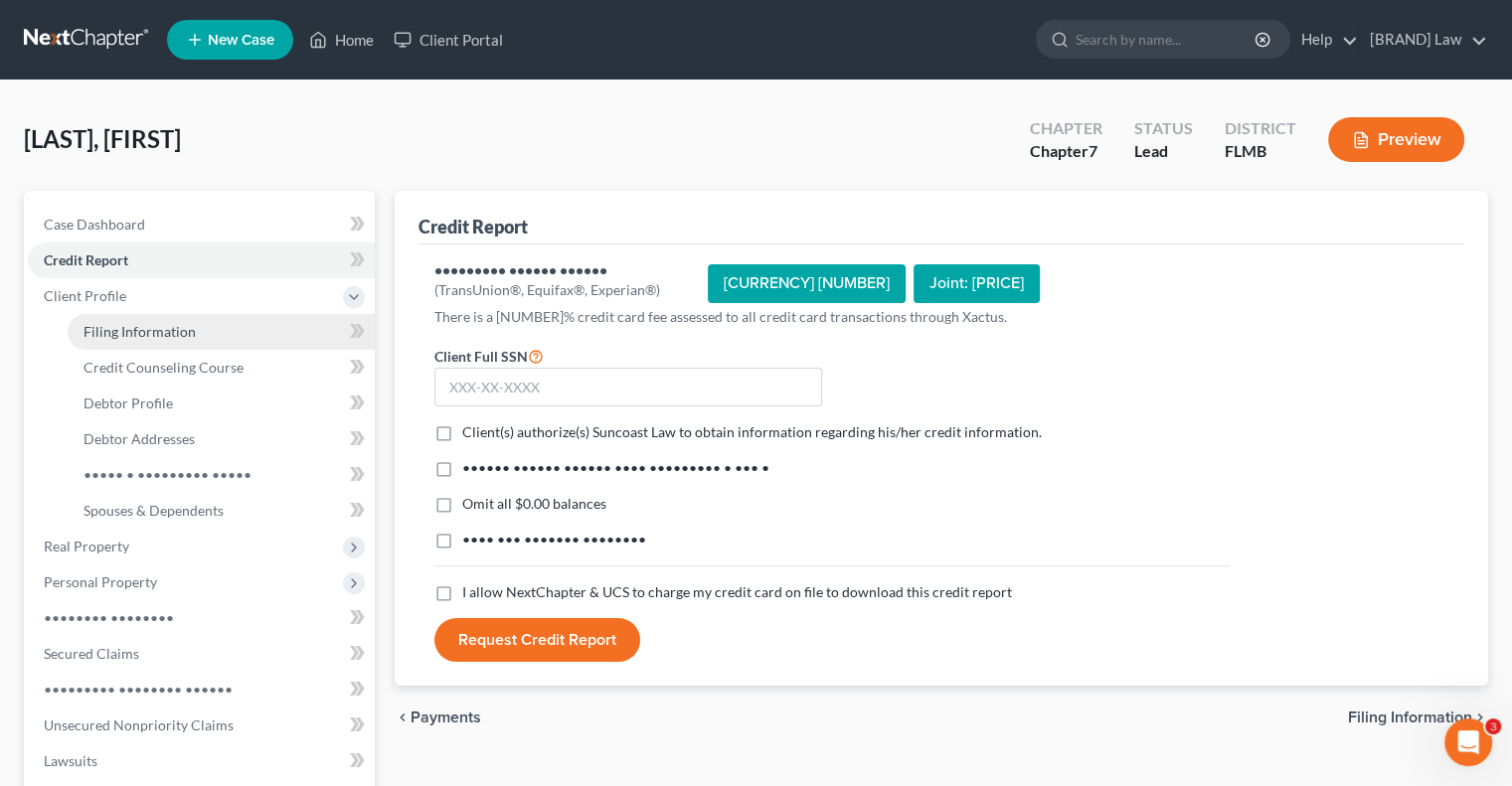 click on "Filing Information" at bounding box center [221, 332] 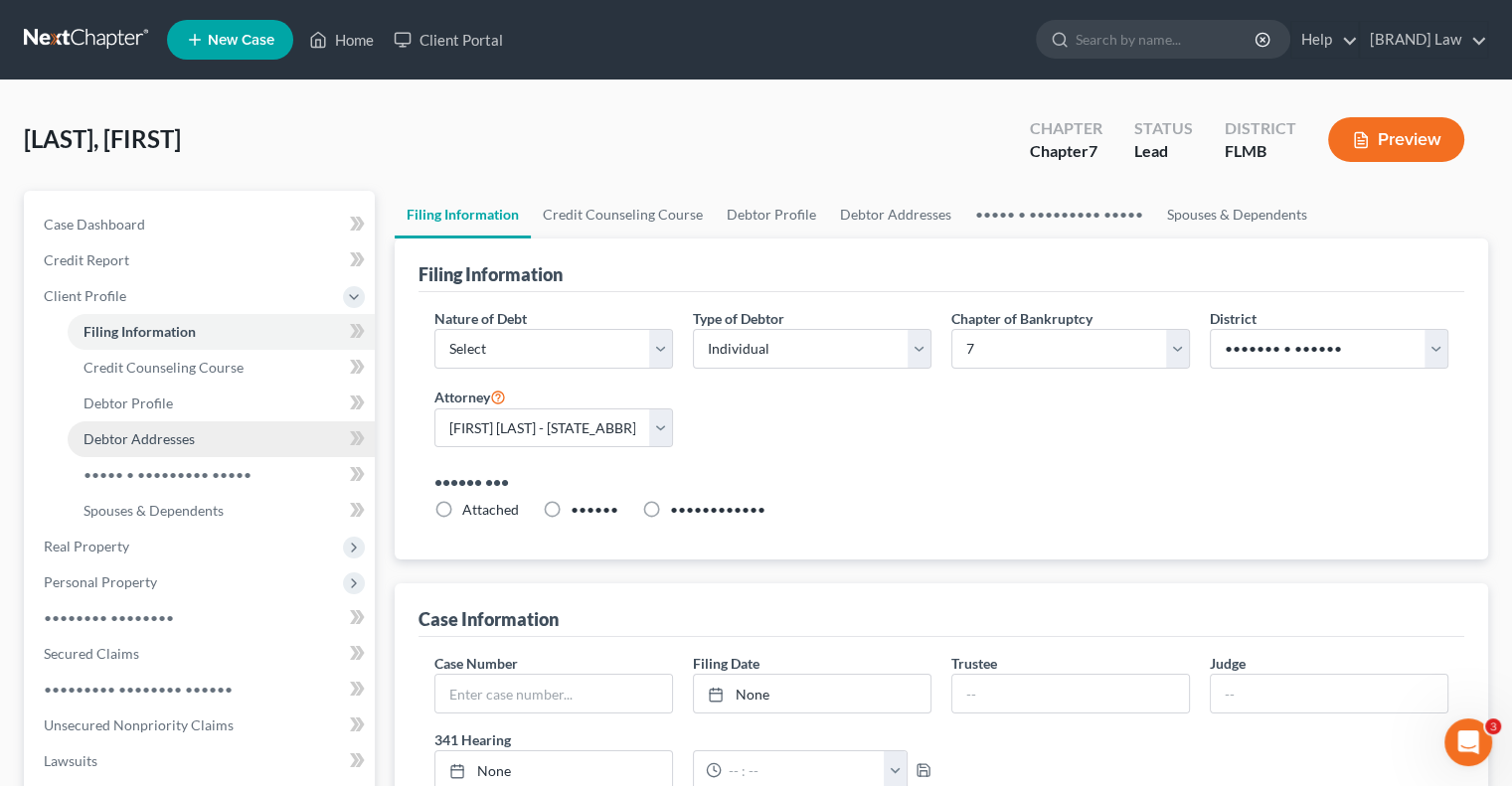 click on "Debtor Addresses" at bounding box center (139, 438) 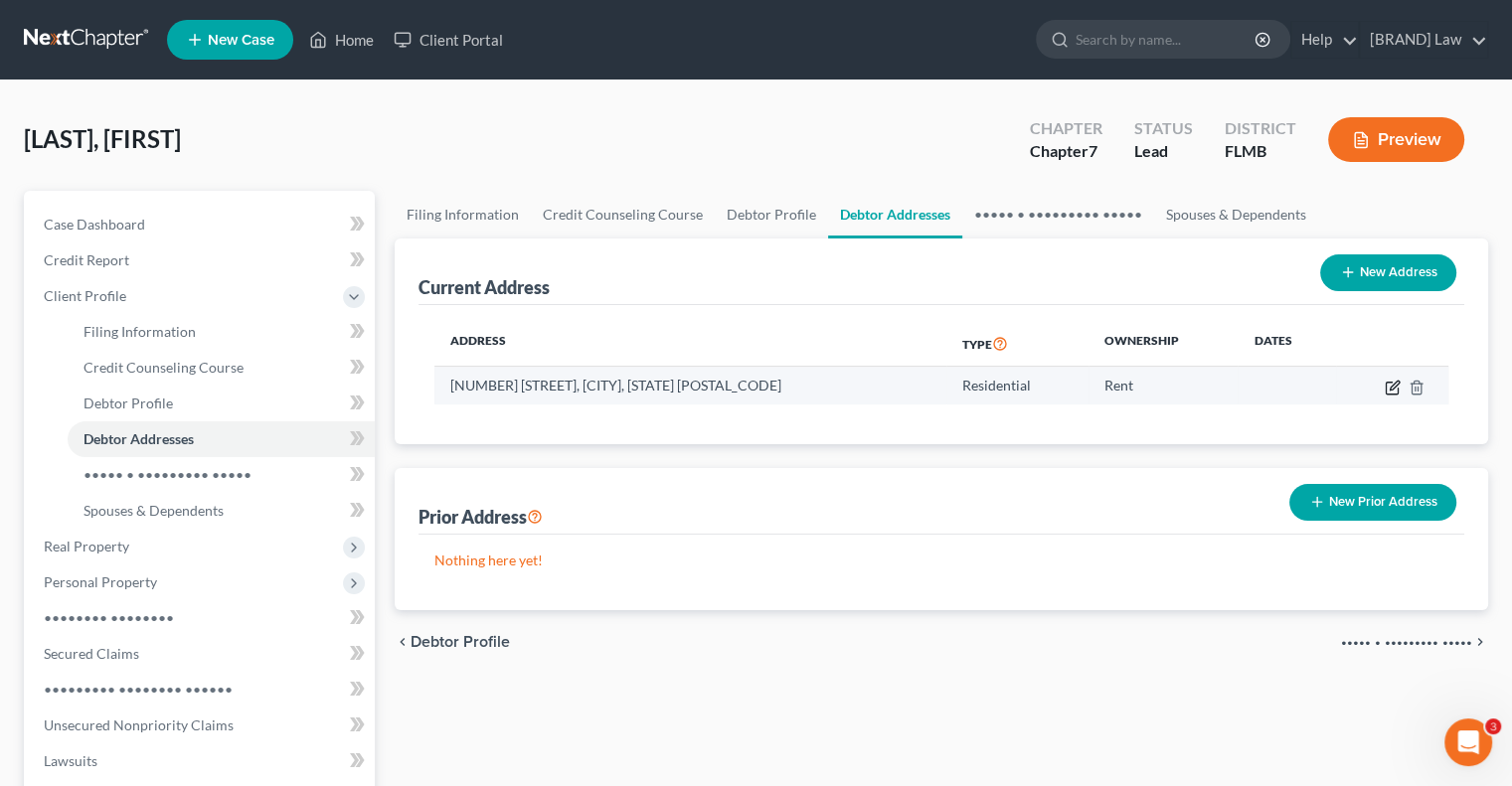 click at bounding box center [1393, 388] 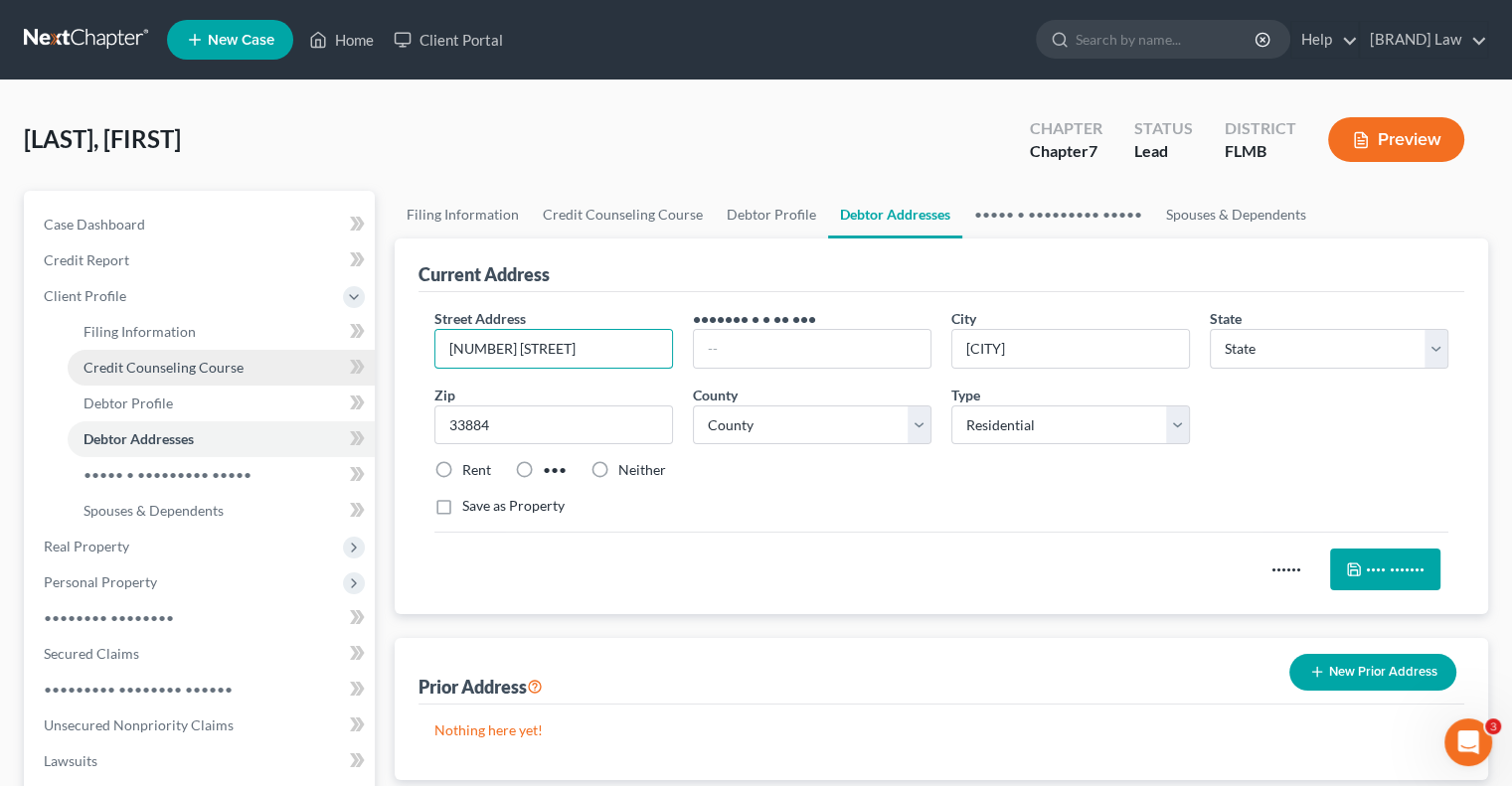 drag, startPoint x: 604, startPoint y: 339, endPoint x: 340, endPoint y: 350, distance: 264.22907 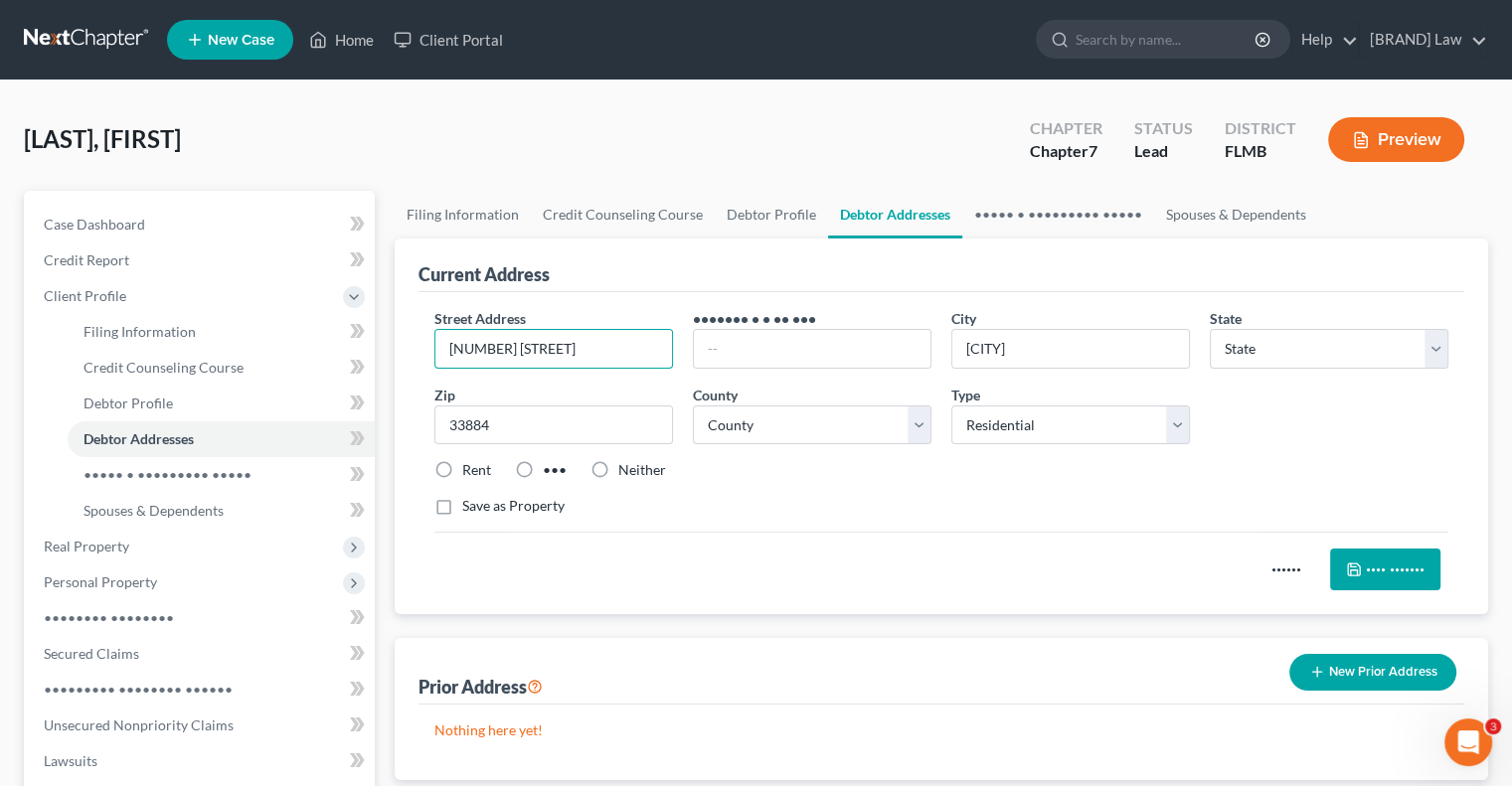 type on "[NUMBER] [STREET]" 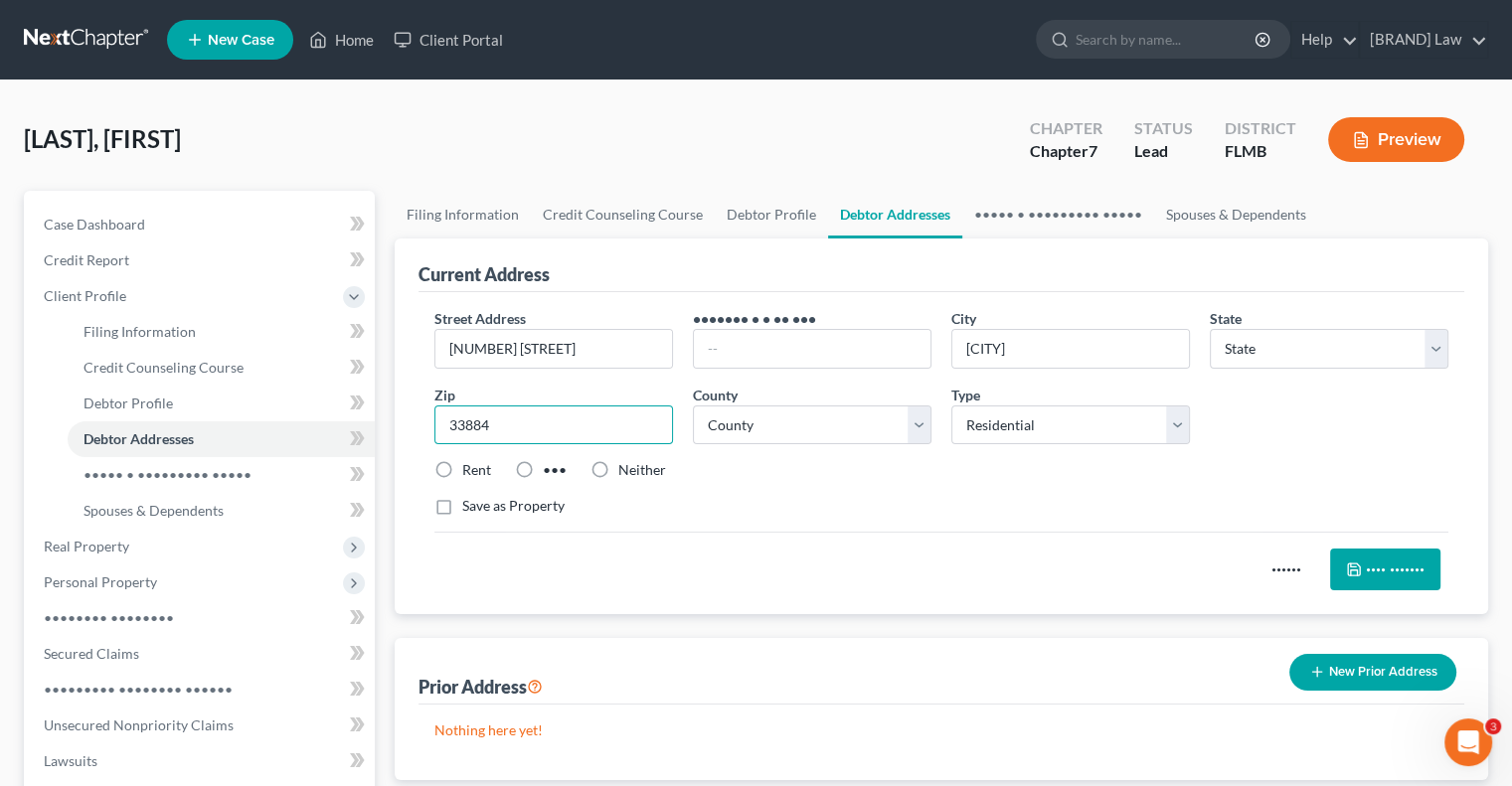drag, startPoint x: 569, startPoint y: 420, endPoint x: 411, endPoint y: 404, distance: 158.80806 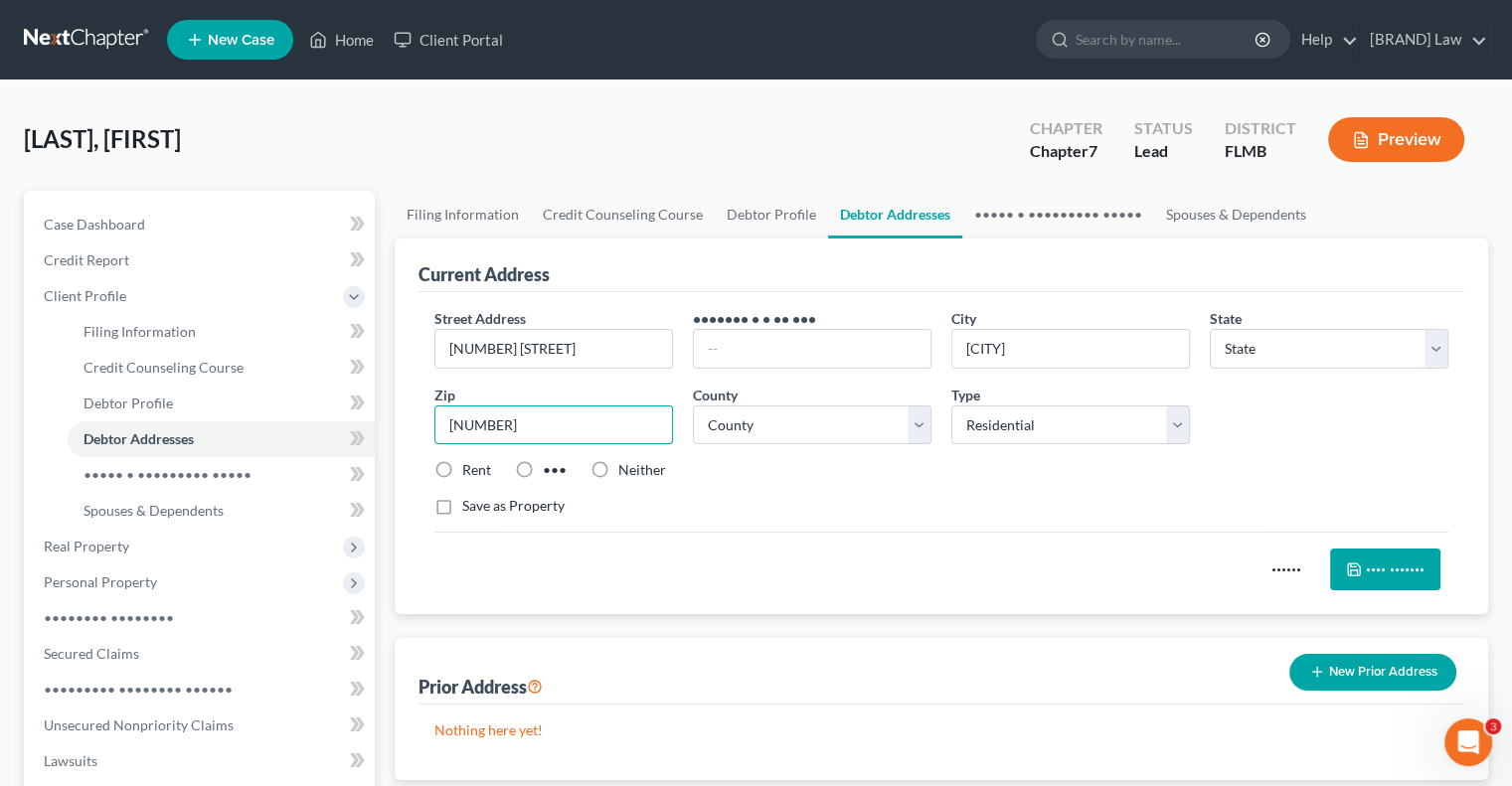 type on "[NUMBER]" 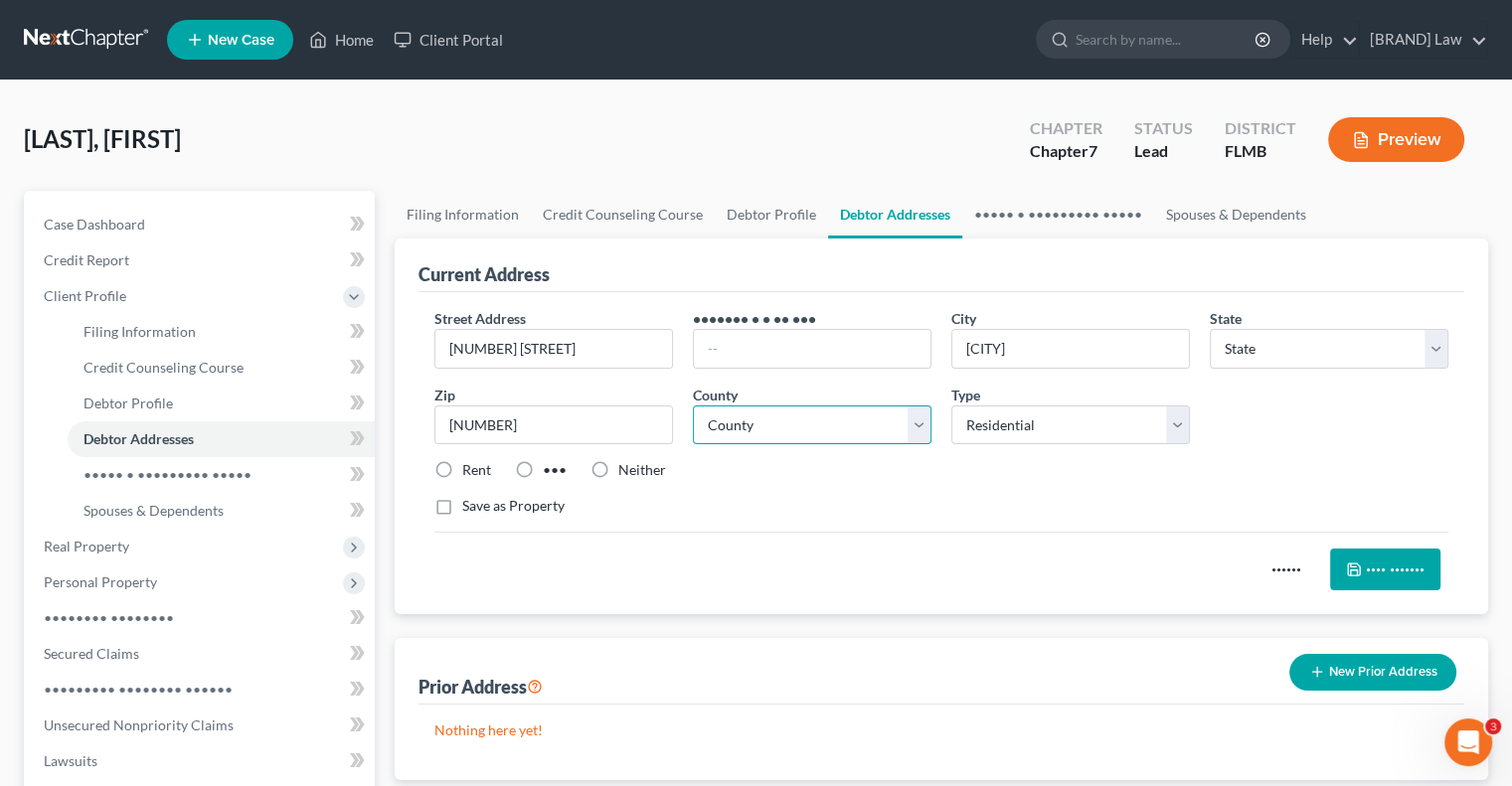 click on "County Alachua County Baker County Bay County Bradford County Brevard County Broward County Calhoun County Charlotte County Citrus County Clay County Collier County Columbia County DeSoto County Dixie County Duval County Escambia County Flagler County Franklin County Gadsden County Gilchrist County Glades County Gulf County Hamilton County Hardee County Hendry County Hernando County Highlands County Hillsborough County Holmes County Indian River County Jackson County Jefferson County Lafayette County Lake County Lee County Leon County Levy County Liberty County Madison County Manatee County Marion County Martin County Miami-Dade County Monroe County Nassau County Okaloosa County Okeechobee County Orange County Osceola County Palm Beach County Pasco County Pinellas County Polk County Putnam County Santa Rosa County Sarasota County Seminole County St. Johns County St. Lucie County Sumter County Suwannee County Taylor County Union County Volusia County Wakulla County Walton County Washington County" at bounding box center [812, 425] 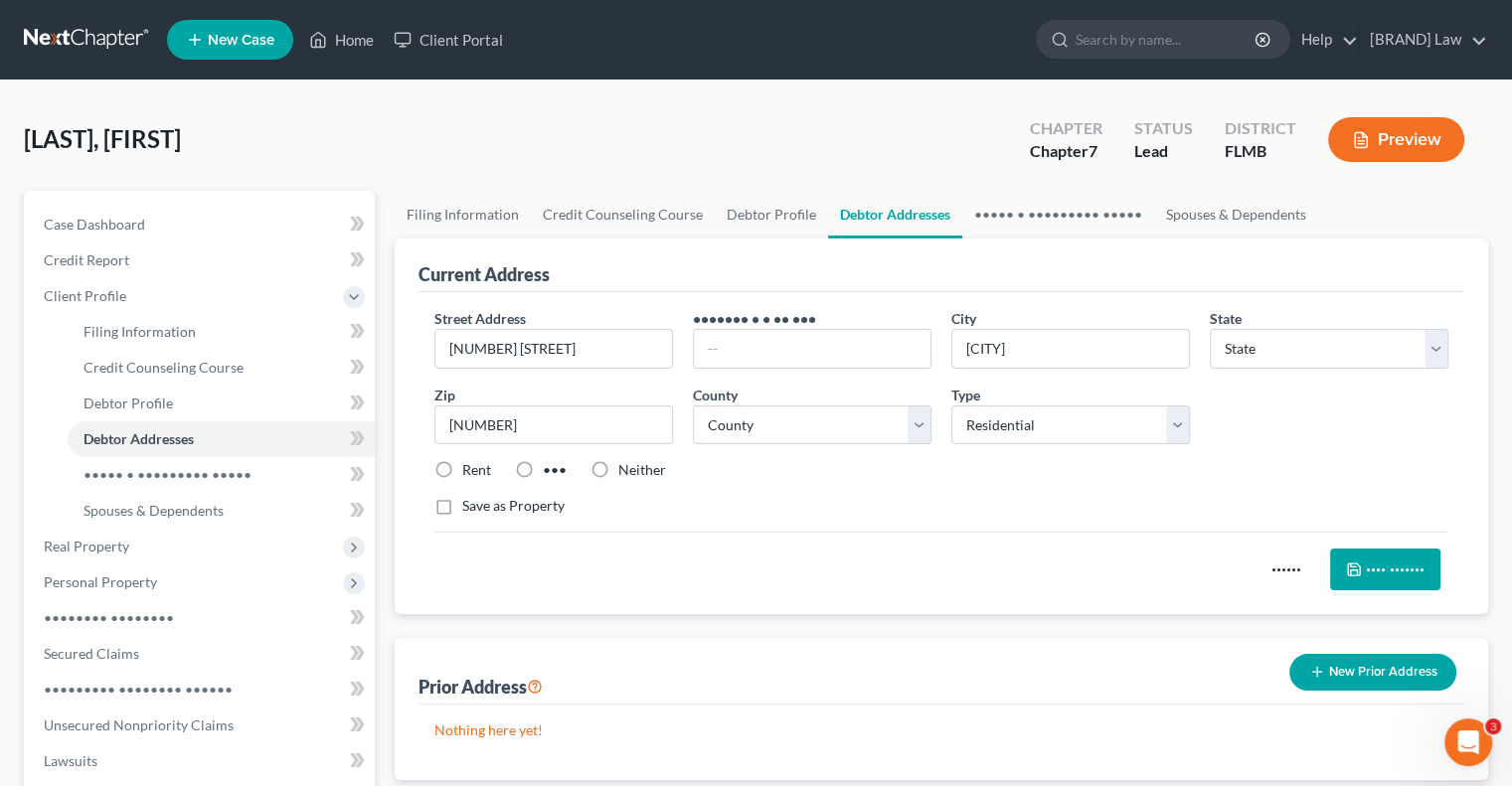 click on "•••" at bounding box center (555, 470) 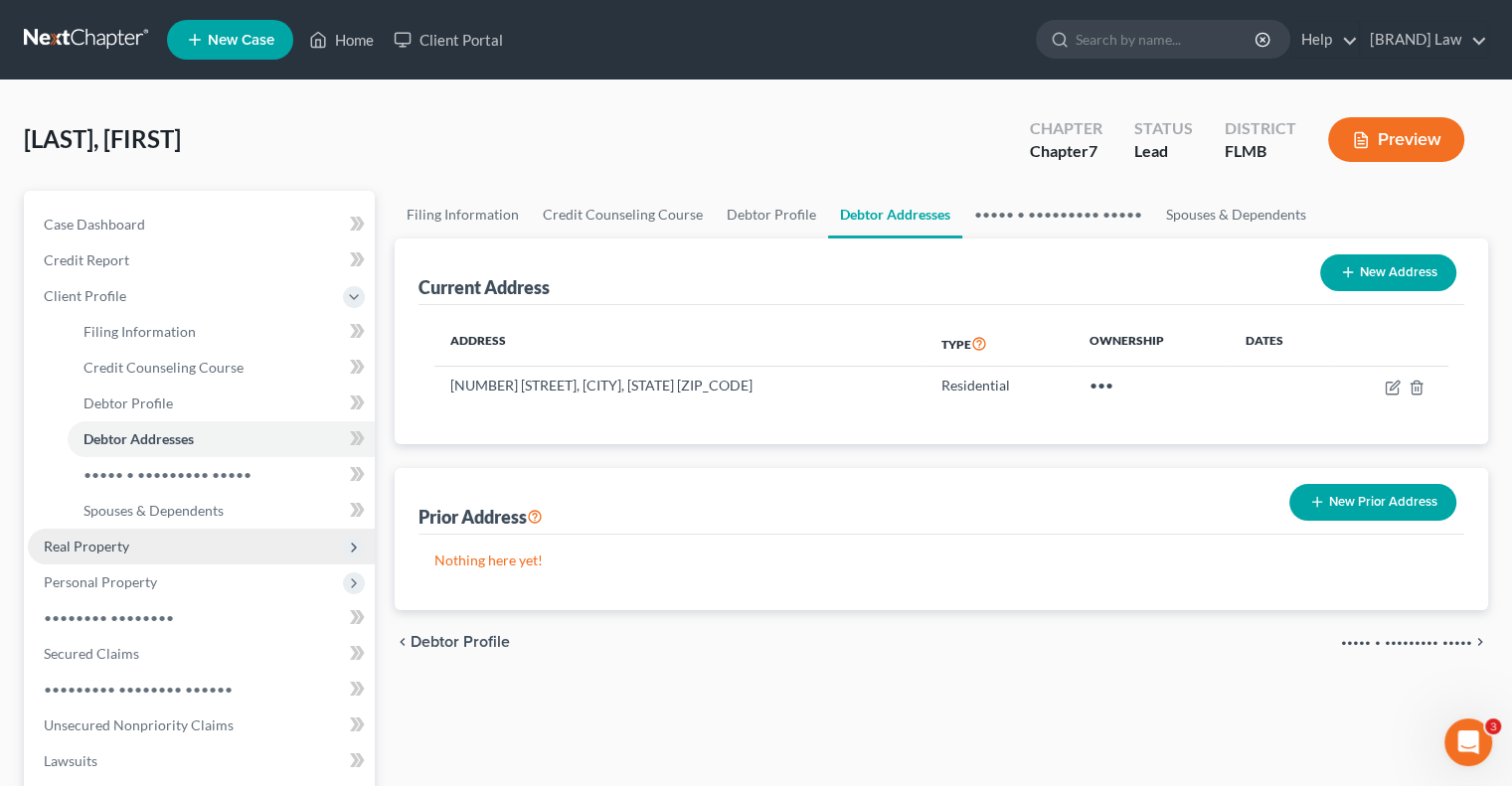 click on "Real Property" at bounding box center (0, 0) 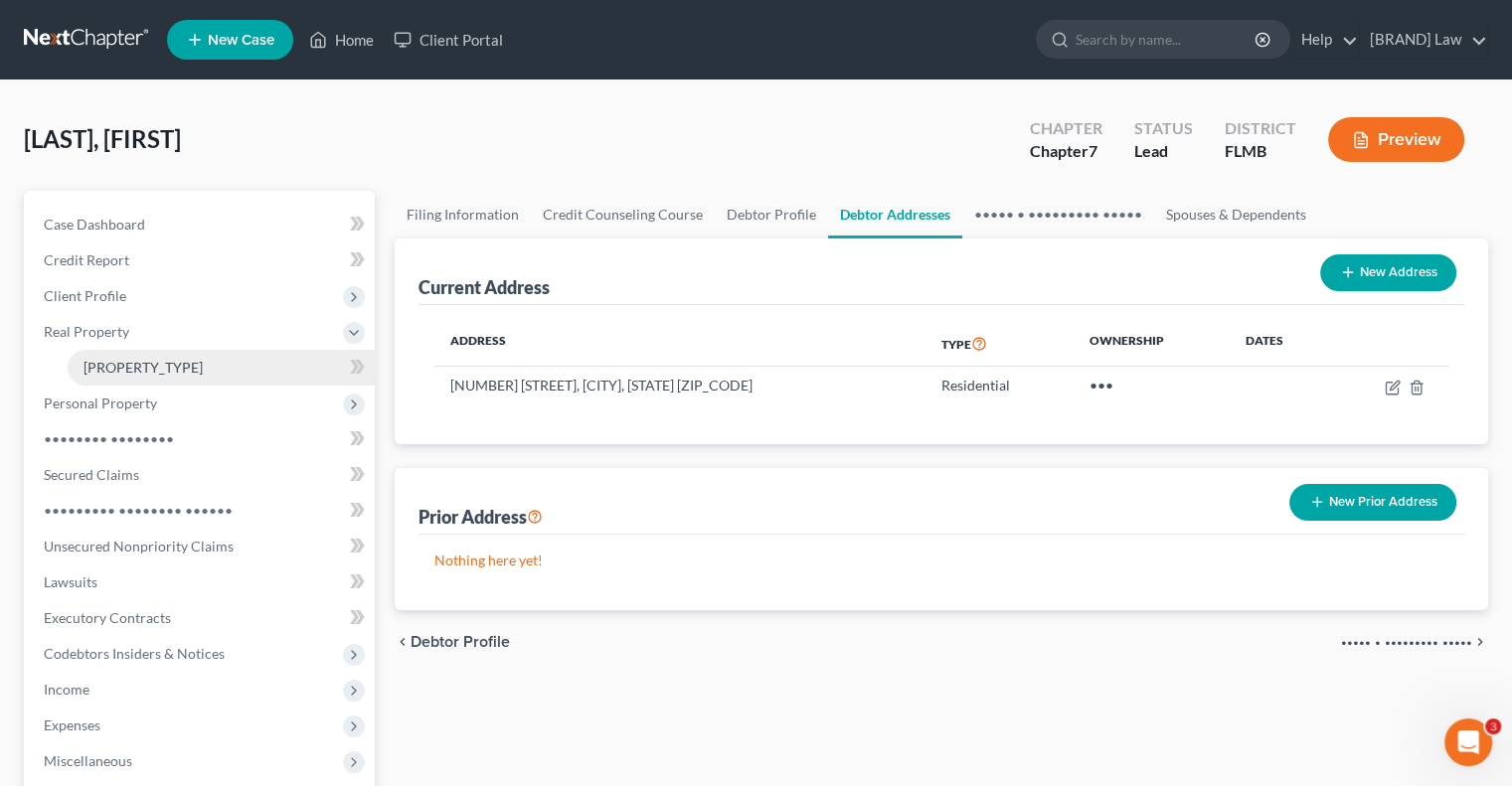 click on "[PROPERTY_TYPE]" at bounding box center (221, 368) 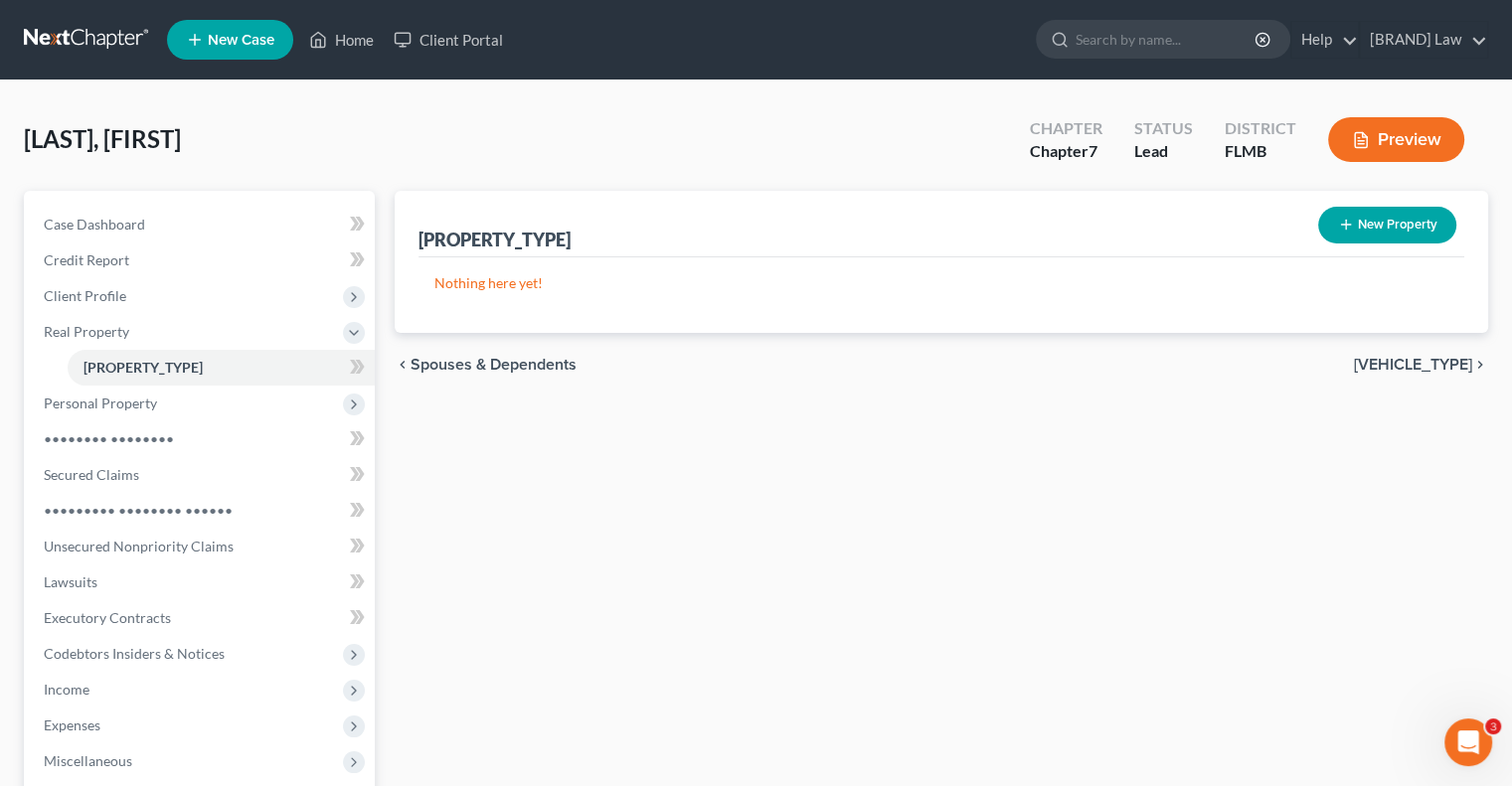 click on "New Property" at bounding box center [1387, 225] 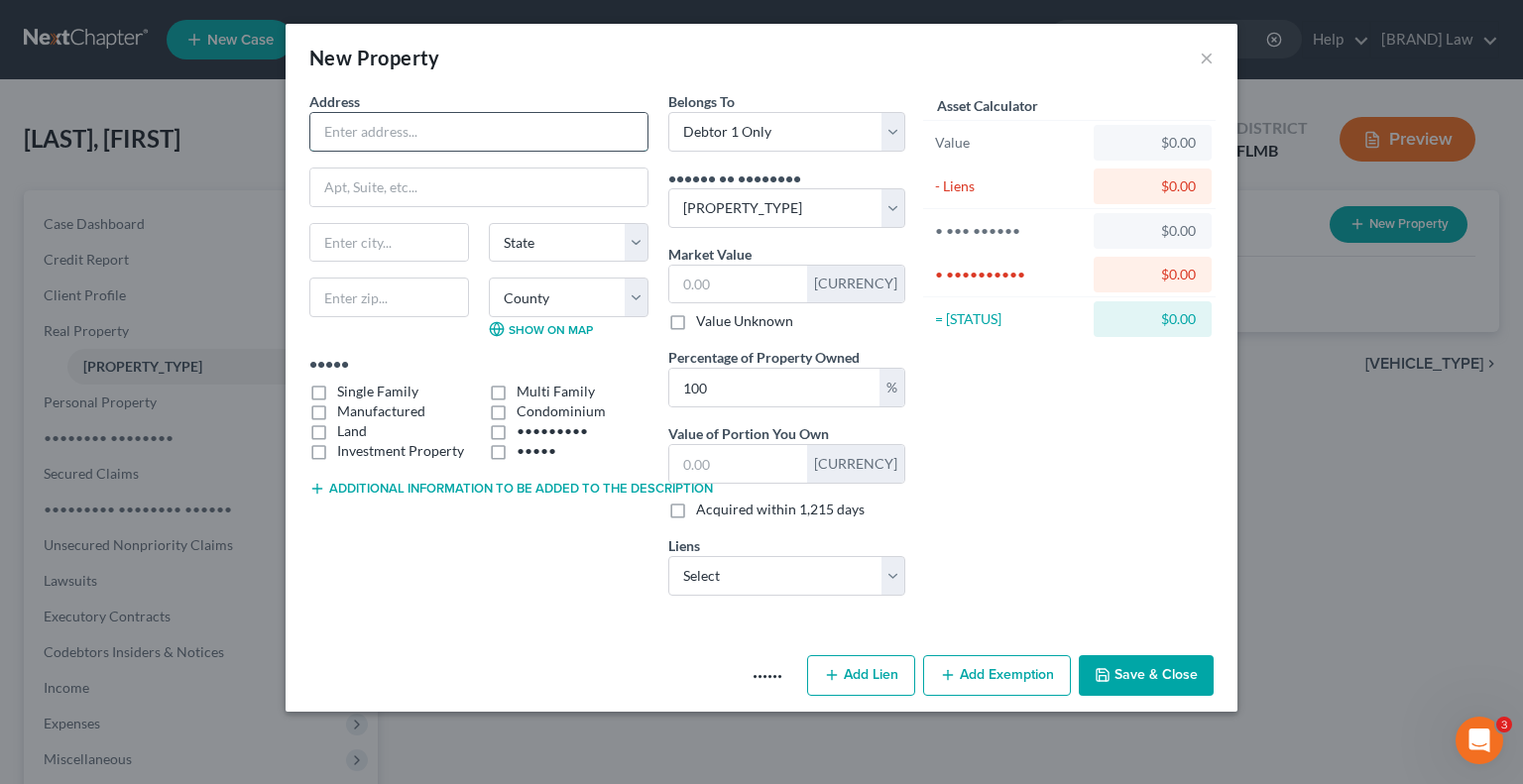 click at bounding box center (479, 132) 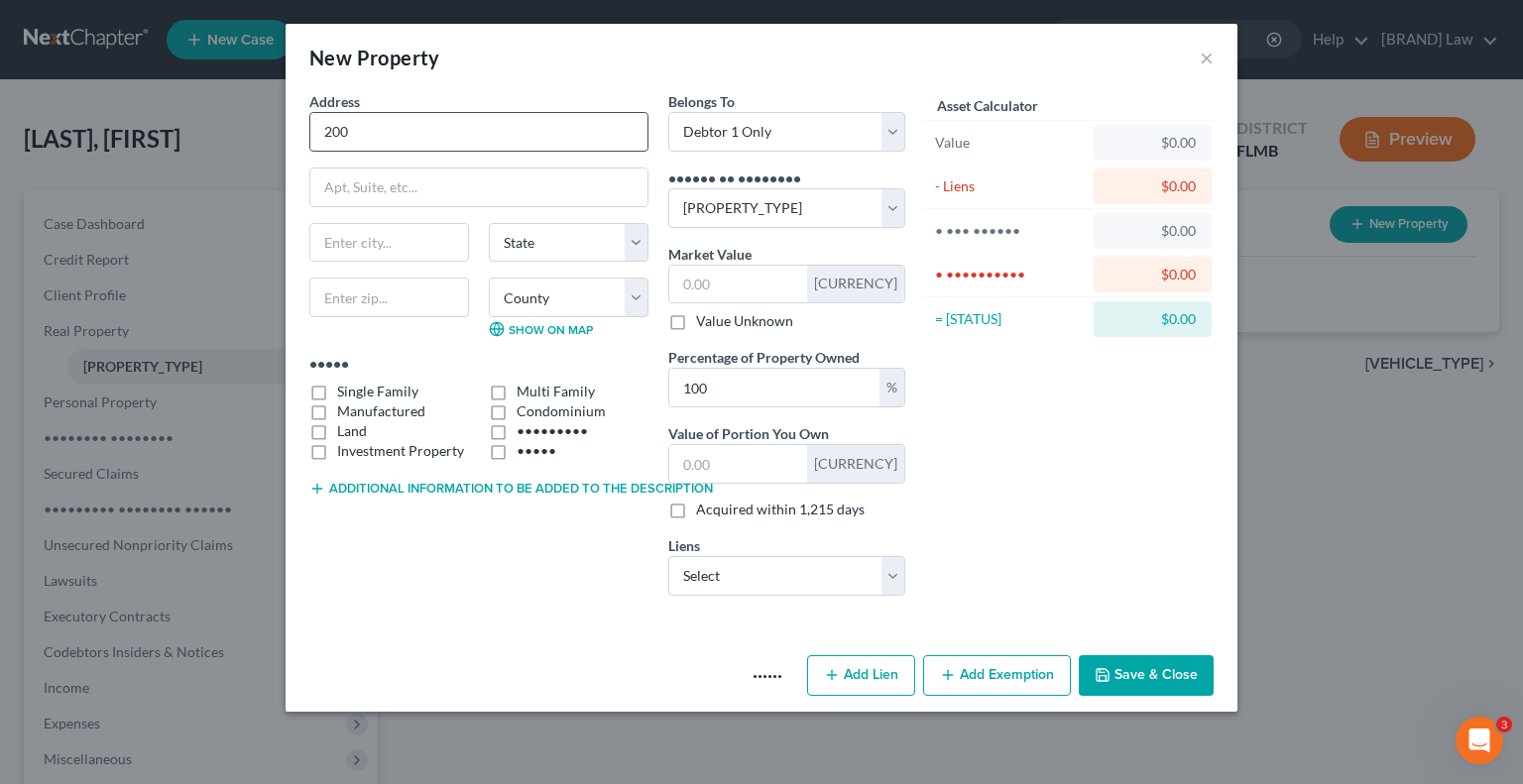 type on "[NUMBER] [STREET]" 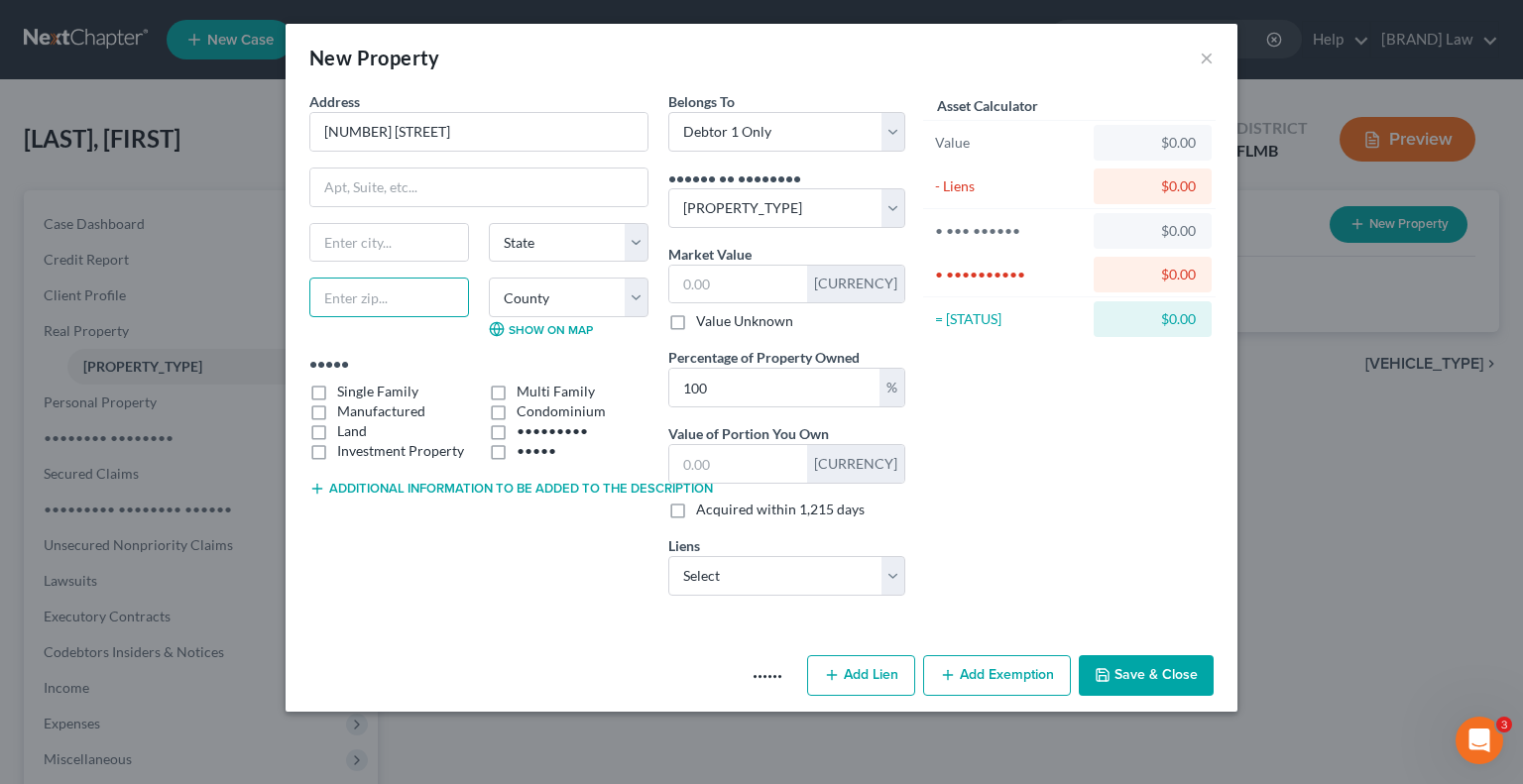 click at bounding box center (389, 297) 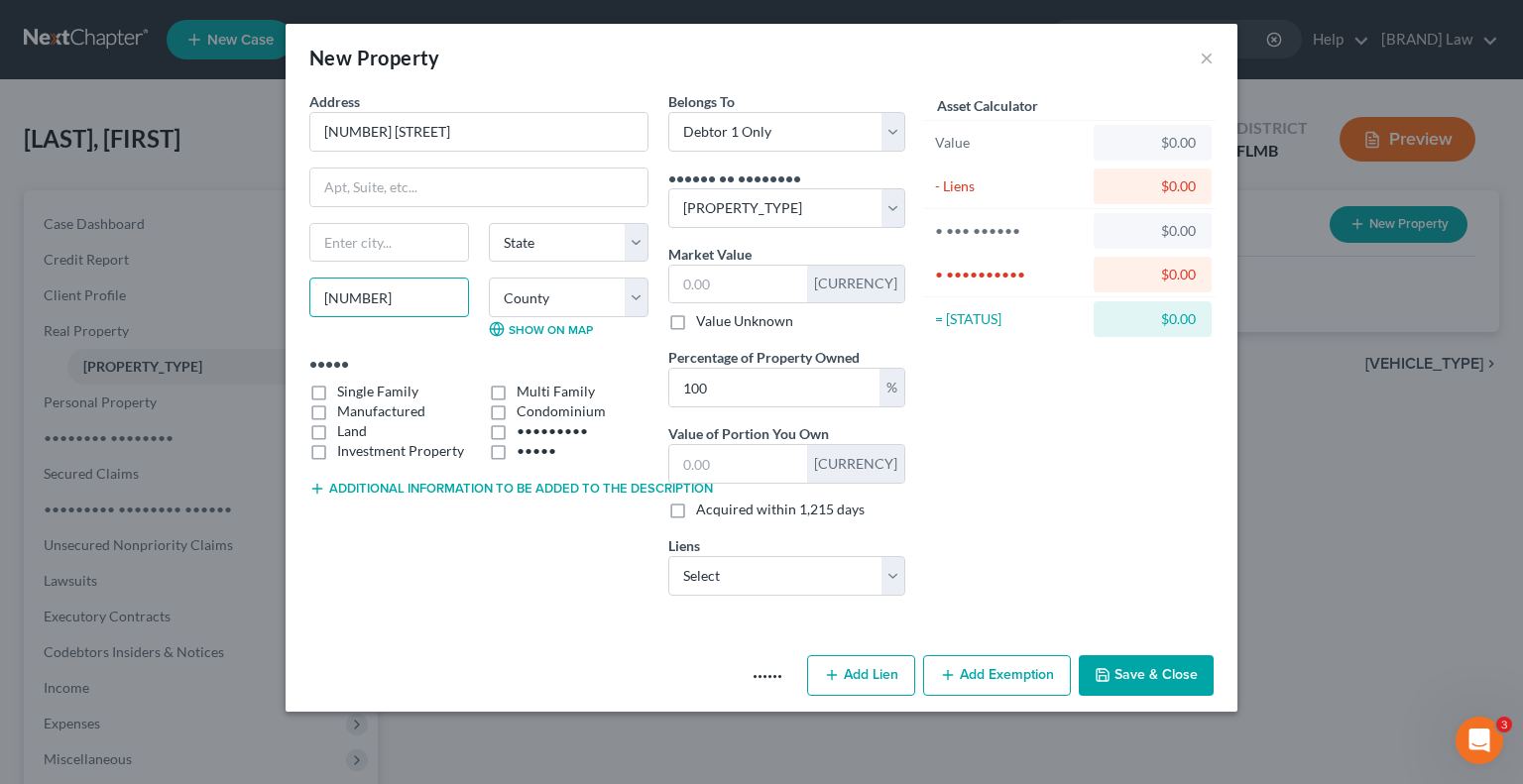type on "[NUMBER]" 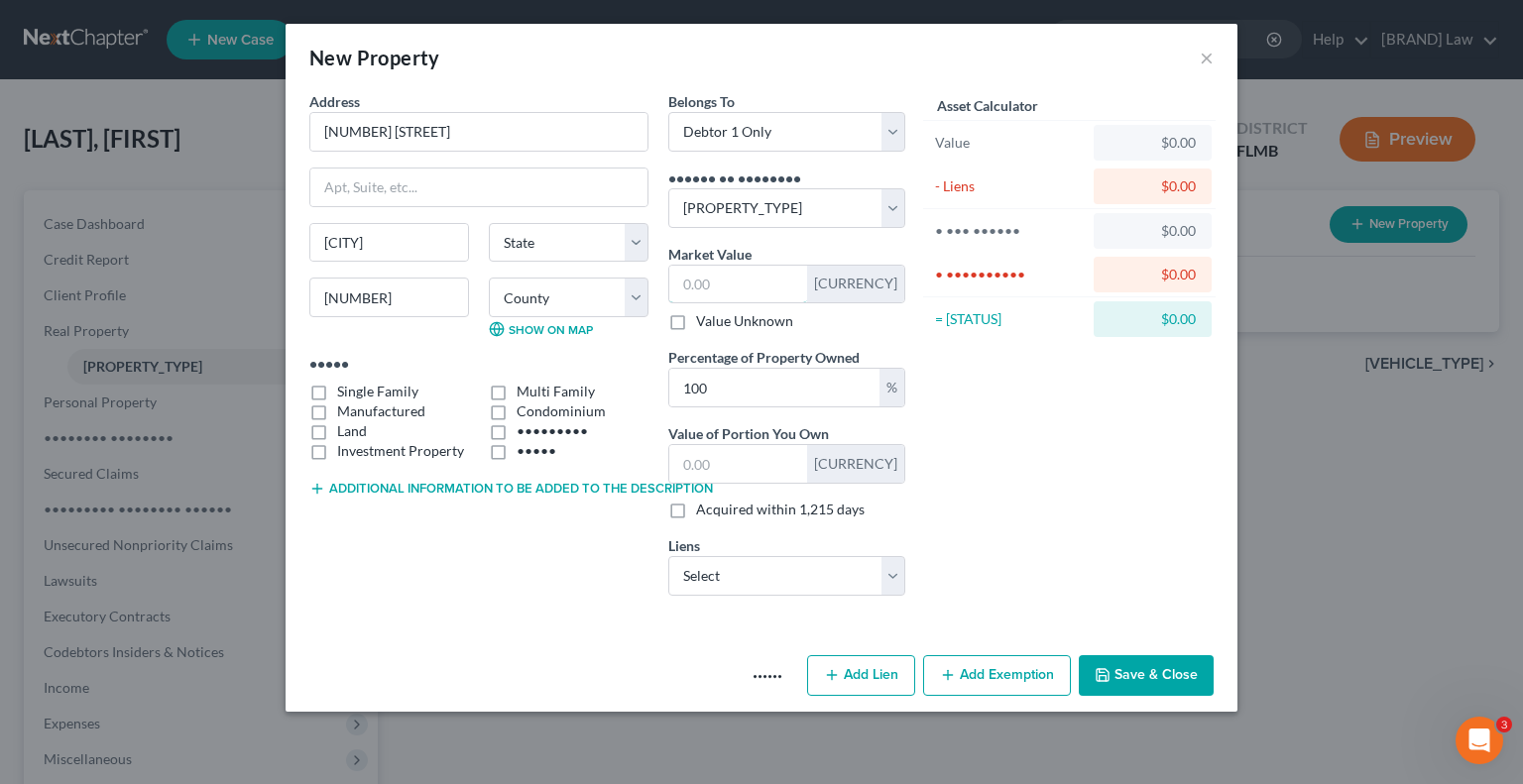 drag, startPoint x: 746, startPoint y: 280, endPoint x: 785, endPoint y: 247, distance: 51.088159 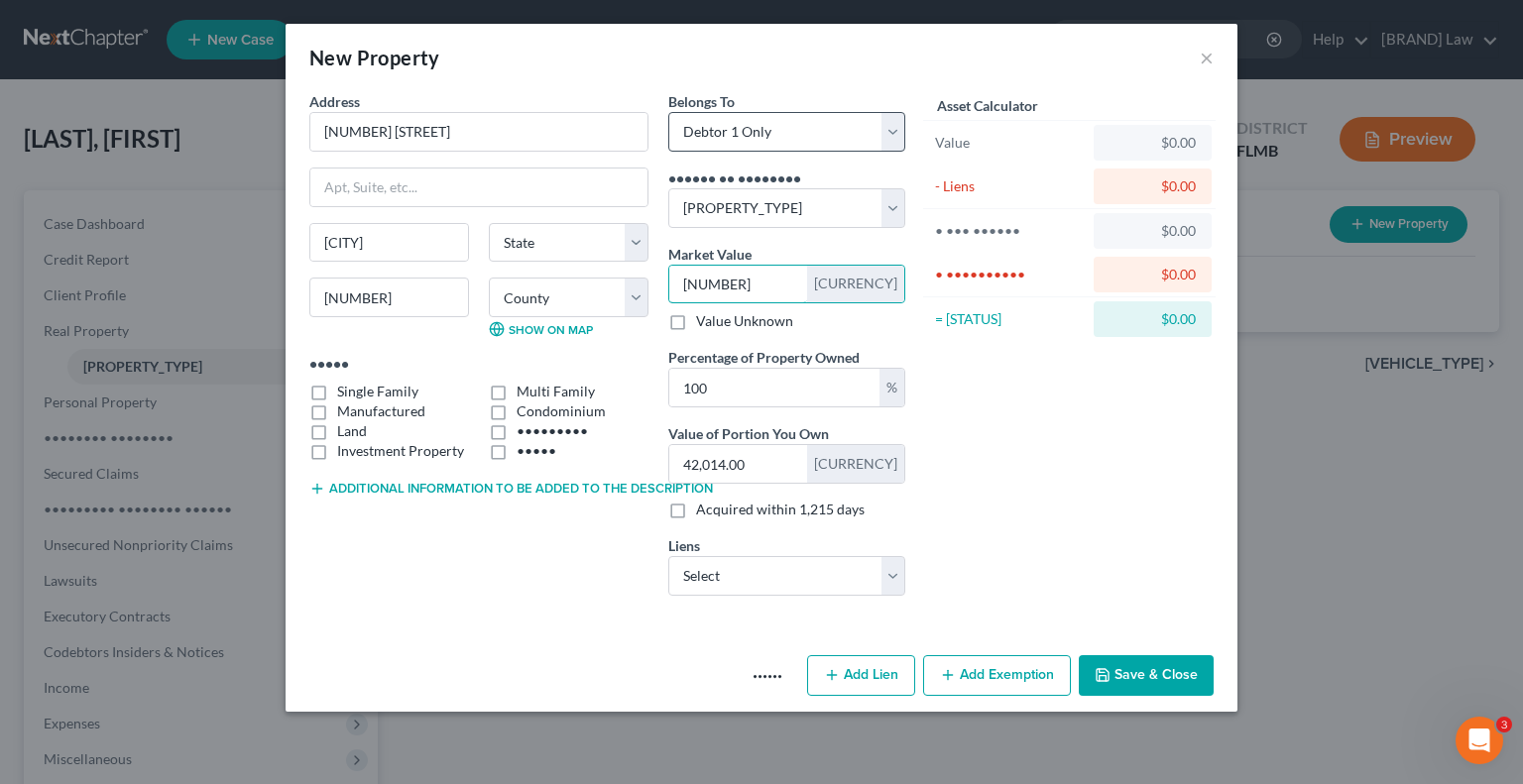 type on "[NUMBER]" 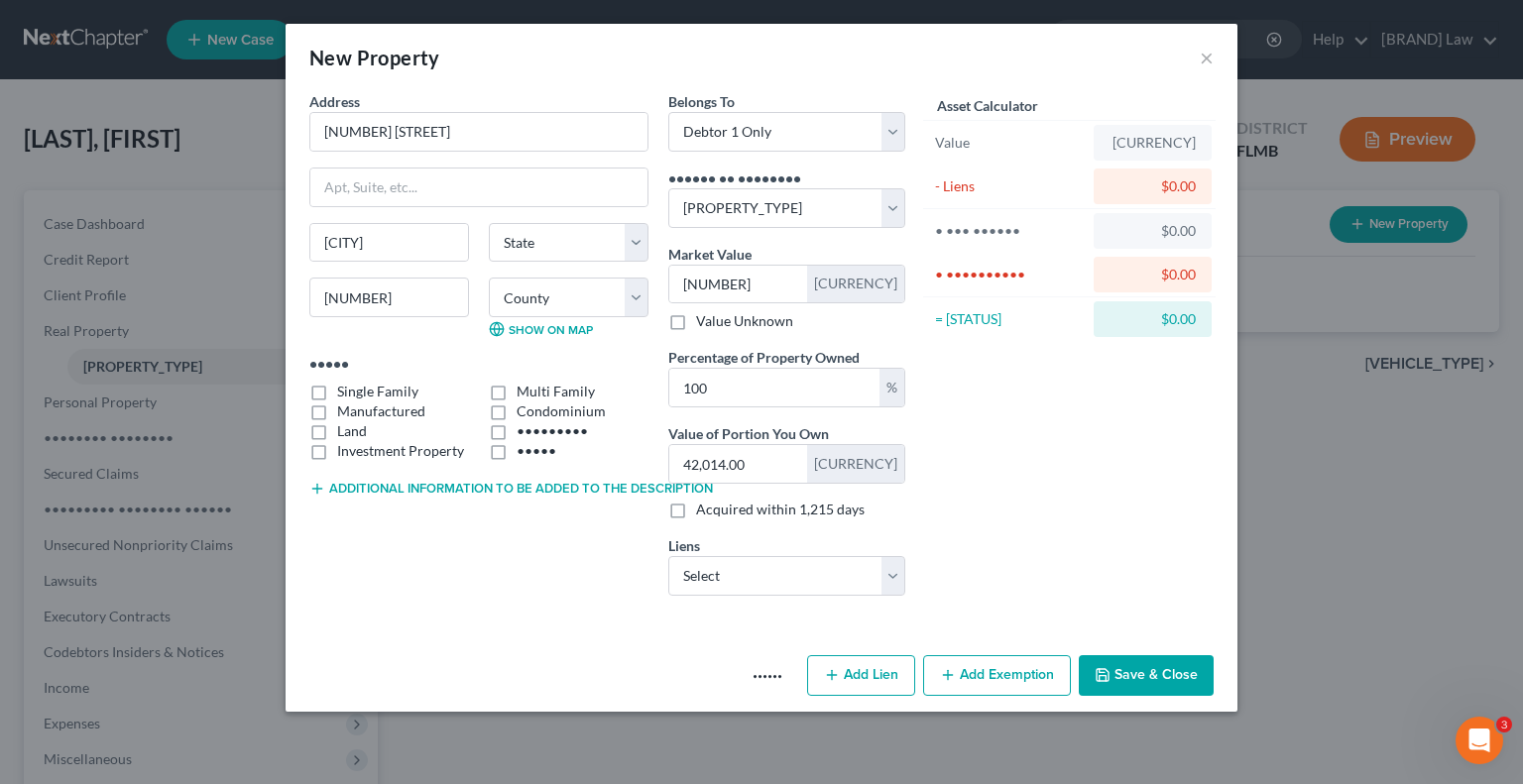 click on "Add Exemption" at bounding box center (996, 676) 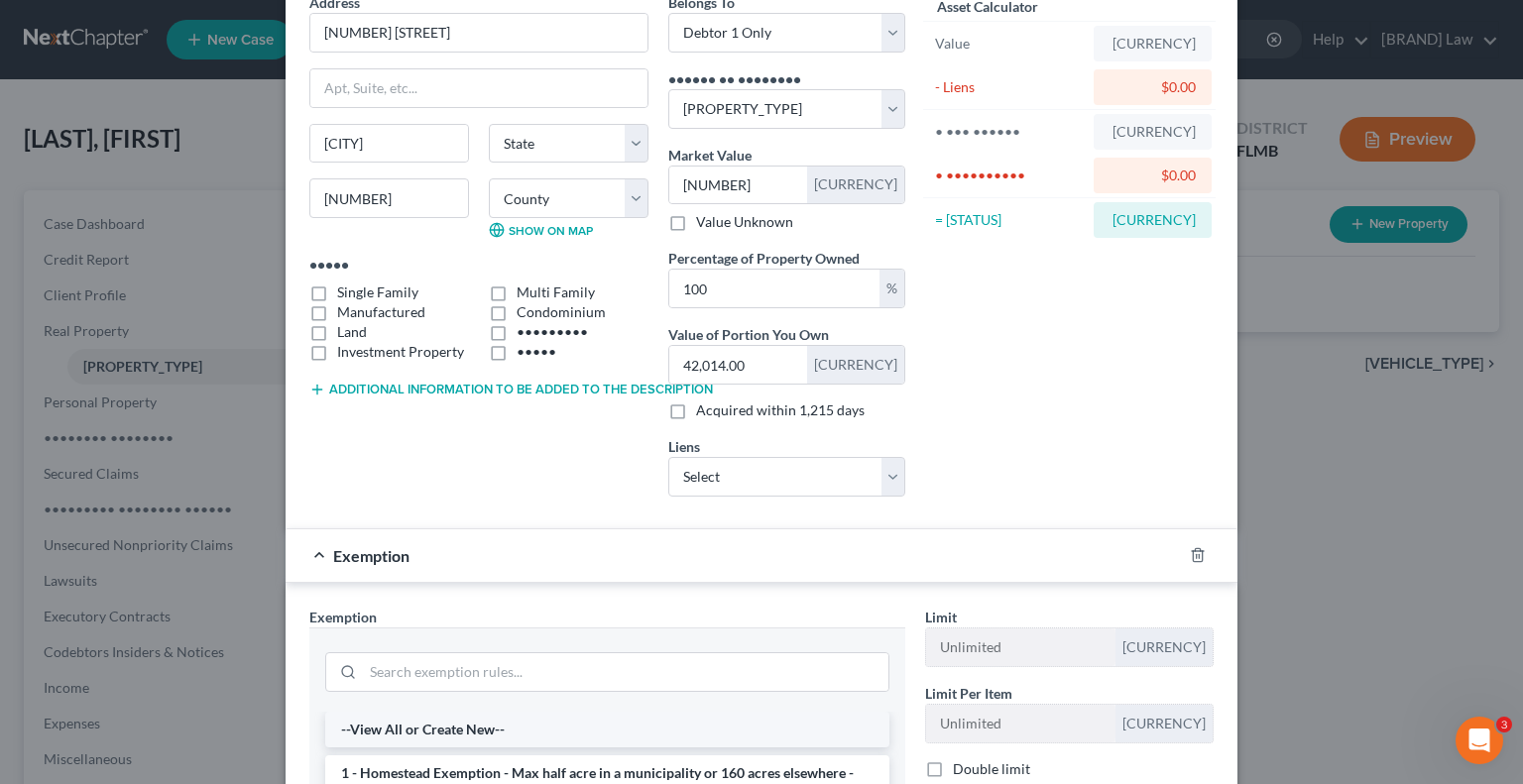 scroll, scrollTop: 297, scrollLeft: 0, axis: vertical 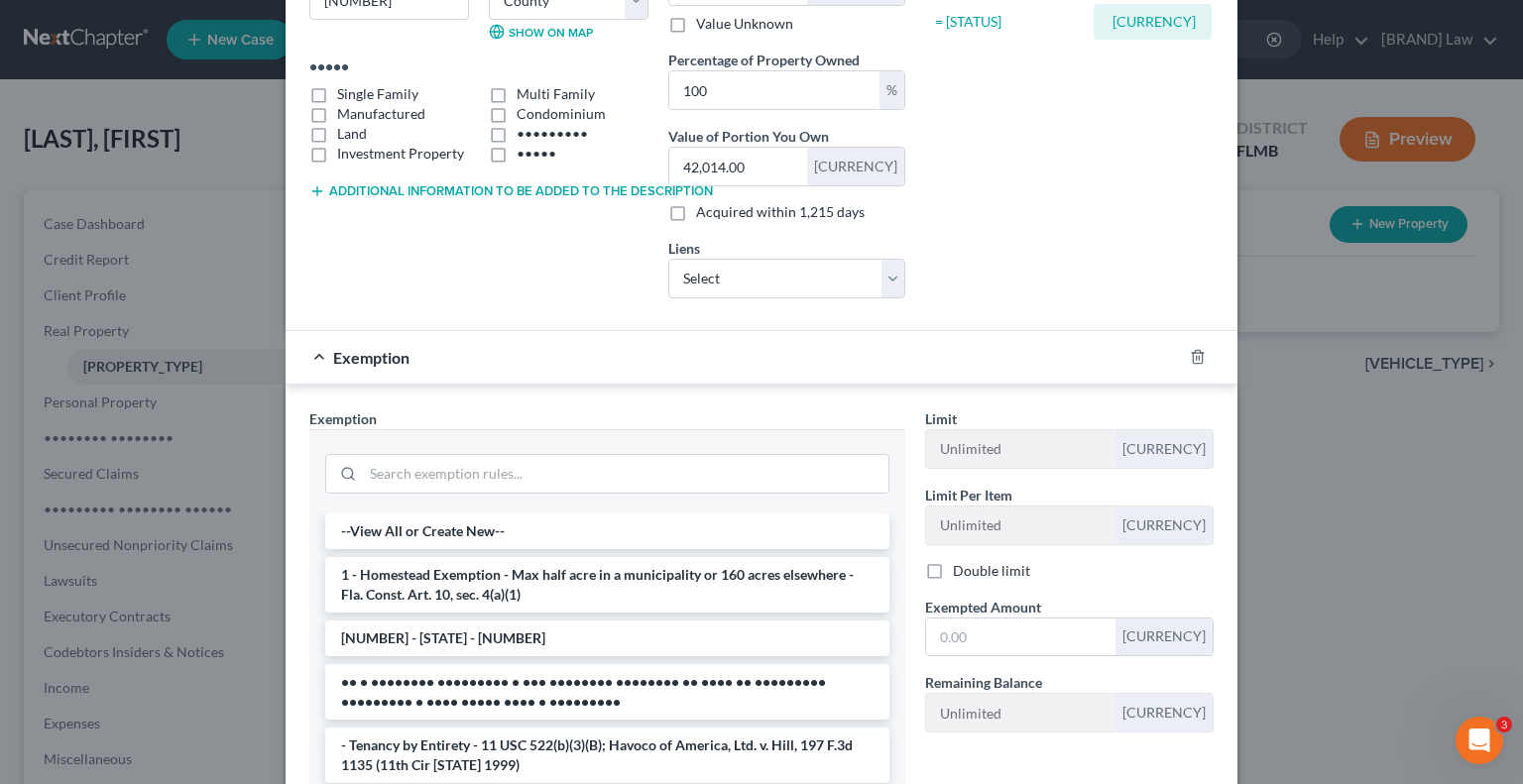 click on "1 - Homestead Exemption - Max half acre in a municipality or 160 acres elsewhere - Fla. Const. Art. 10, sec. 4(a)(1)" at bounding box center [607, 585] 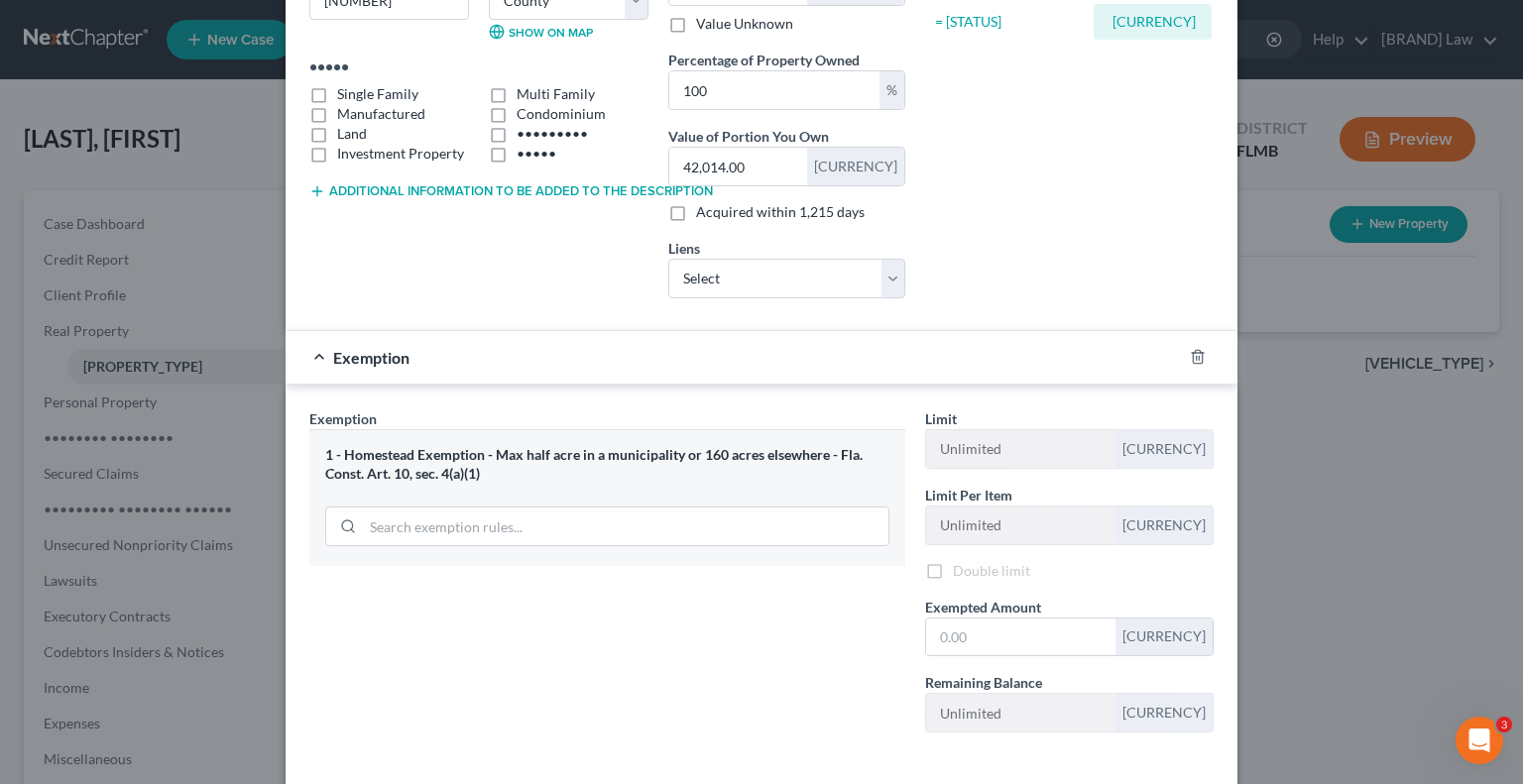 click on "Exemption Set must be selected for CA.
Exemption
*
1 - Homestead Exemption - Max half acre in a municipality or 160 acres elsewhere - Fla. Const. Art. 10, sec. 4(a)(1)" at bounding box center [607, 578] 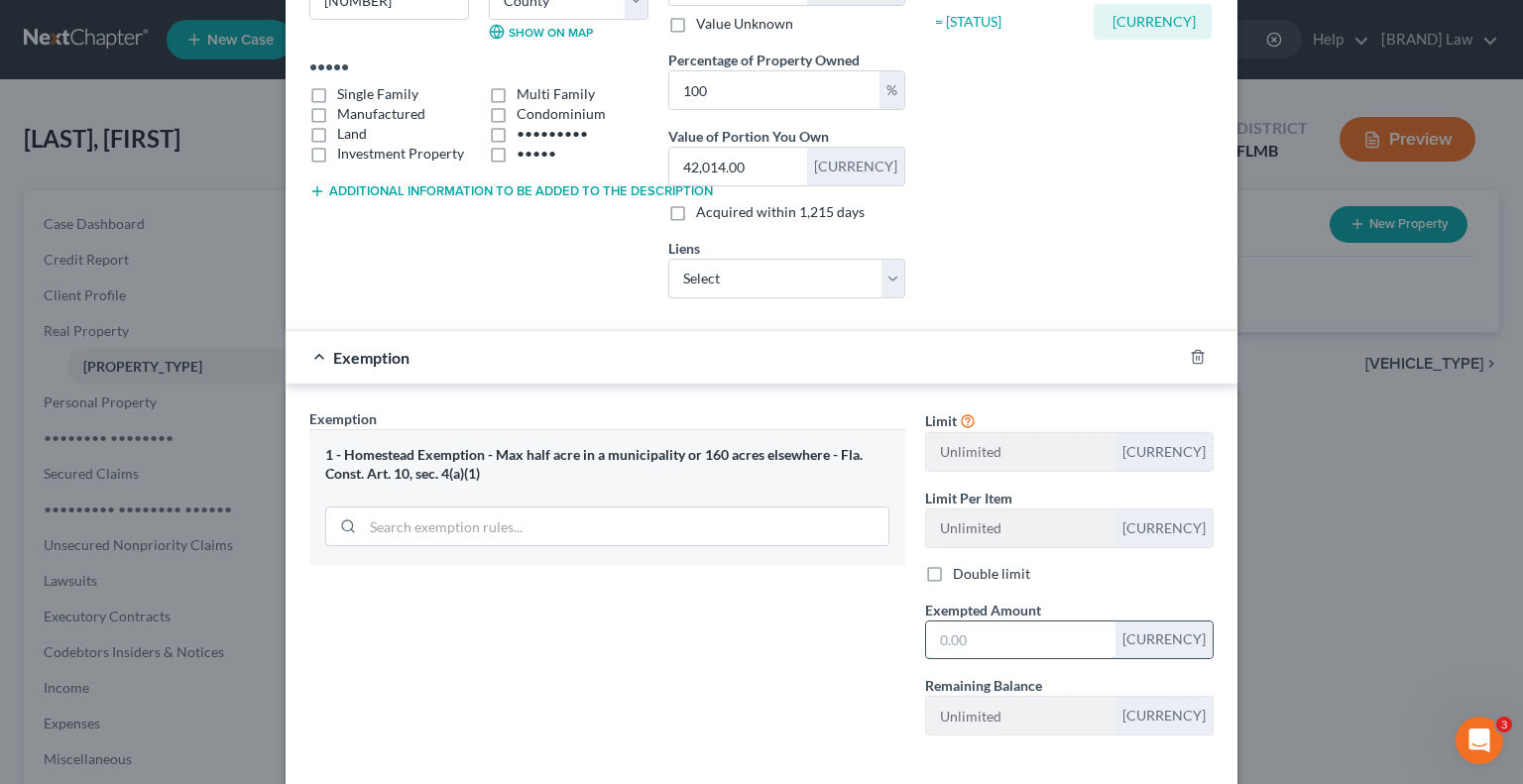 click at bounding box center [1020, 640] 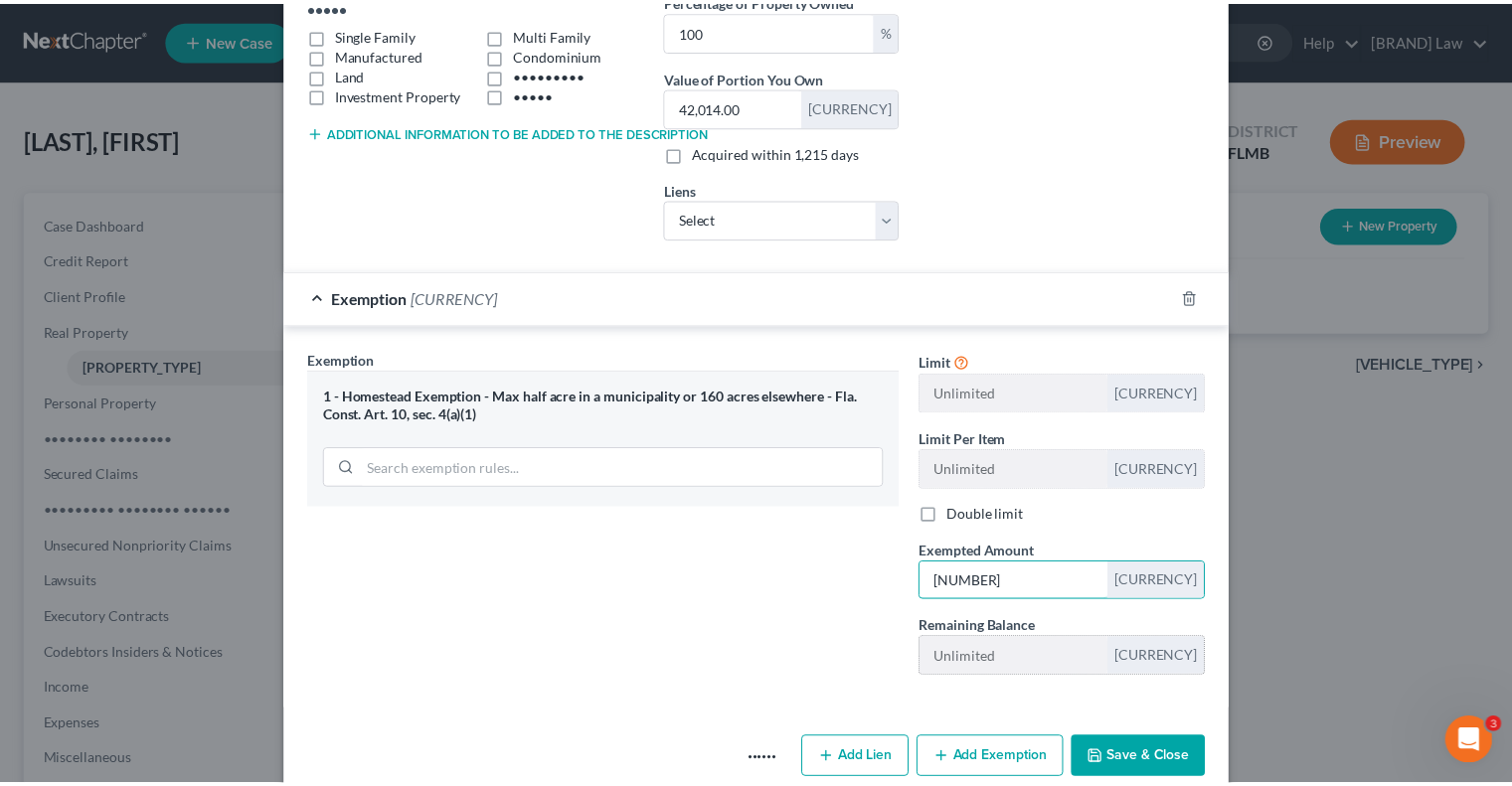 scroll, scrollTop: 387, scrollLeft: 0, axis: vertical 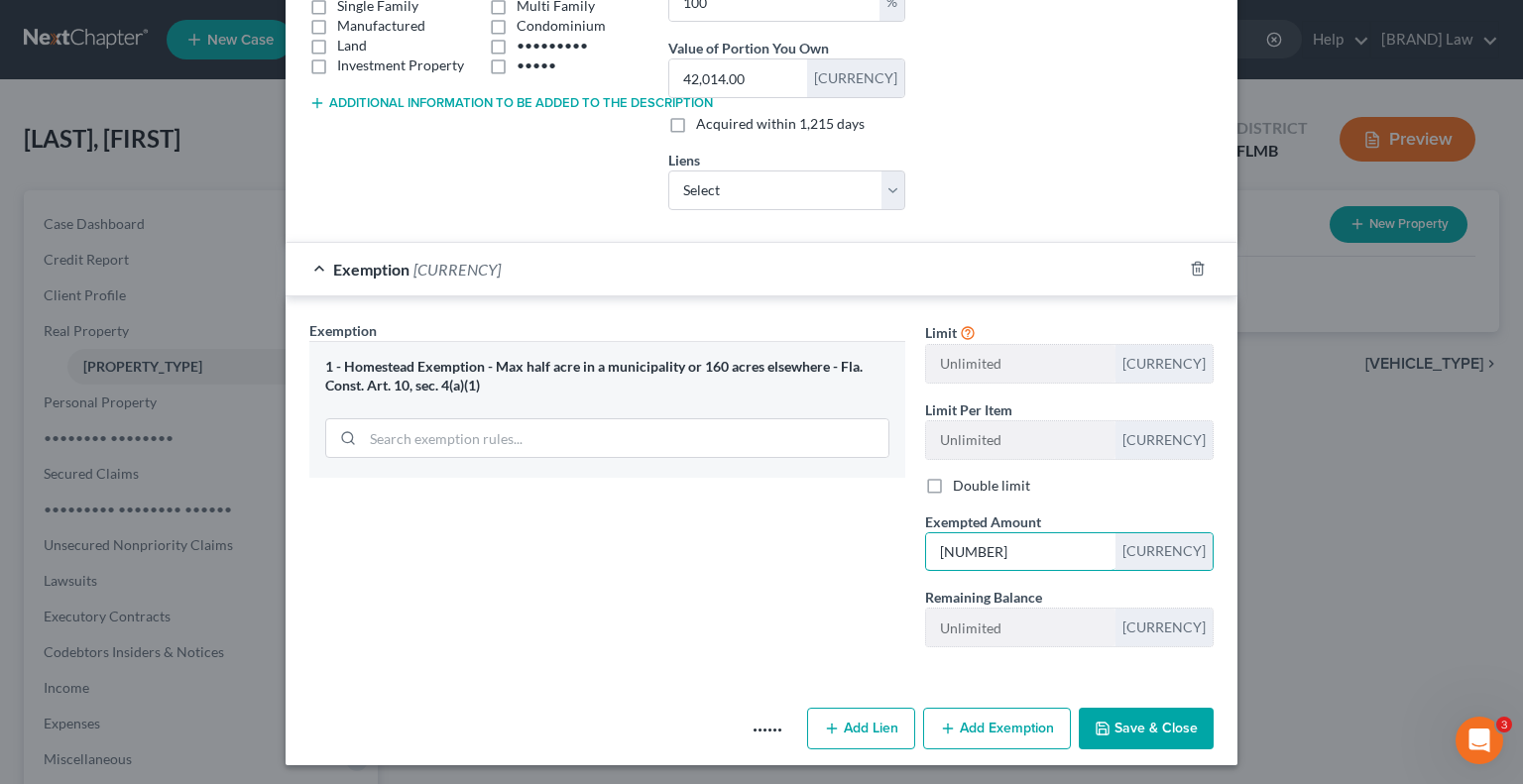 type on "[NUMBER]" 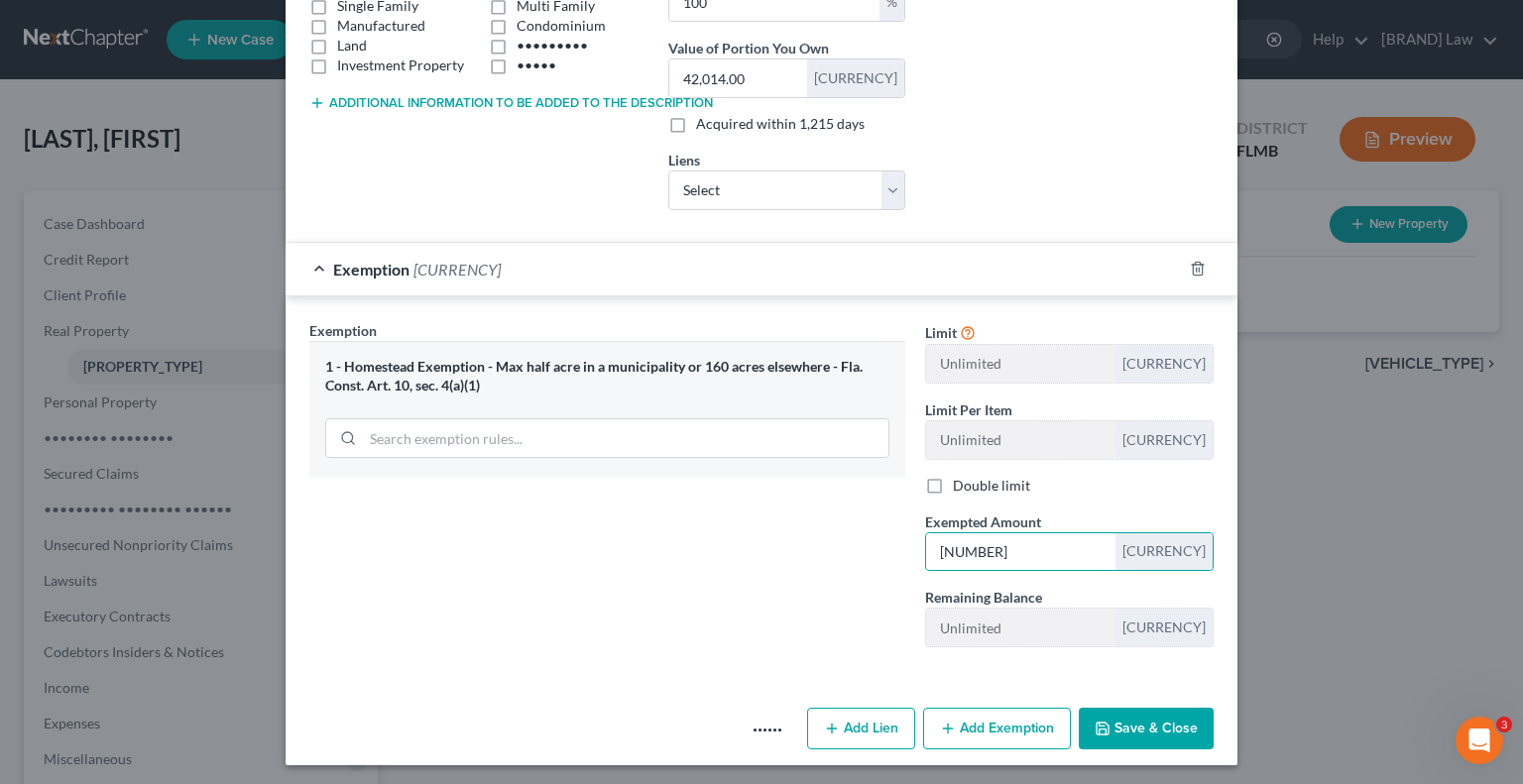 click on "Save & Close" at bounding box center [1146, 728] 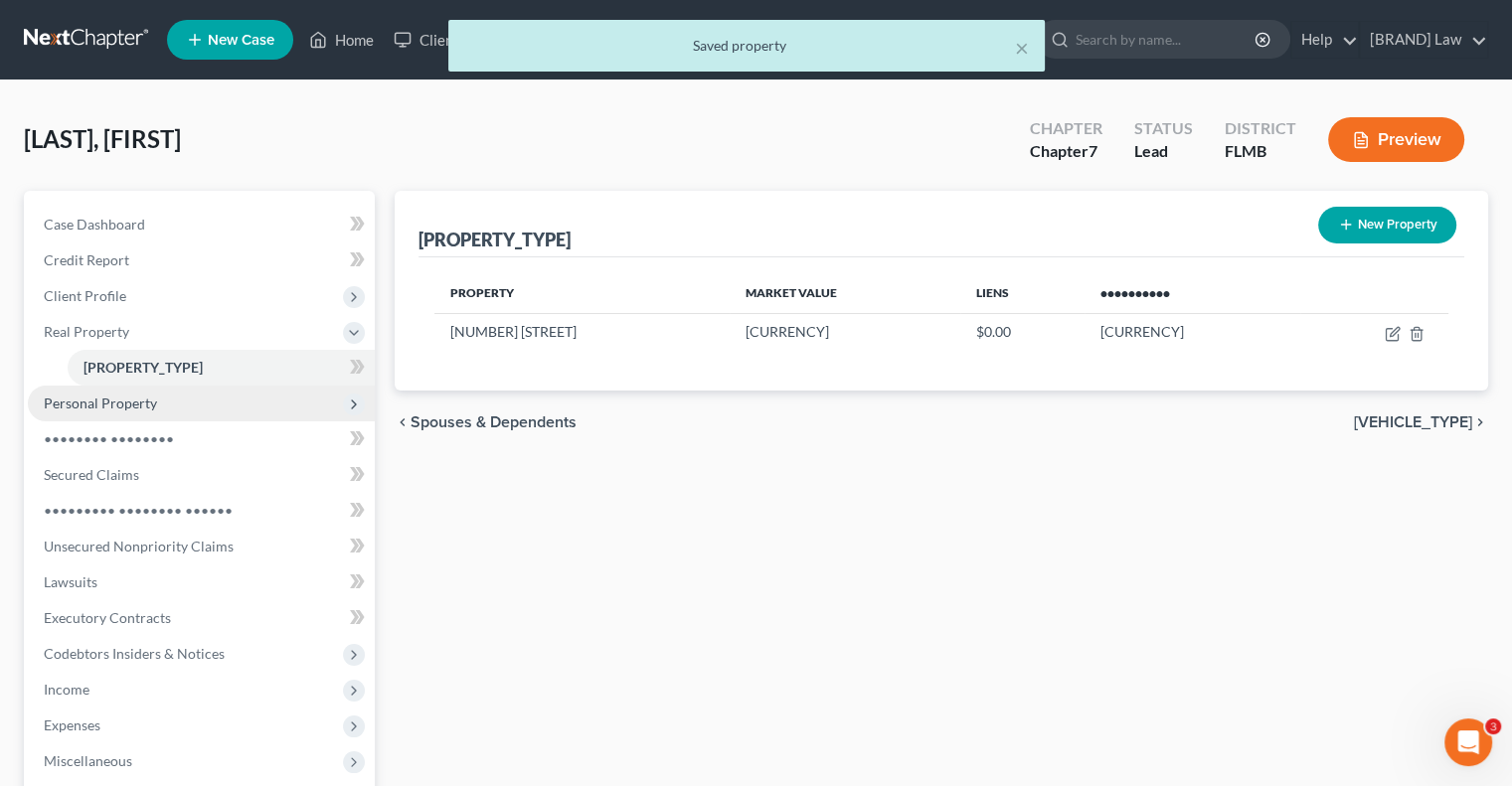 click on "Personal Property" at bounding box center [0, 0] 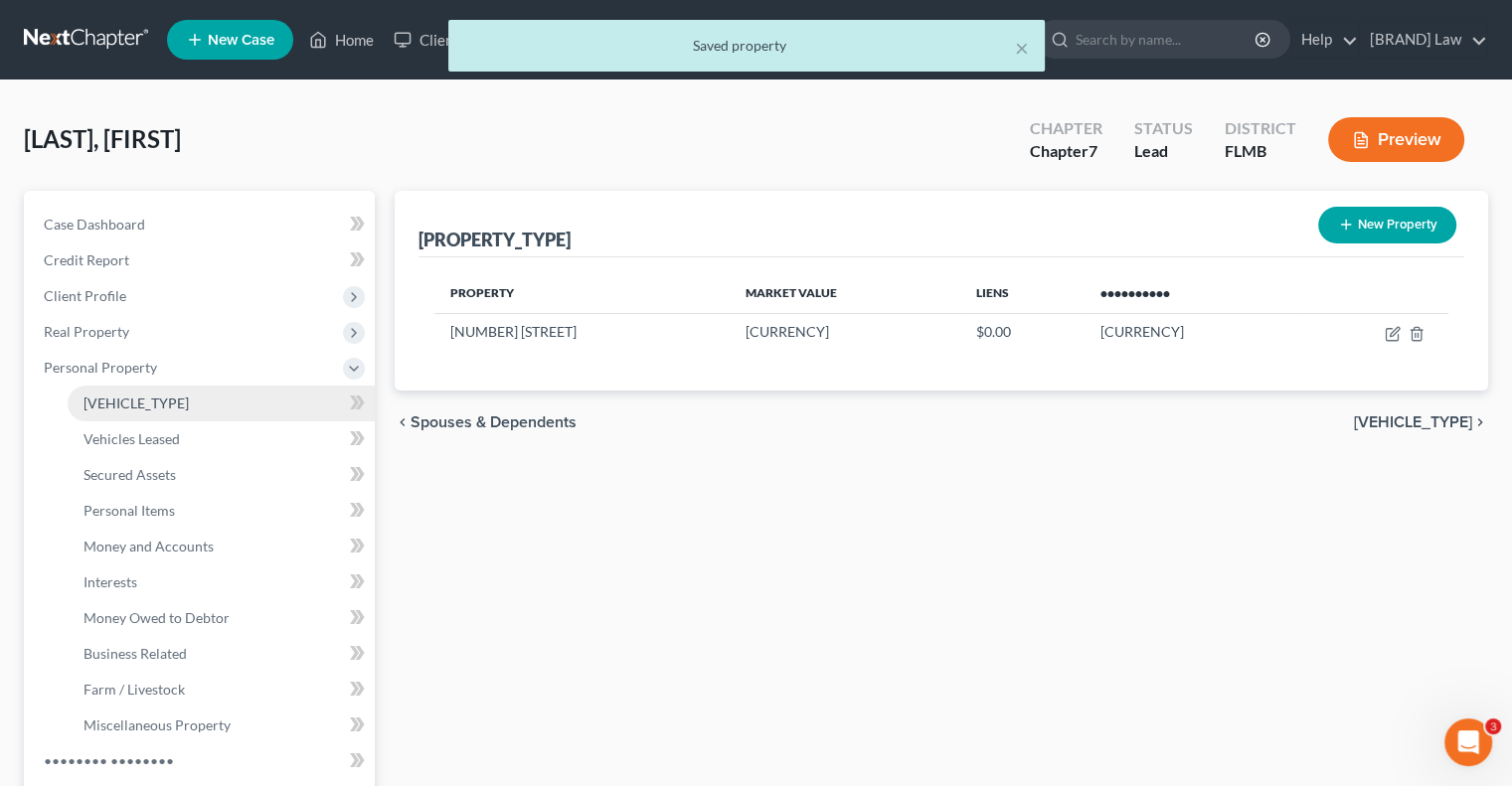 click on "[VEHICLE_TYPE]" at bounding box center (136, 402) 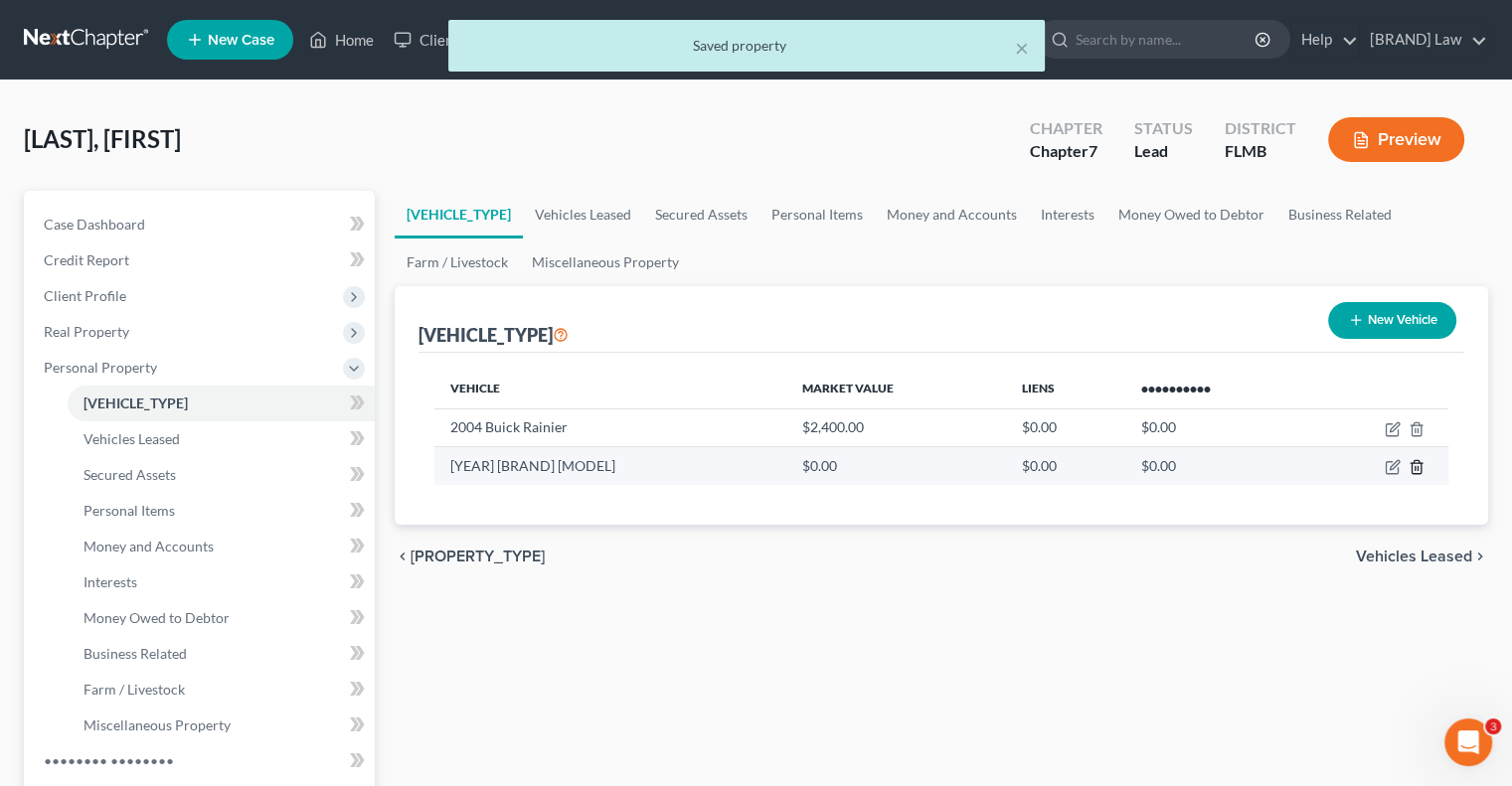 click at bounding box center (1417, 429) 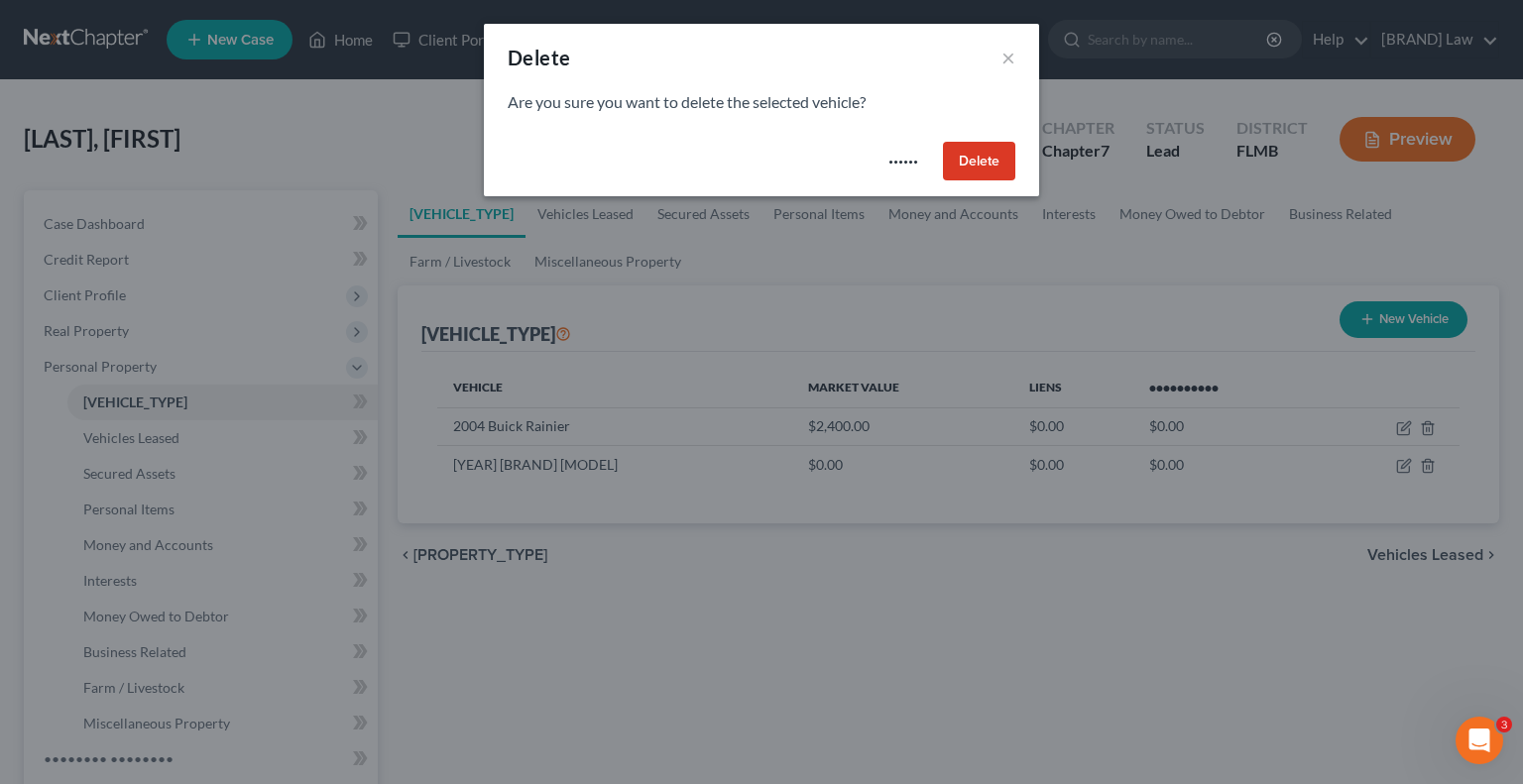 click on "Delete" at bounding box center [979, 162] 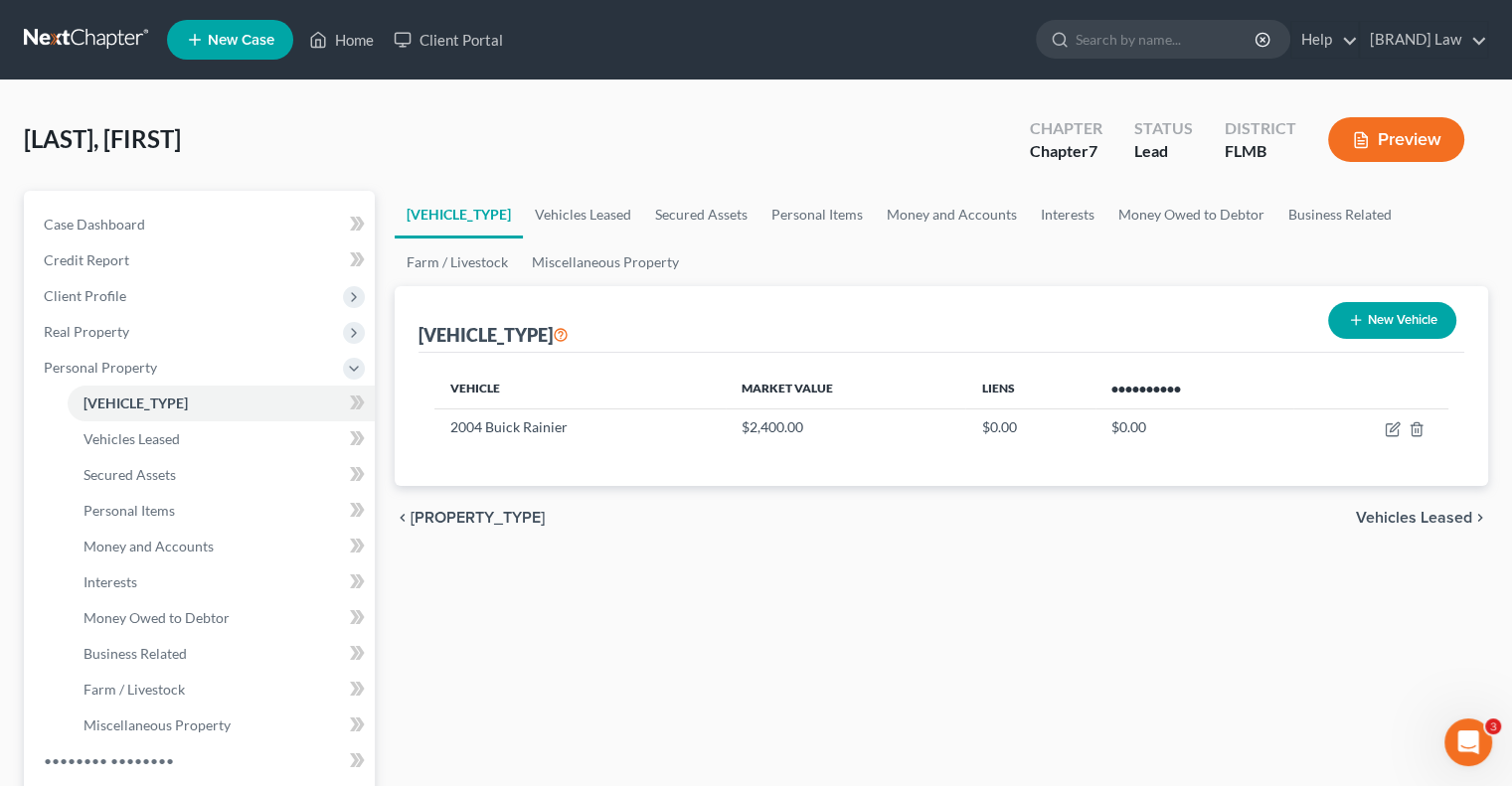 click on "New Vehicle" at bounding box center [1392, 320] 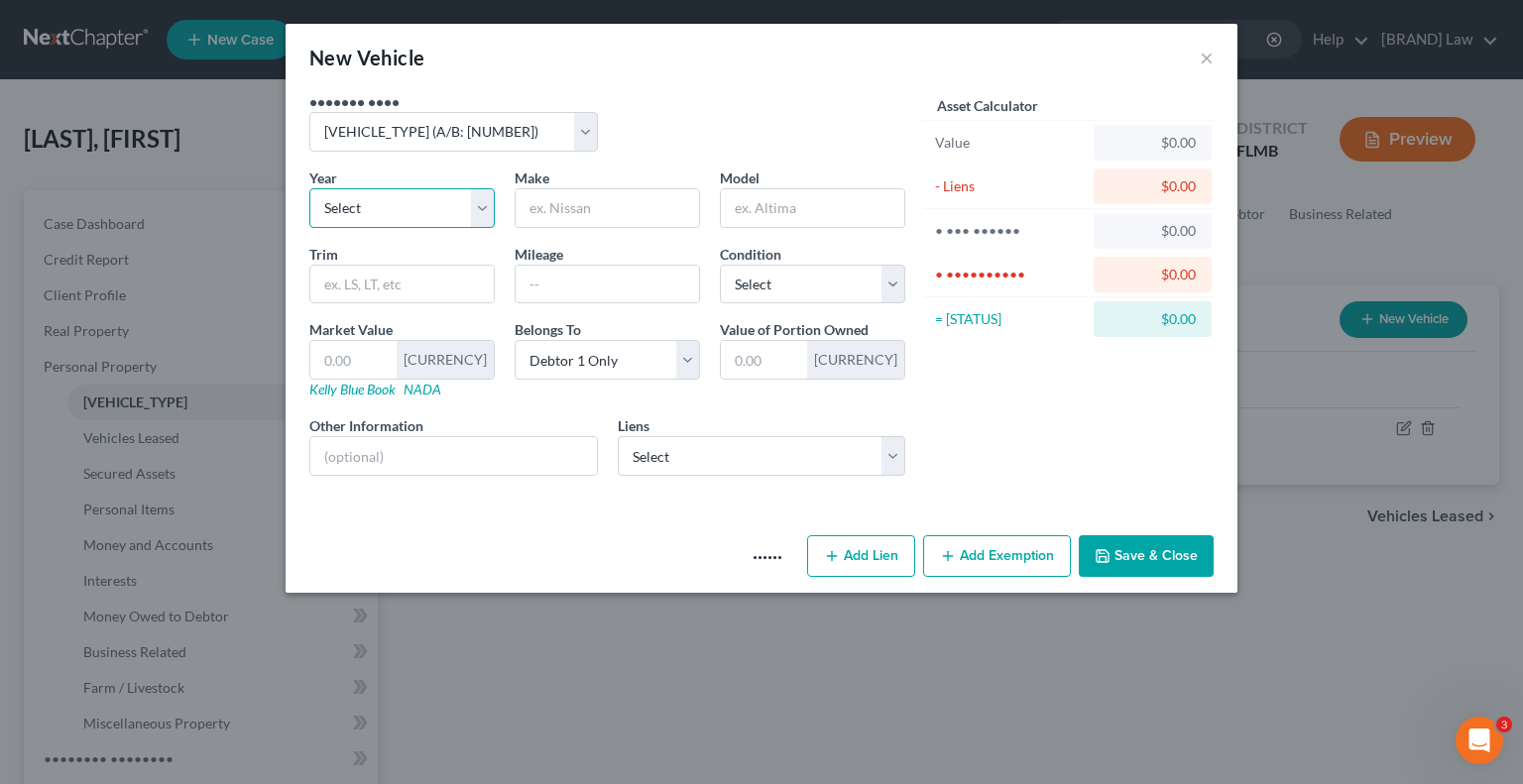 click on "Select 2026 2025 2024 2023 2022 2021 2020 2019 2018 2017 2016 2015 2014 2013 2012 2011 2010 2009 2008 2007 2006 2005 2004 2003 2002 2001 2000 1999 1998 1997 1996 1995 1994 1993 1992 1991 1990 1989 1988 1987 1986 1985 1984 1983 1982 1981 1980 1979 1978 1977 1976 1975 1974 1973 1972 1971 1970 1969 1968 1967 1966 1965 1964 1963 1962 1961 1960 1959 1958 1957 1956 1955 1954 1953 1952 1951 1950 1949 1948 1947 1946 1945 1944 1943 1942 1941 1940 1939 1938 1937 1936 1935 1934 1933 1932 1931 1930 1929 1928 1927 1926 1925 1924 1923 1922 1921 1920 1919 1918 1917 1916 1915 1914 1913 1912 1911 1910 1909 1908 1907 1906 1905 1904 1903 1902 1901" at bounding box center (402, 208) 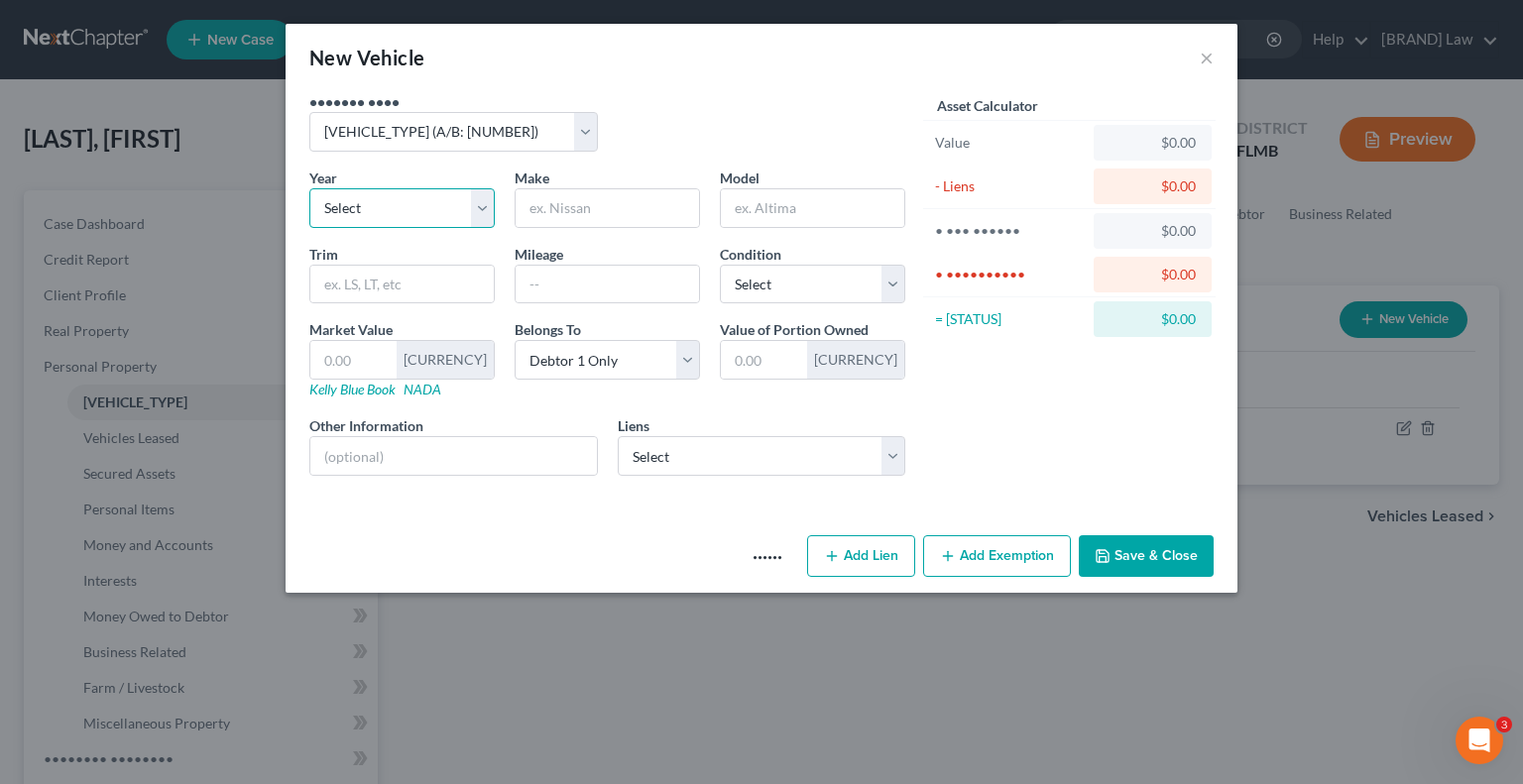 click on "Select 2026 2025 2024 2023 2022 2021 2020 2019 2018 2017 2016 2015 2014 2013 2012 2011 2010 2009 2008 2007 2006 2005 2004 2003 2002 2001 2000 1999 1998 1997 1996 1995 1994 1993 1992 1991 1990 1989 1988 1987 1986 1985 1984 1983 1982 1981 1980 1979 1978 1977 1976 1975 1974 1973 1972 1971 1970 1969 1968 1967 1966 1965 1964 1963 1962 1961 1960 1959 1958 1957 1956 1955 1954 1953 1952 1951 1950 1949 1948 1947 1946 1945 1944 1943 1942 1941 1940 1939 1938 1937 1936 1935 1934 1933 1932 1931 1930 1929 1928 1927 1926 1925 1924 1923 1922 1921 1920 1919 1918 1917 1916 1915 1914 1913 1912 1911 1910 1909 1908 1907 1906 1905 1904 1903 1902 1901" at bounding box center [402, 208] 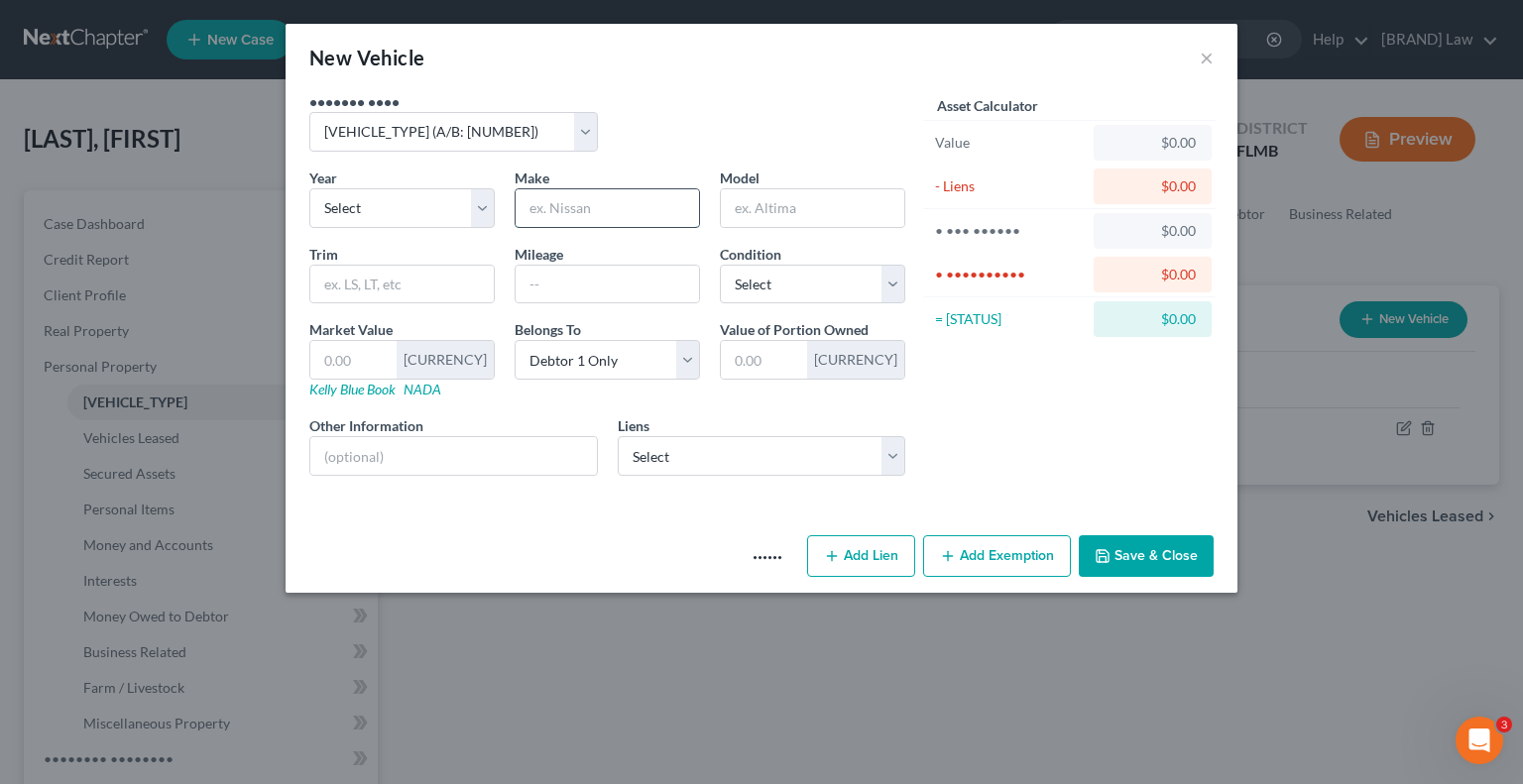 click at bounding box center (607, 208) 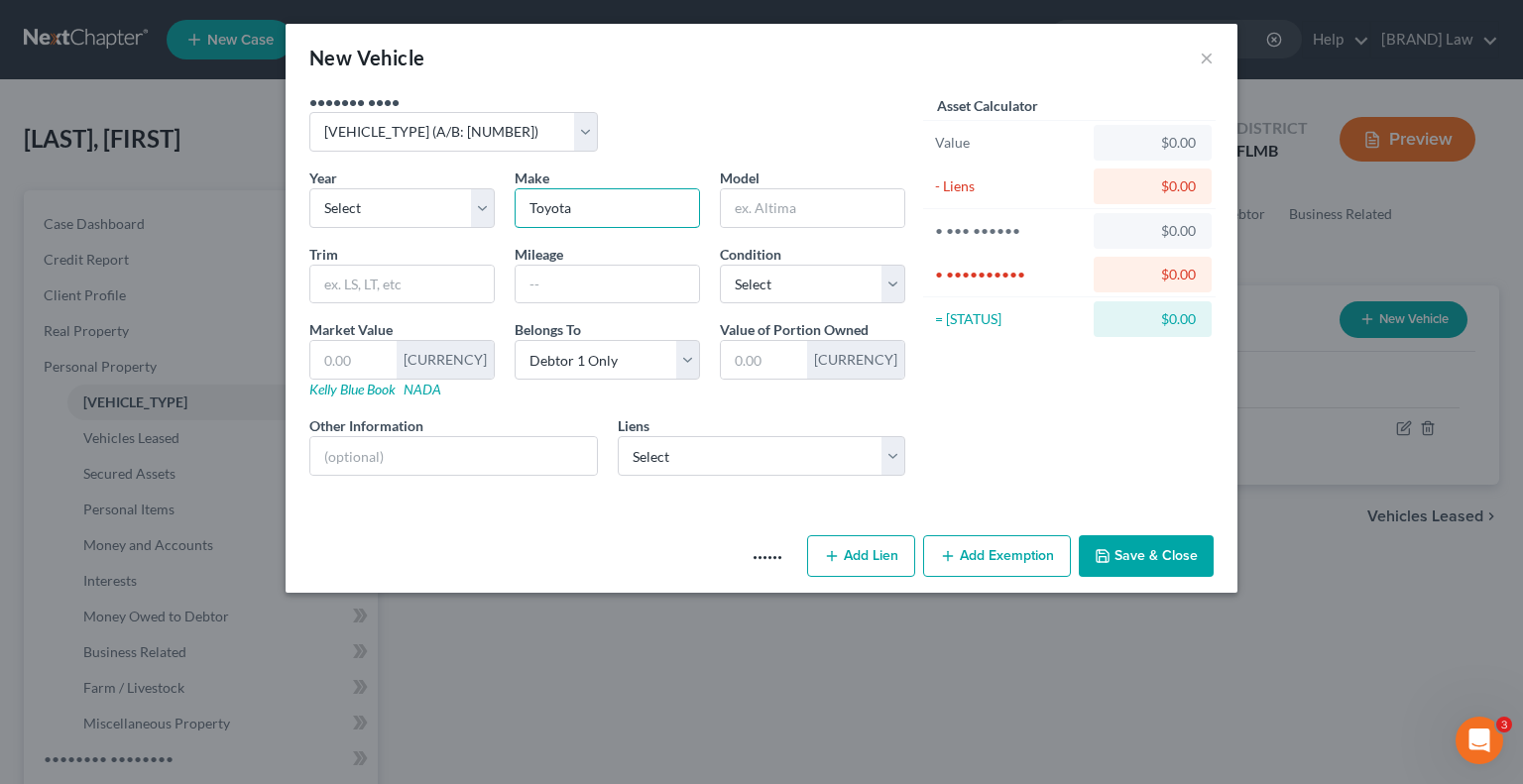 type on "Toyota" 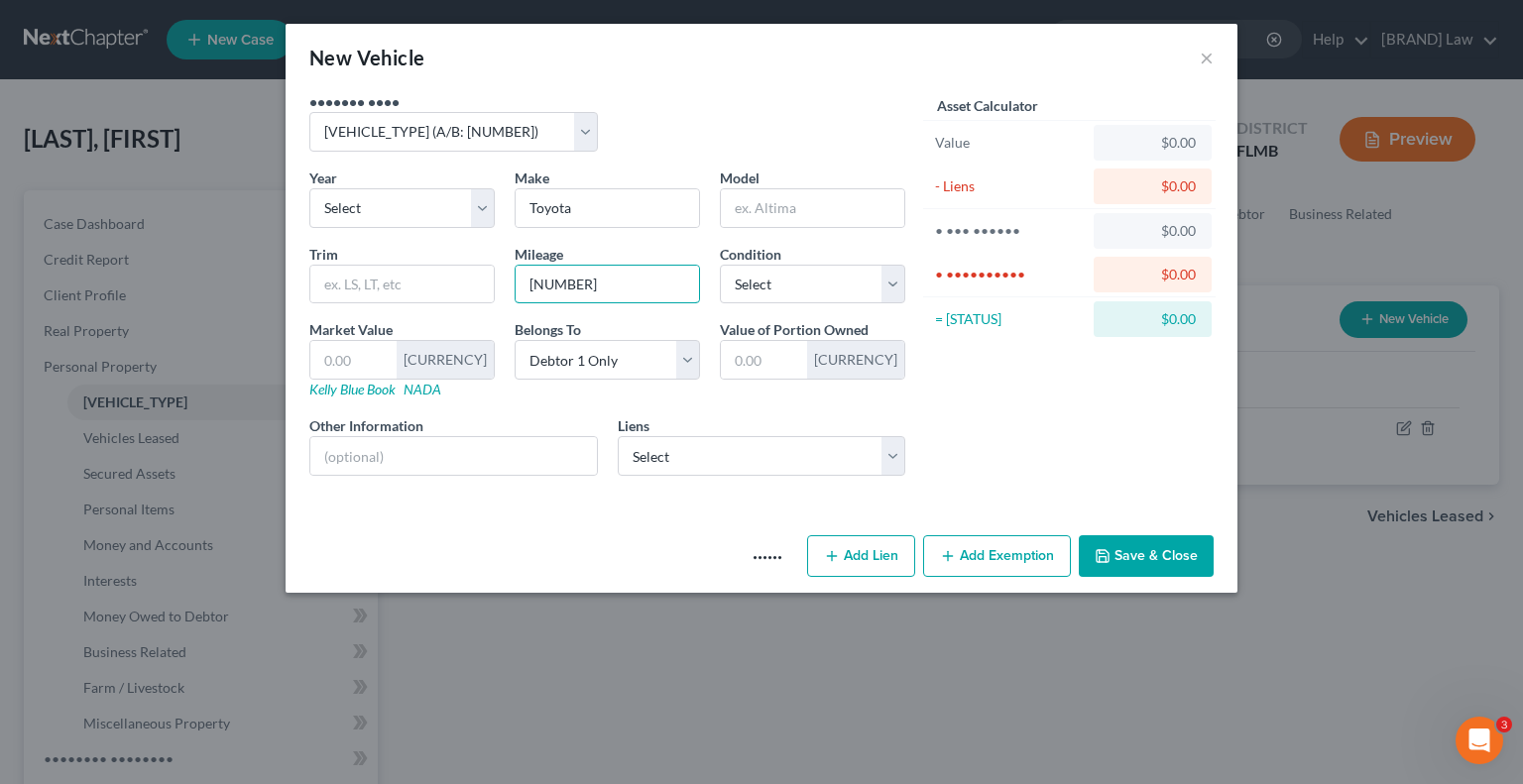 type on "[NUMBER]" 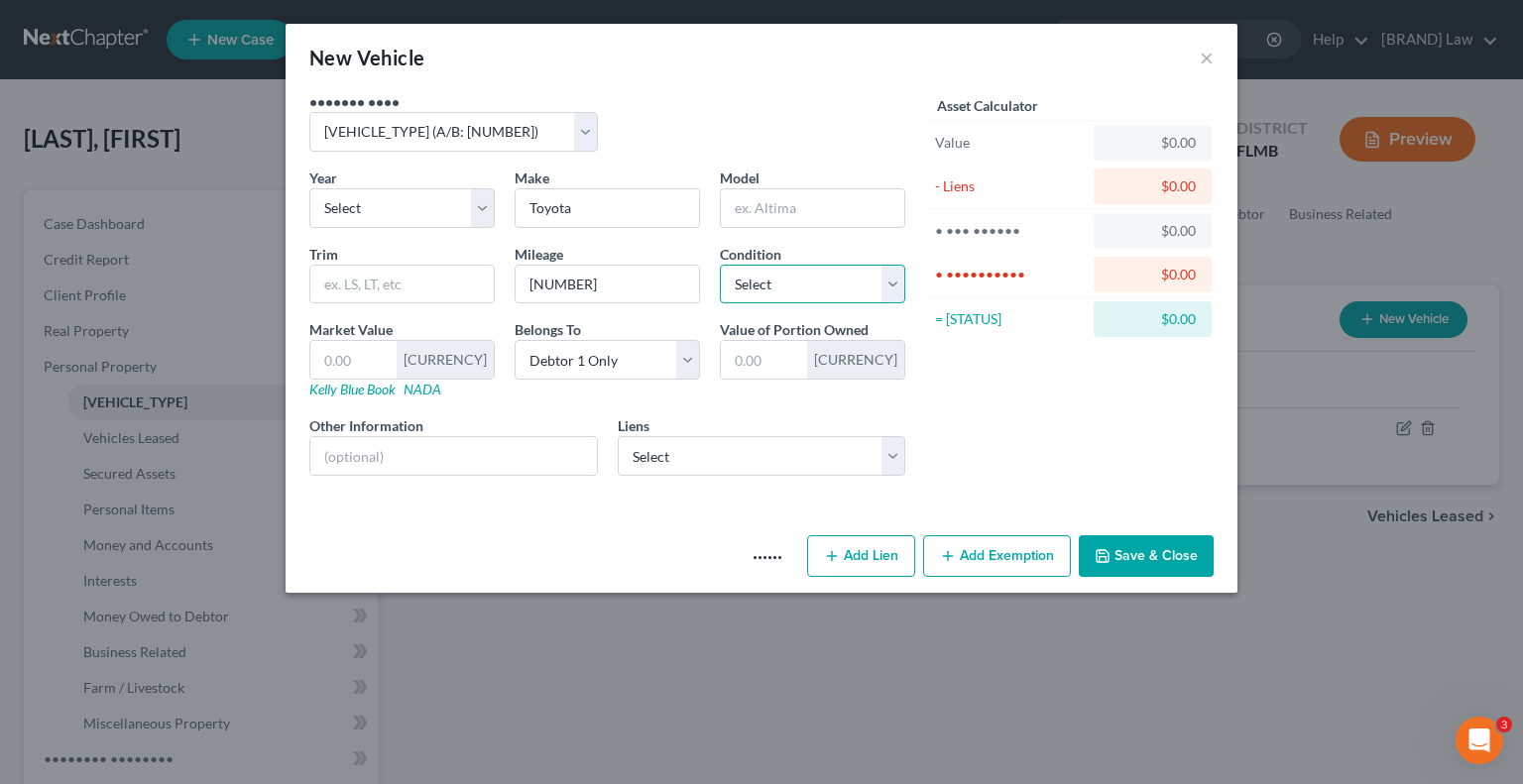 select on "4" 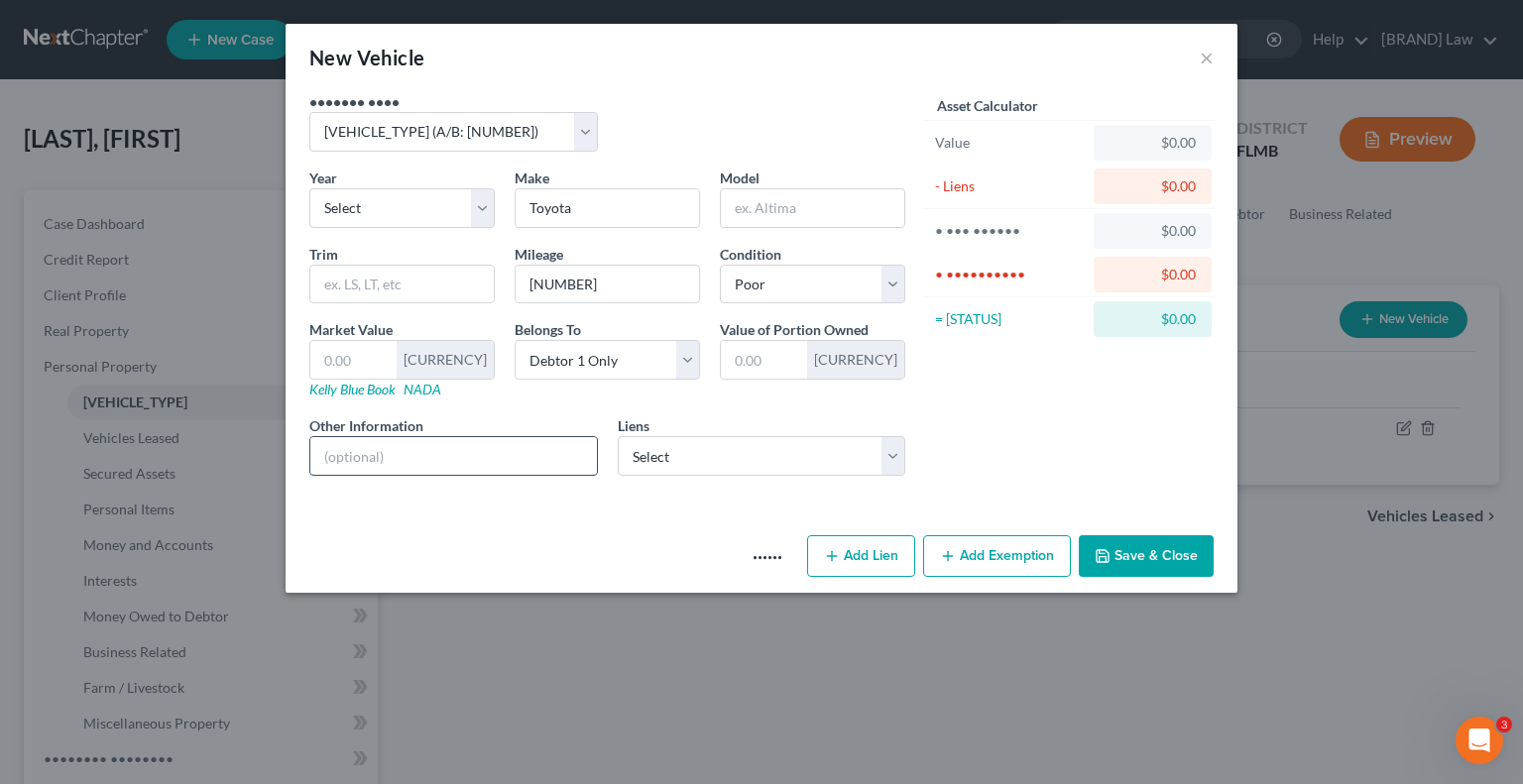 click at bounding box center (453, 456) 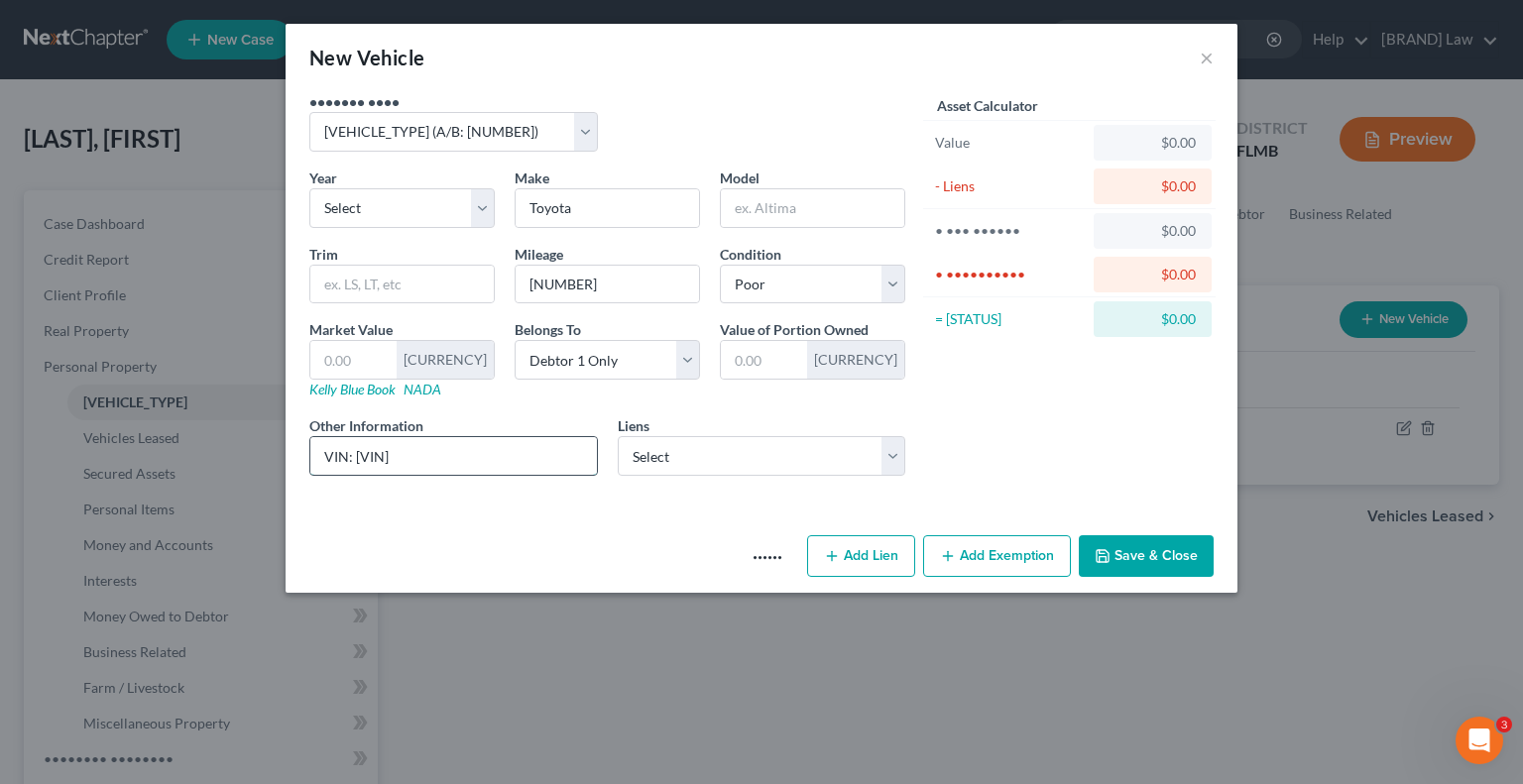 drag, startPoint x: 530, startPoint y: 458, endPoint x: 356, endPoint y: 448, distance: 174.28712 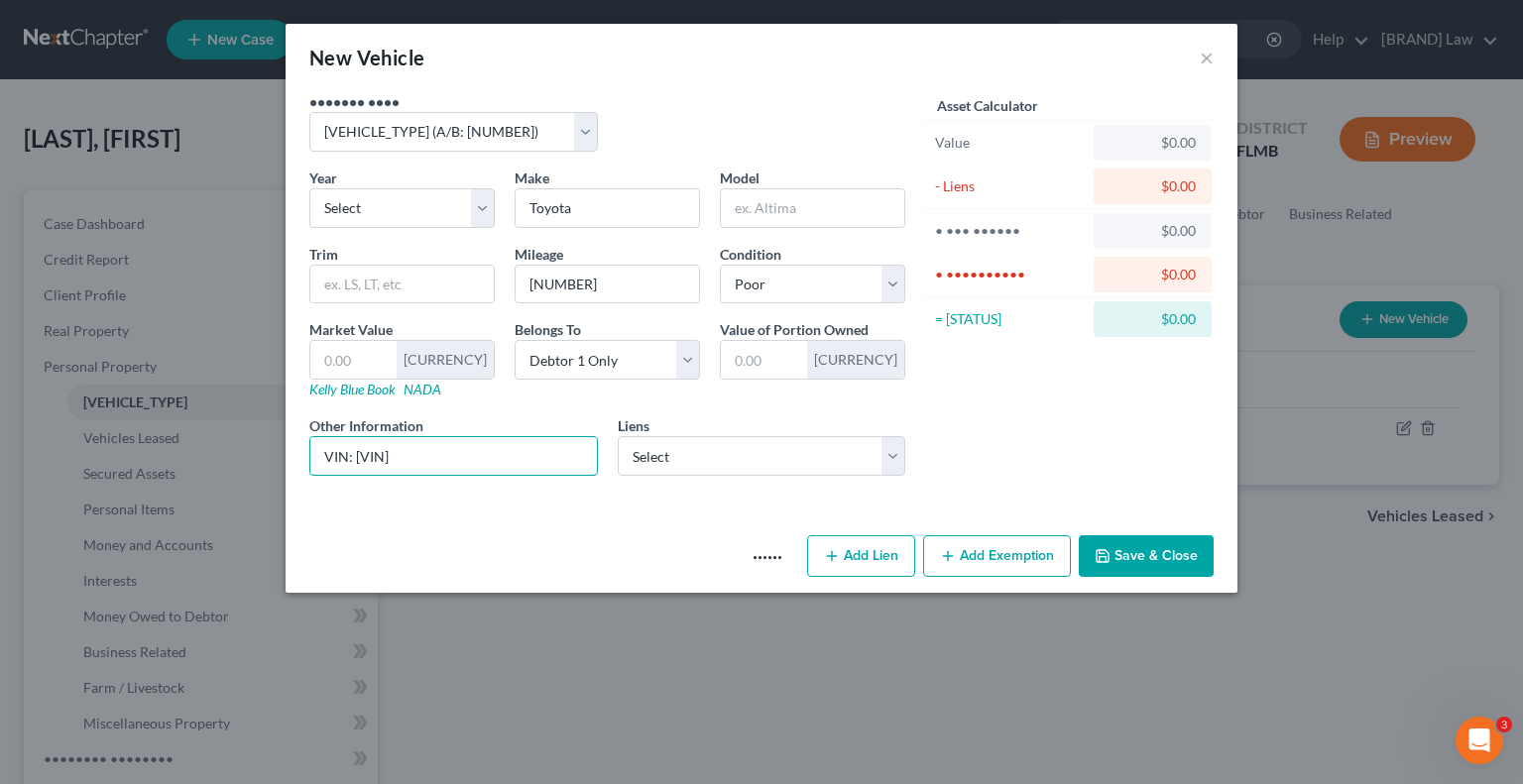 type on "VIN: [VIN]" 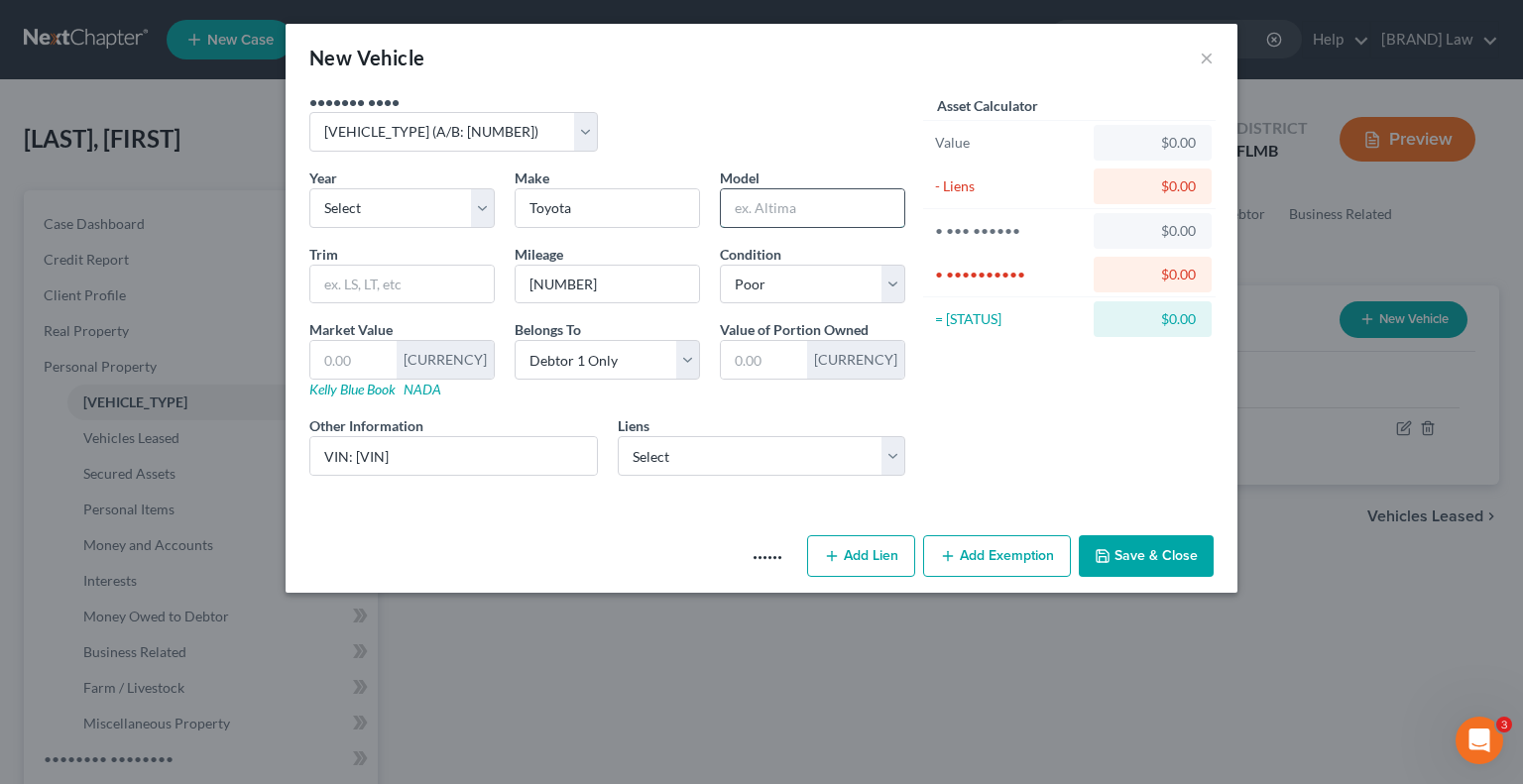 click at bounding box center [812, 208] 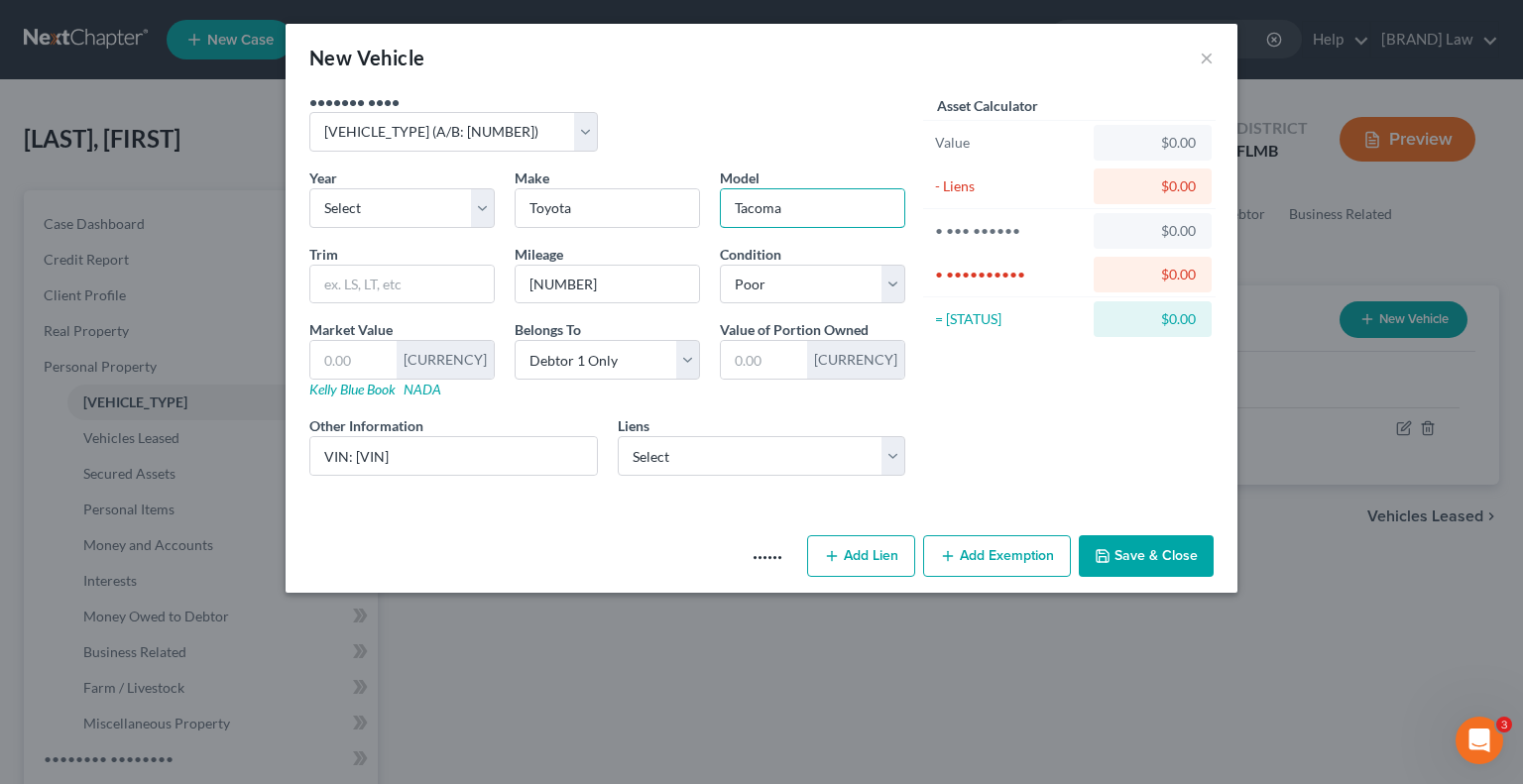 type on "Tacoma" 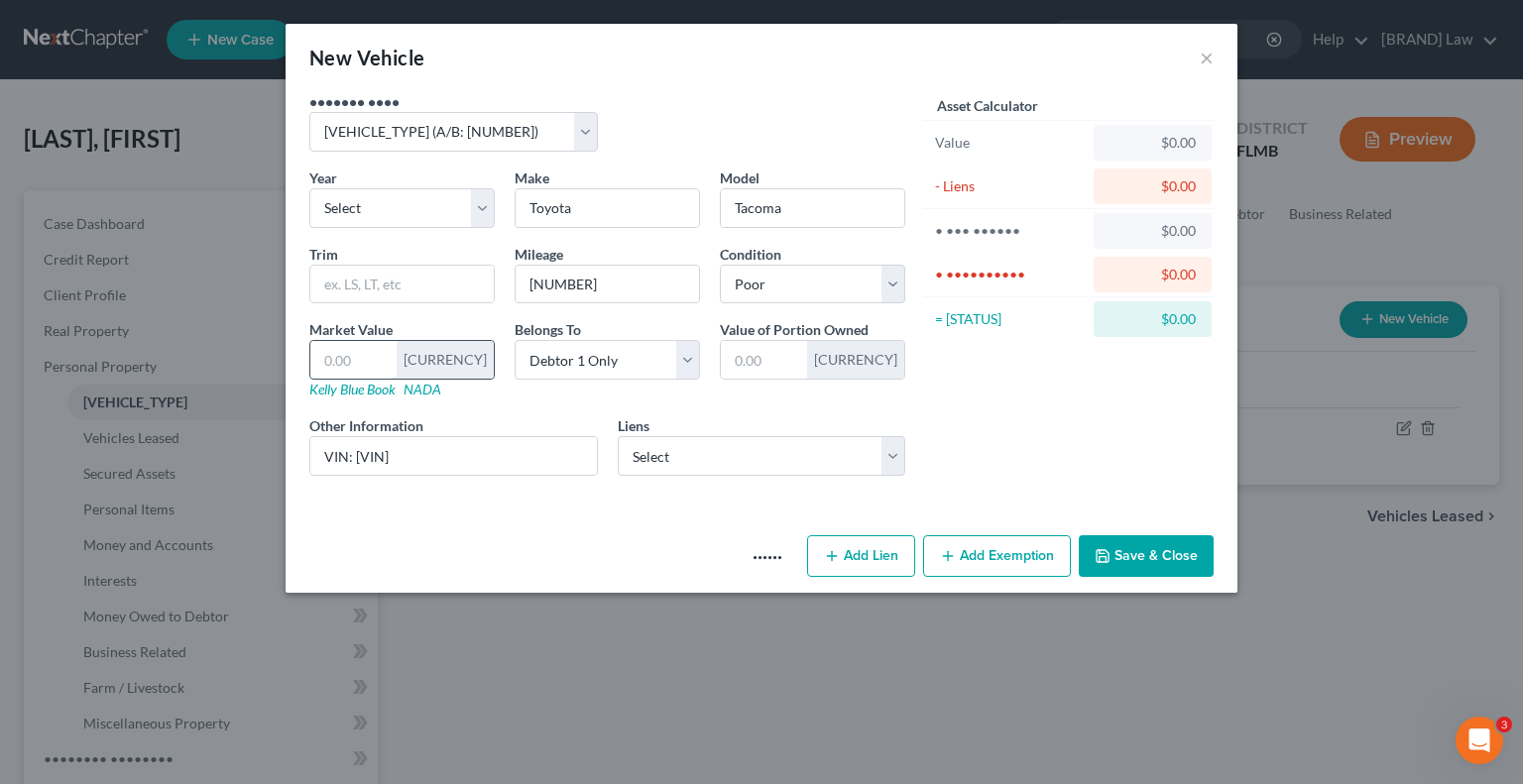 click at bounding box center (353, 360) 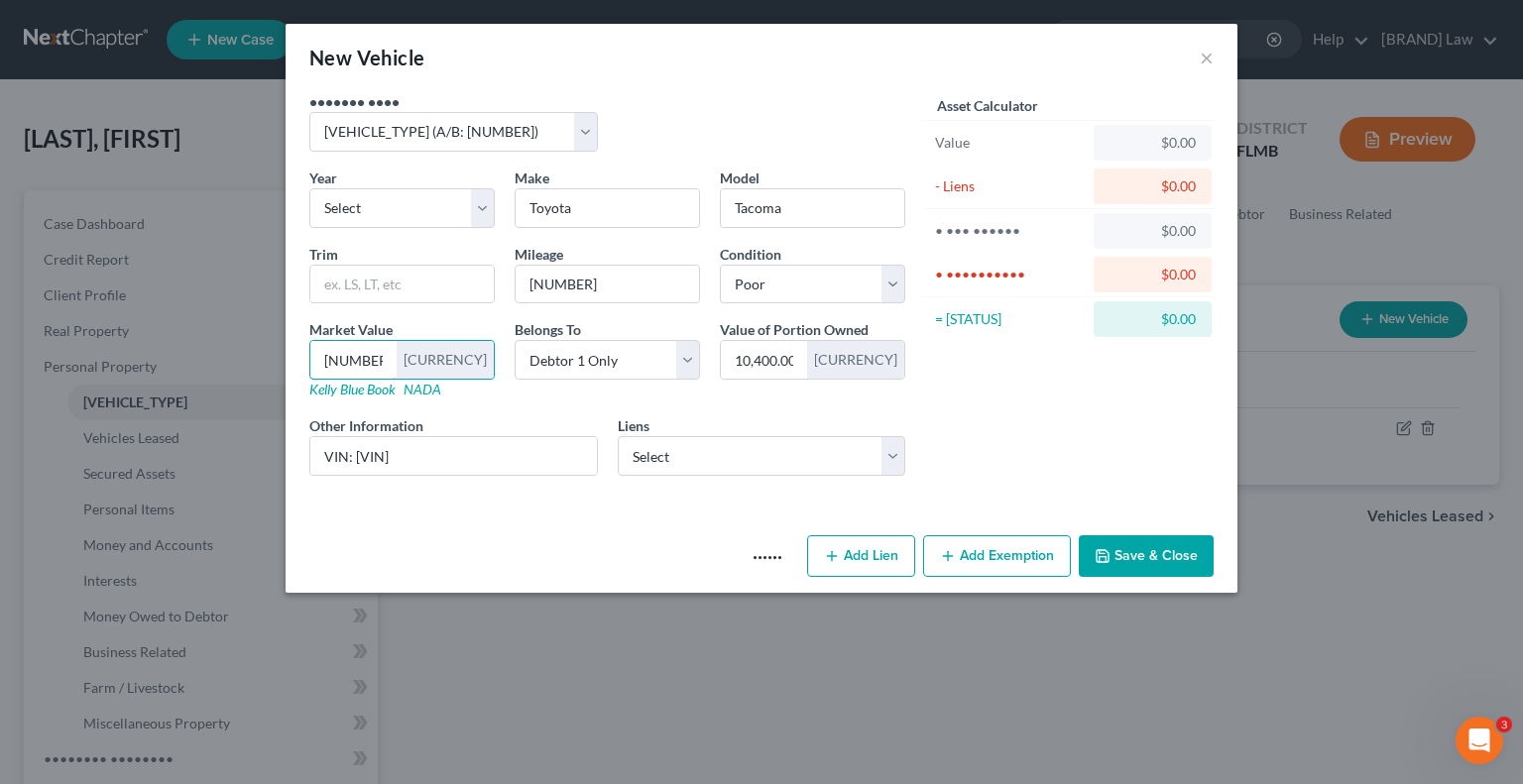 type on "[NUMBER]" 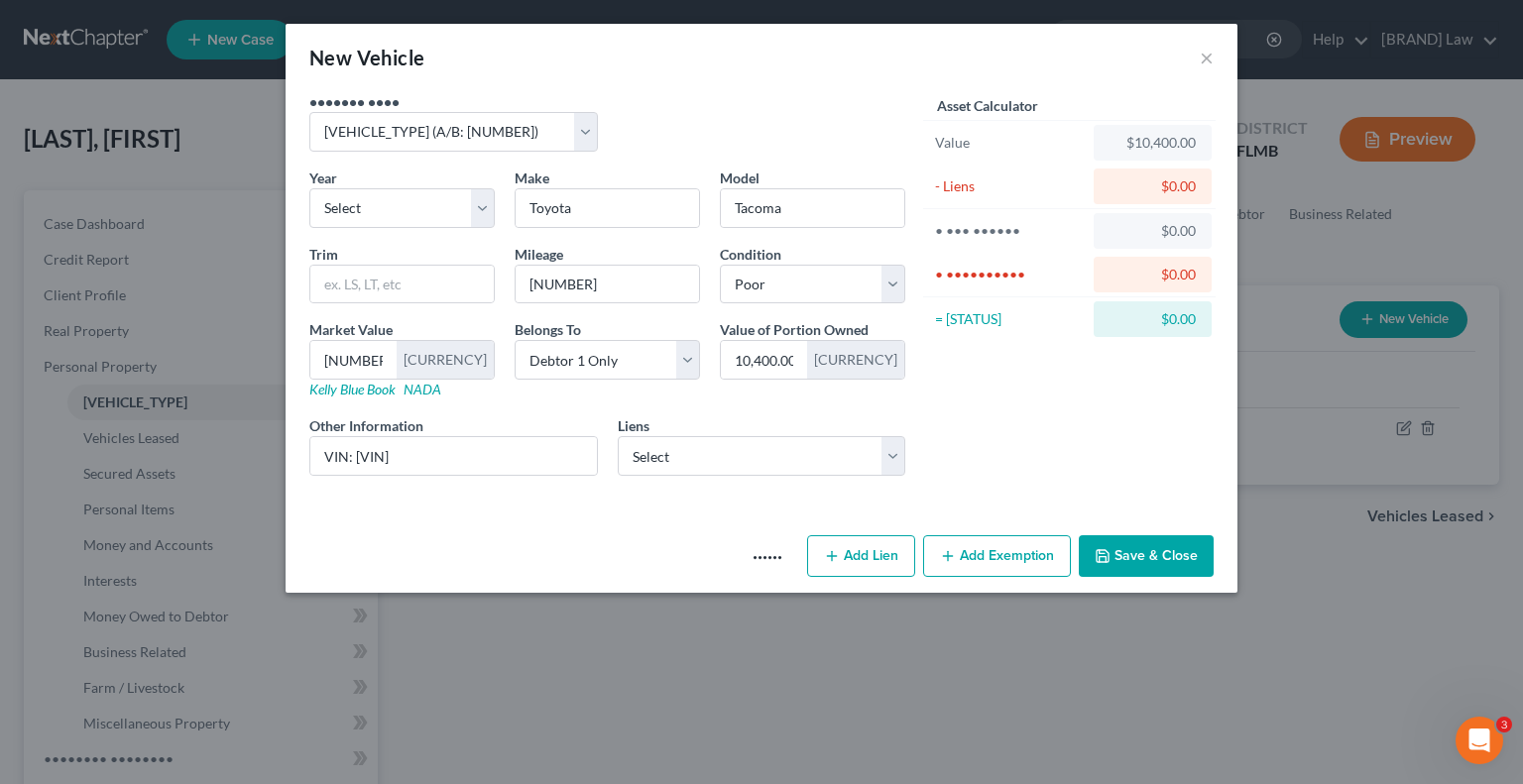 click on "Save & Close" at bounding box center (1146, 556) 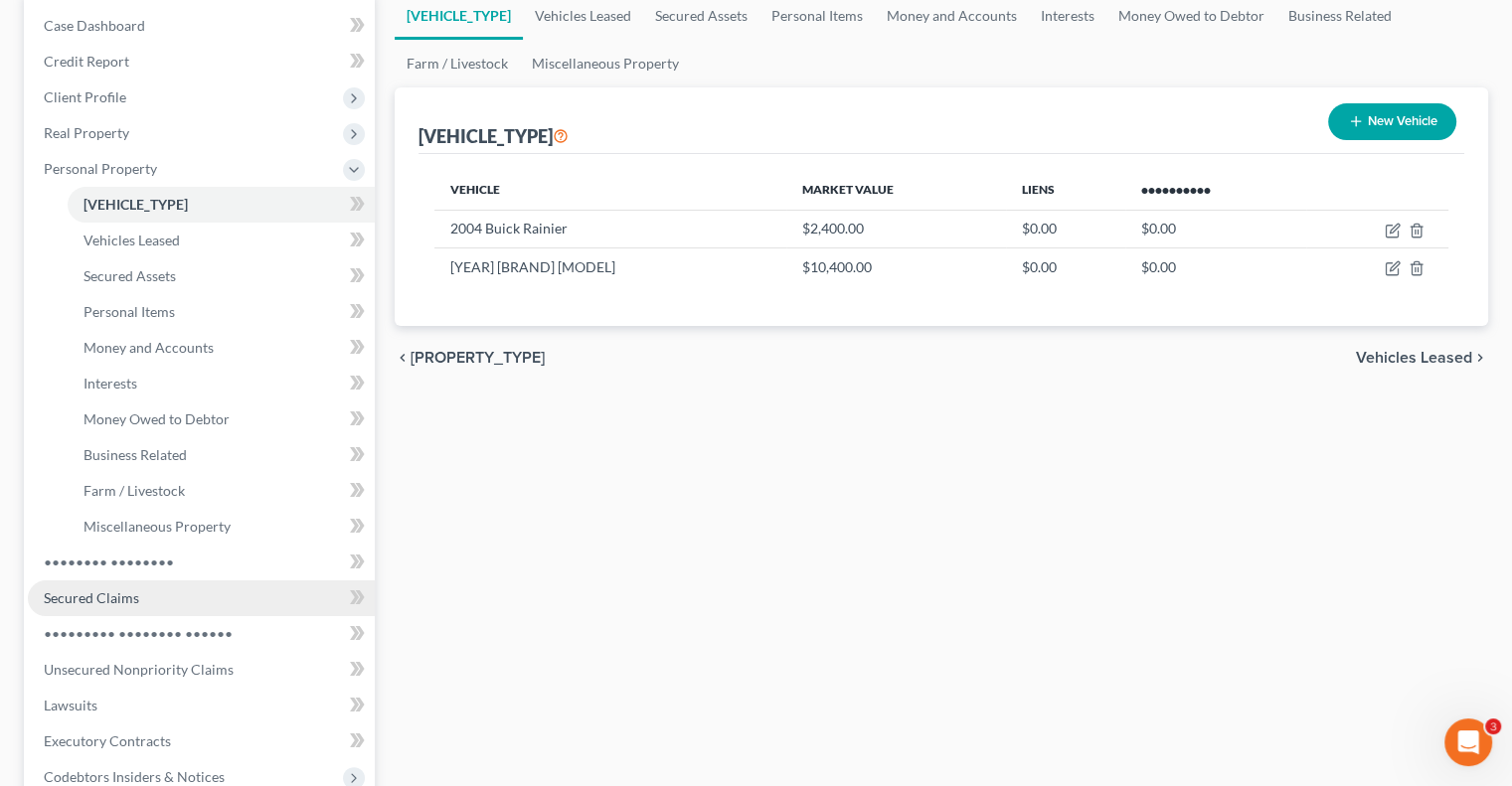 click on "Secured Claims" at bounding box center (91, 597) 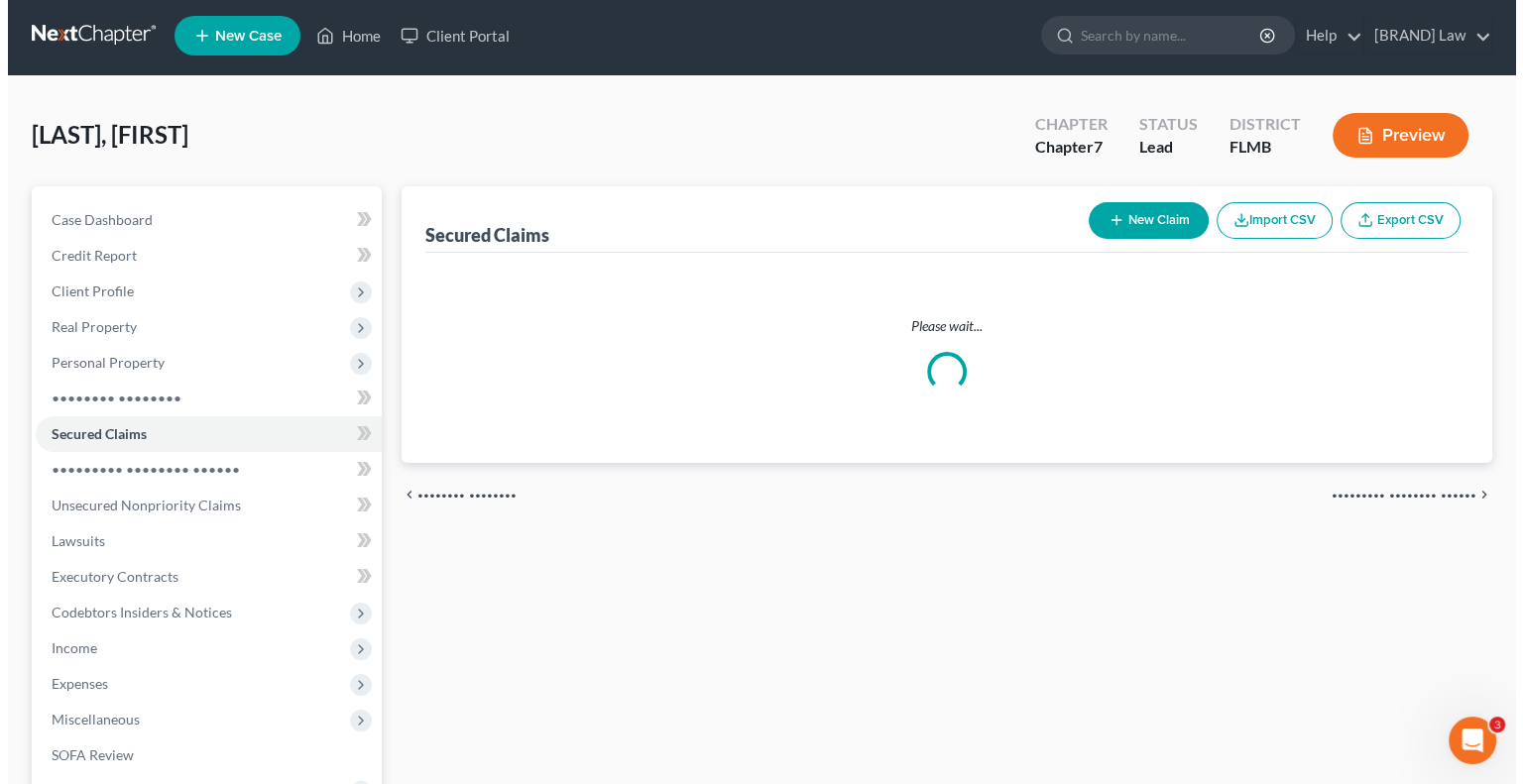 scroll, scrollTop: 0, scrollLeft: 0, axis: both 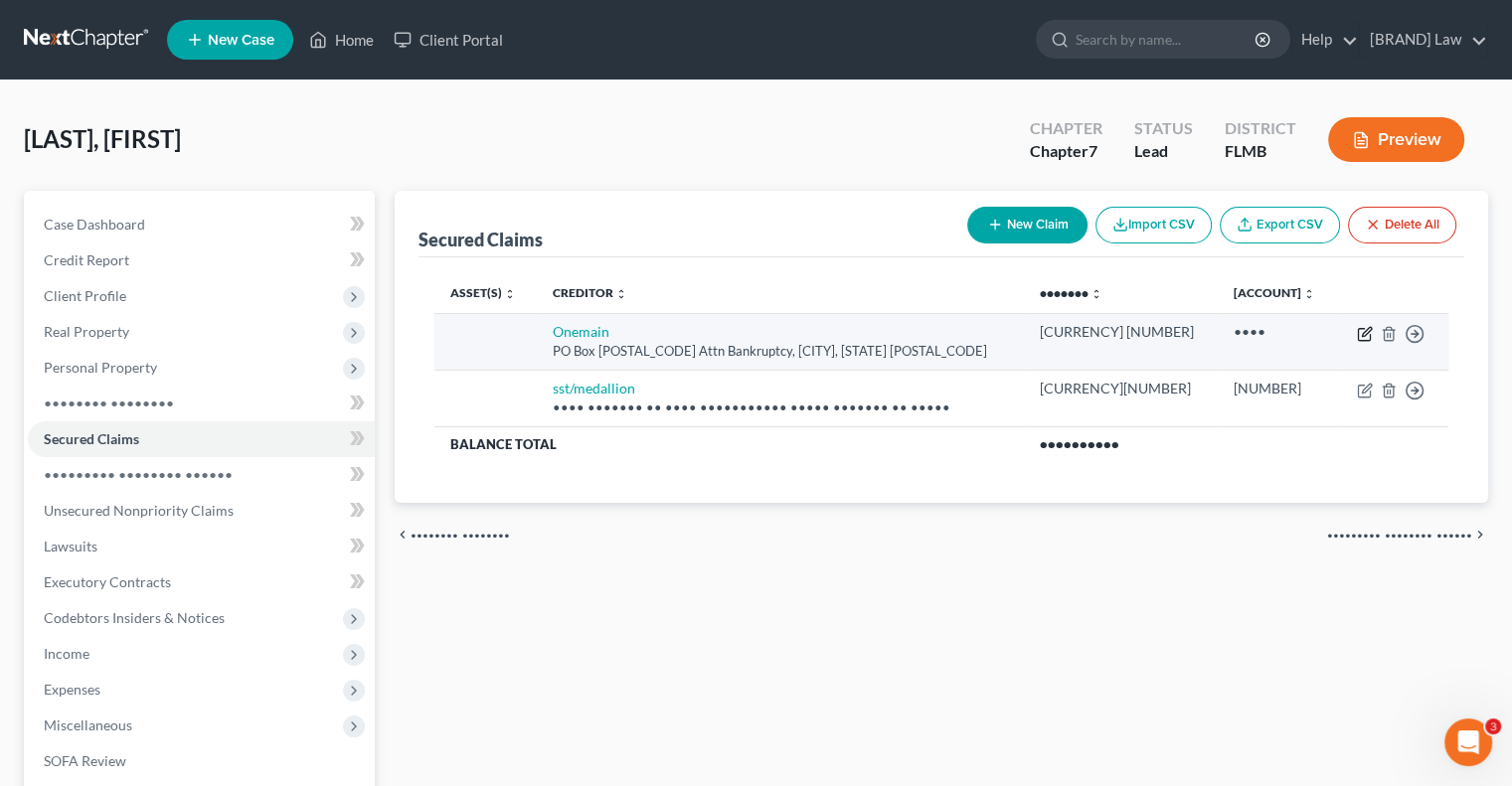 click at bounding box center [1365, 334] 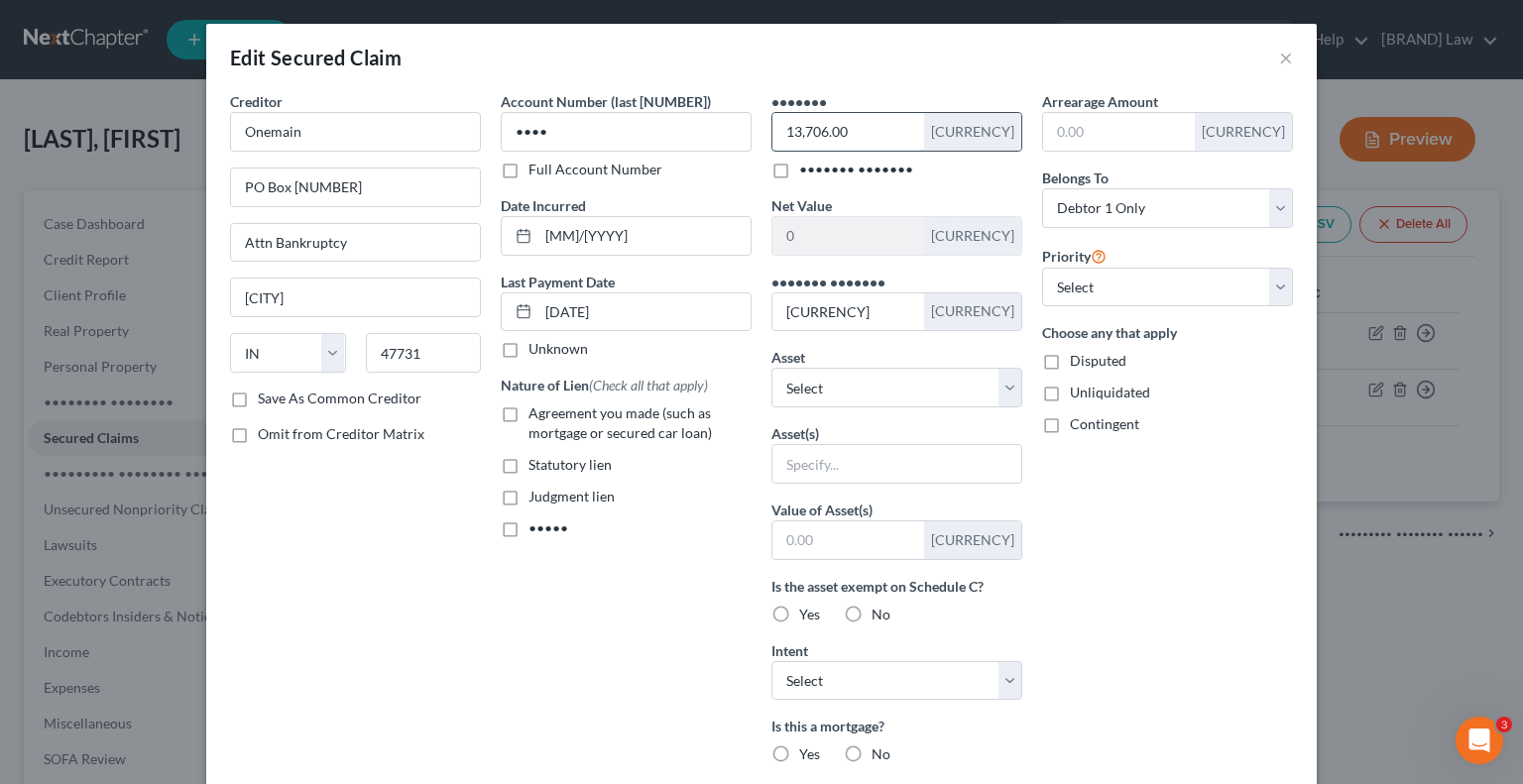 click on "13,706.00" at bounding box center (0, 0) 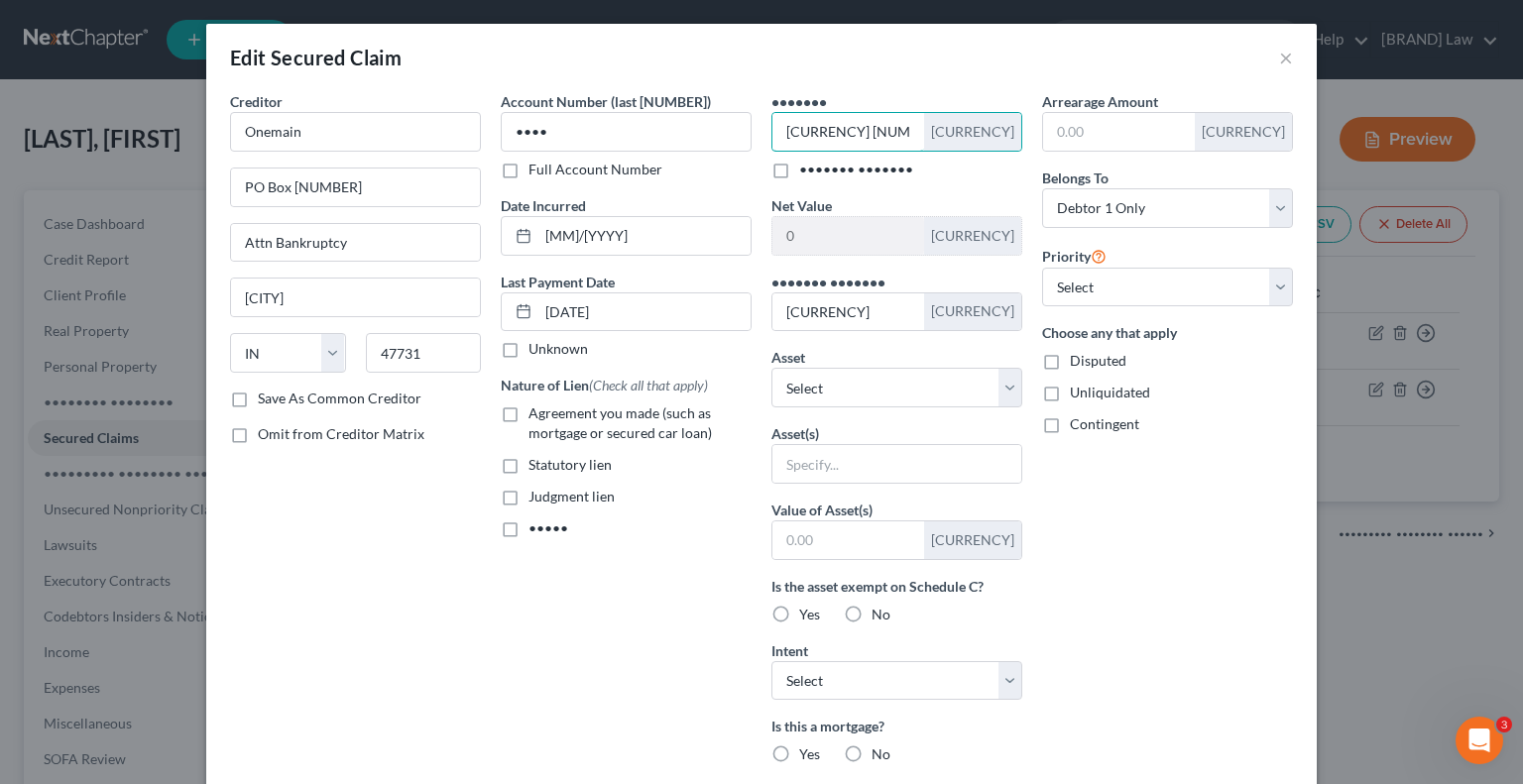 type on "[CURRENCY] [NUMBER]" 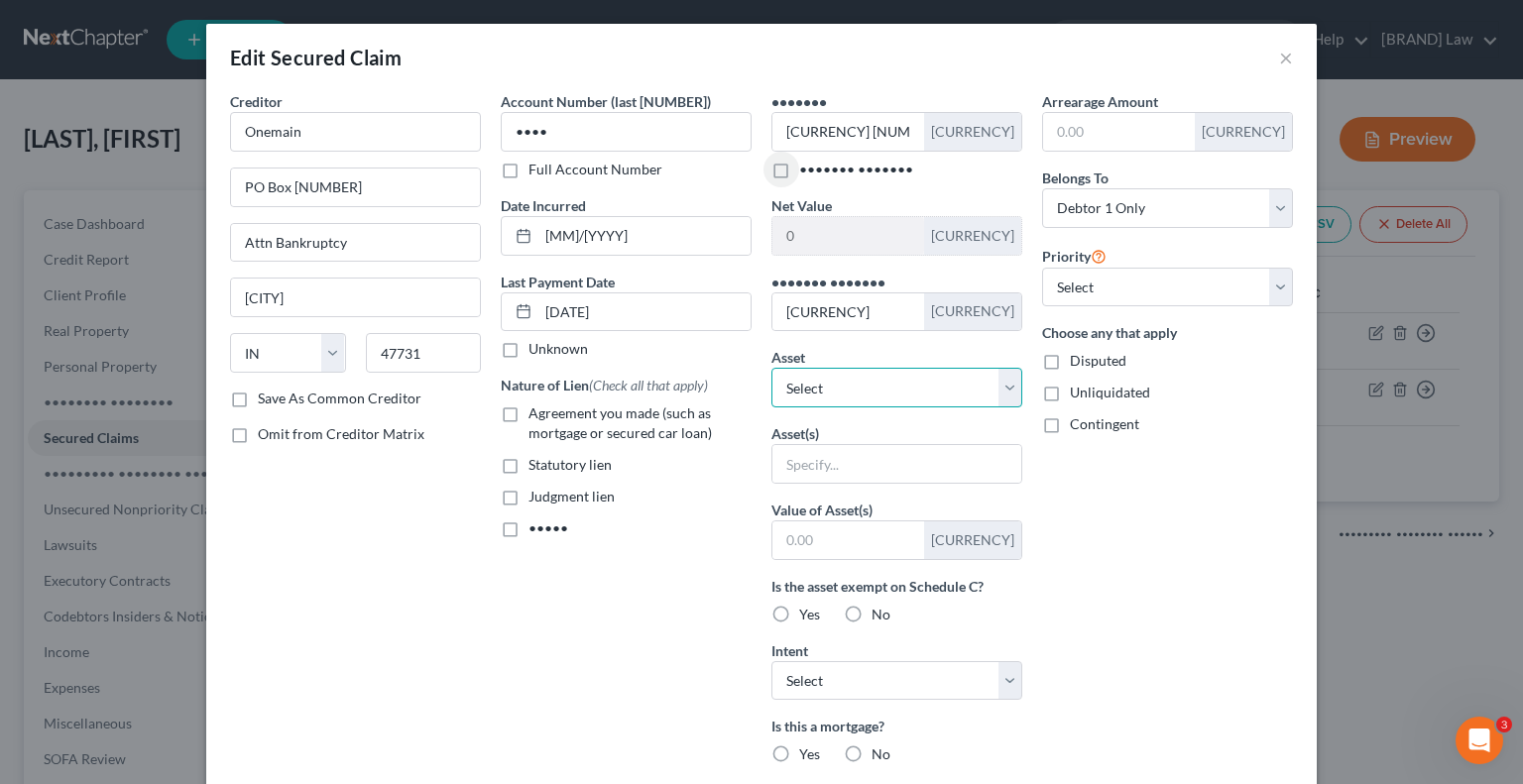 click on "•••••• ••••• •••••••• •••••• ••• •• ••••• •••••• • •••••••• •••• •••••• •••••• • •••••••• •••• ••••• ••••••• • •••••••" at bounding box center [896, 388] 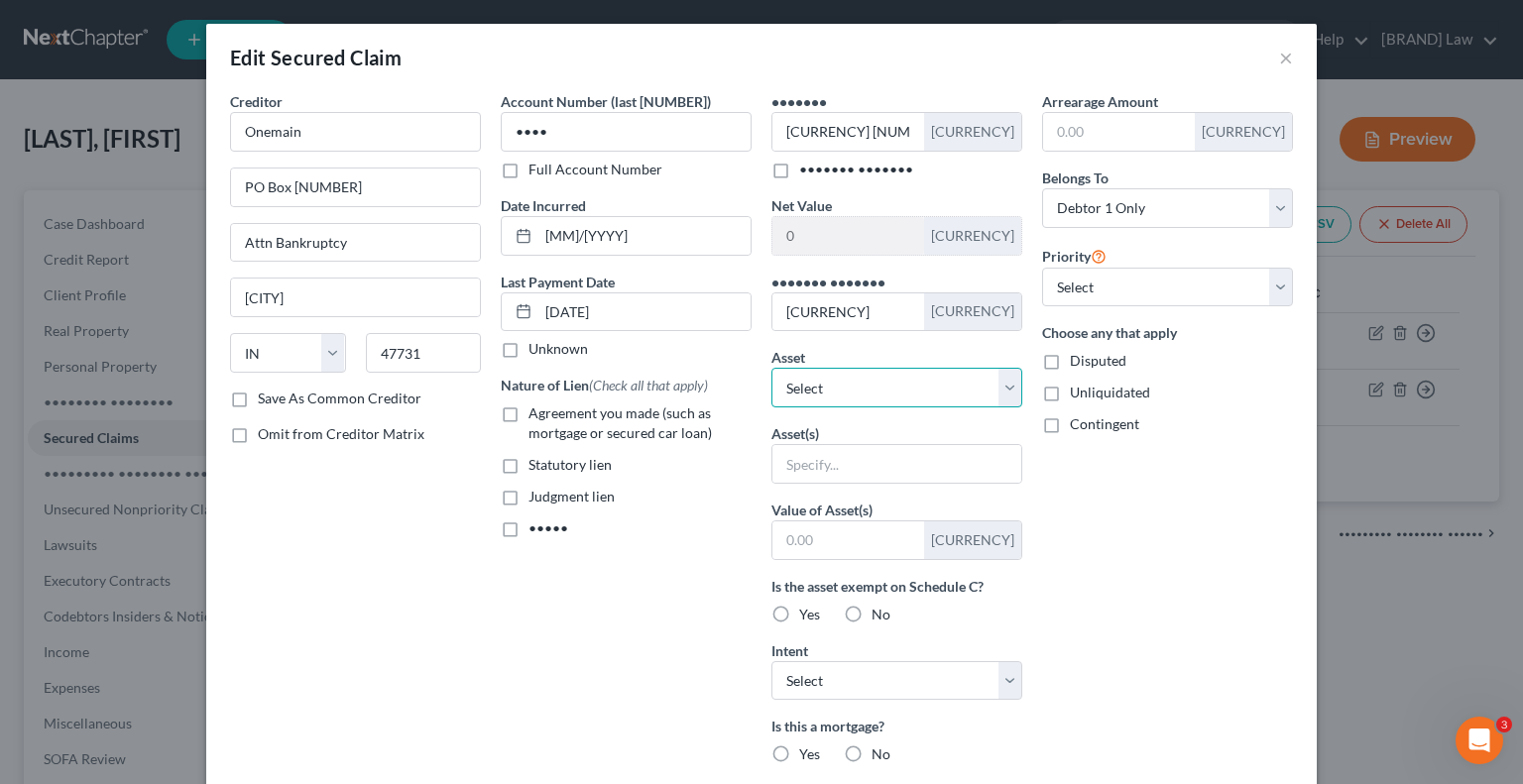 select on "3" 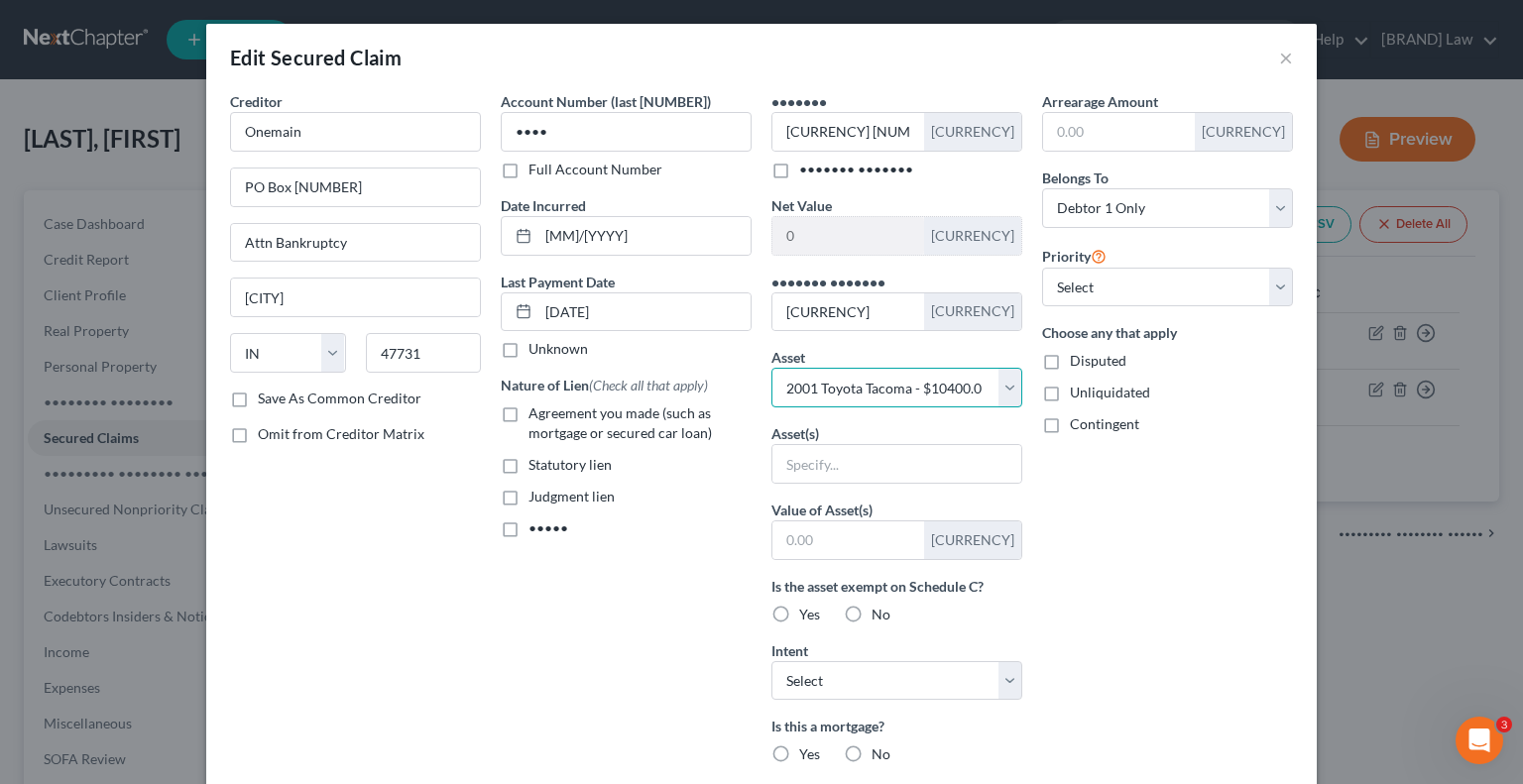 click on "•••••• ••••• •••••••• •••••• ••• •• ••••• •••••• • •••••••• •••• •••••• •••••• • •••••••• •••• ••••• ••••••• • •••••••" at bounding box center (896, 388) 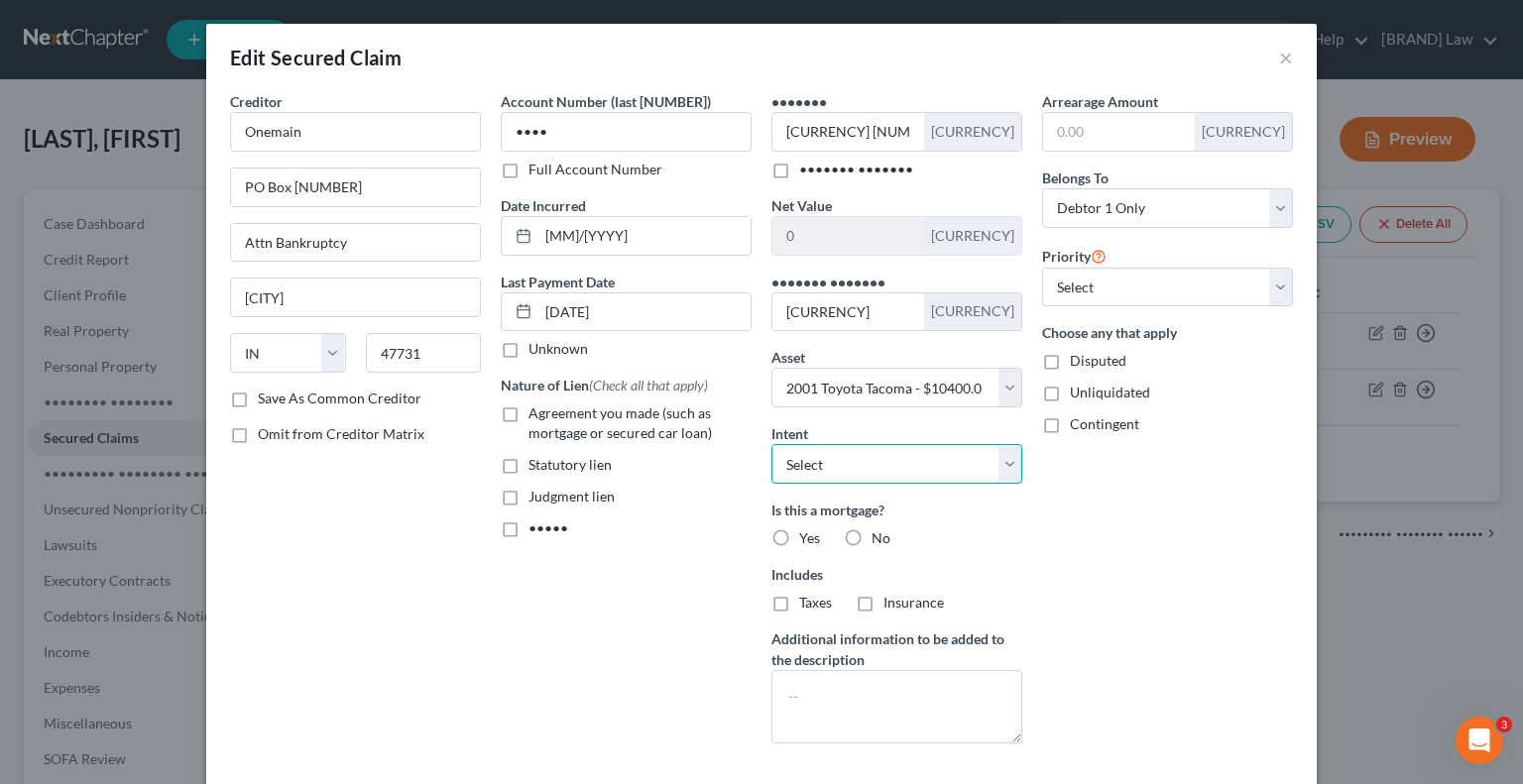 click on "Select Surrender Redeem Reaffirm Avoid Other" at bounding box center (896, 464) 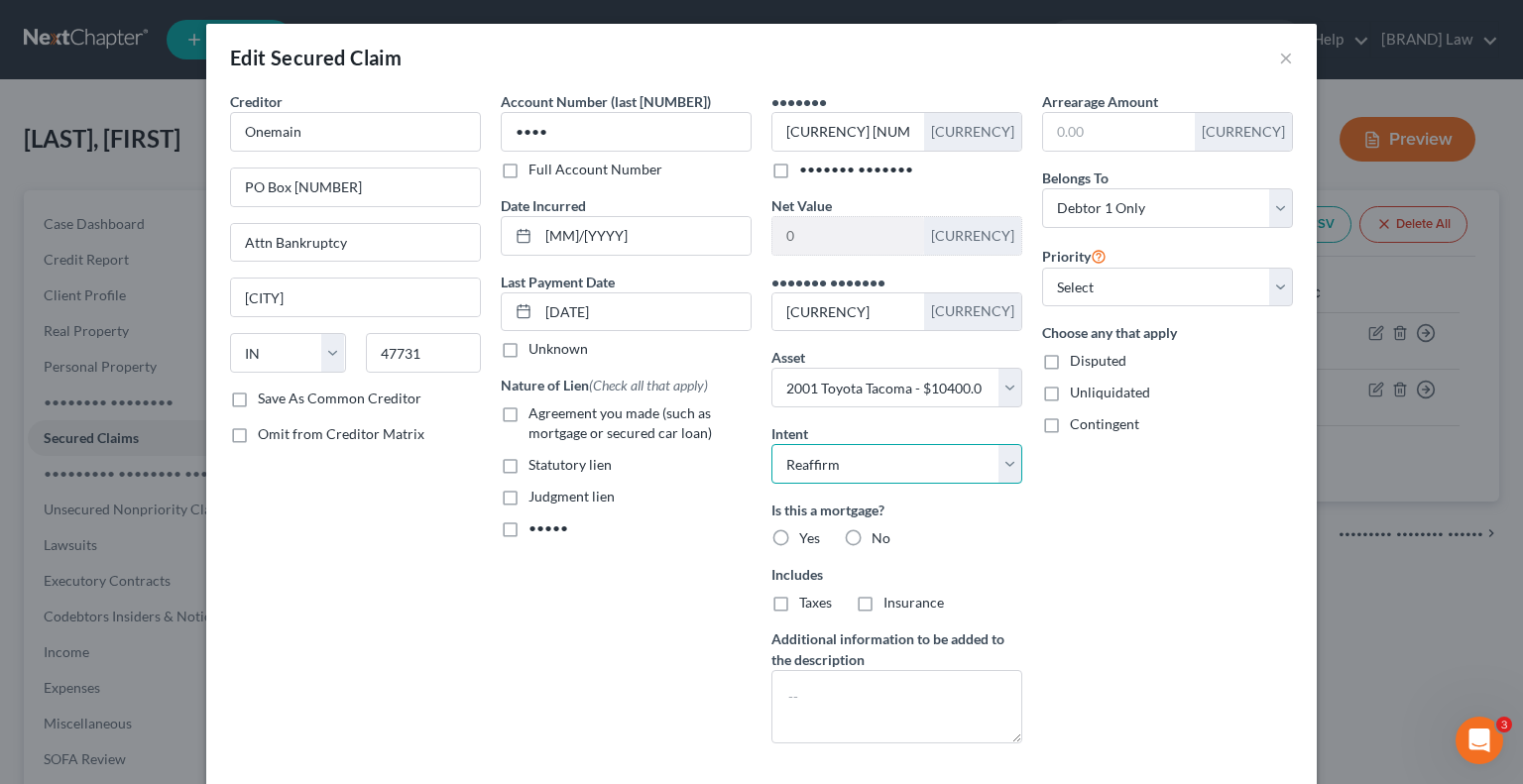 click on "Select Surrender Redeem Reaffirm Avoid Other" at bounding box center [896, 464] 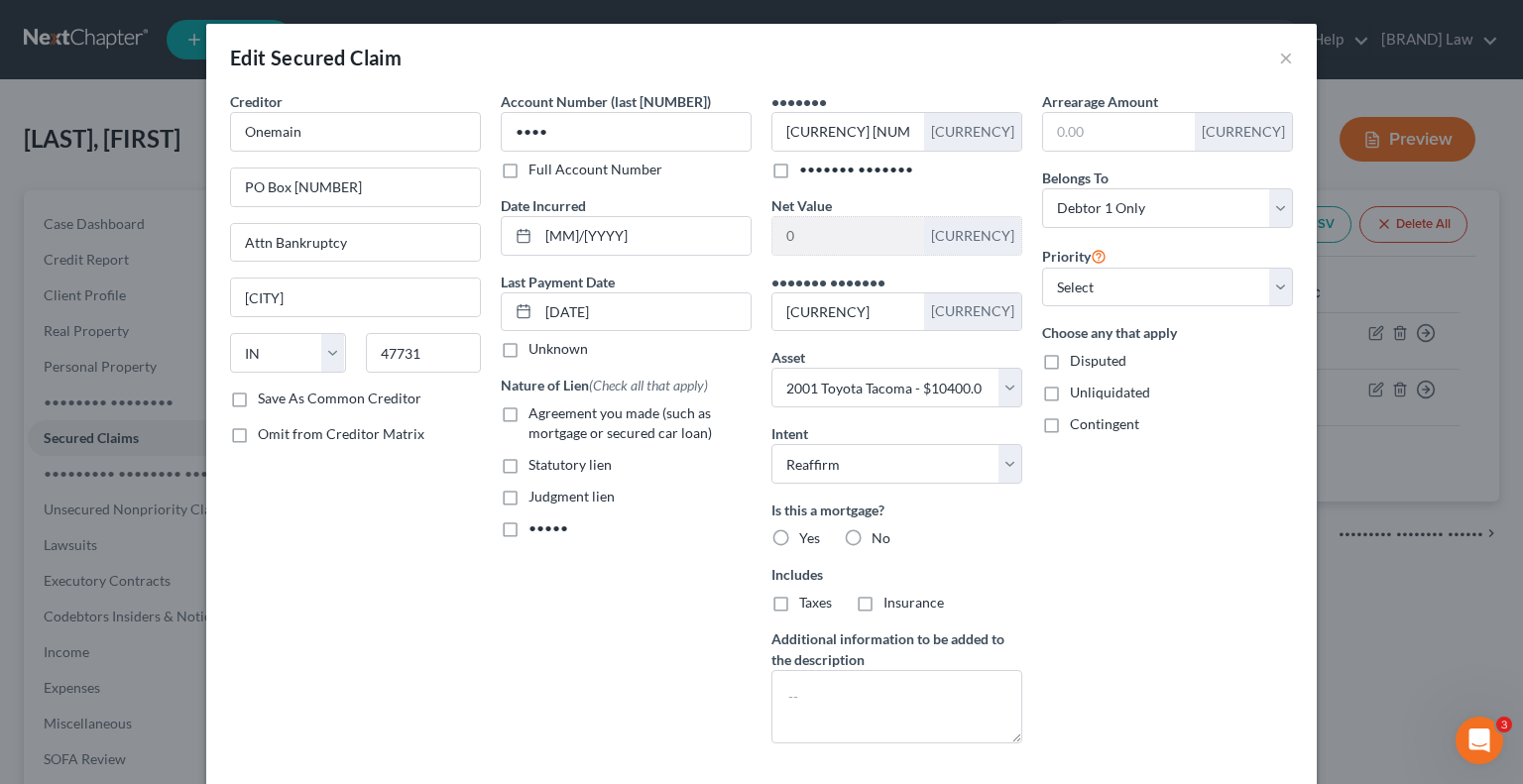 click on "No" at bounding box center [880, 538] 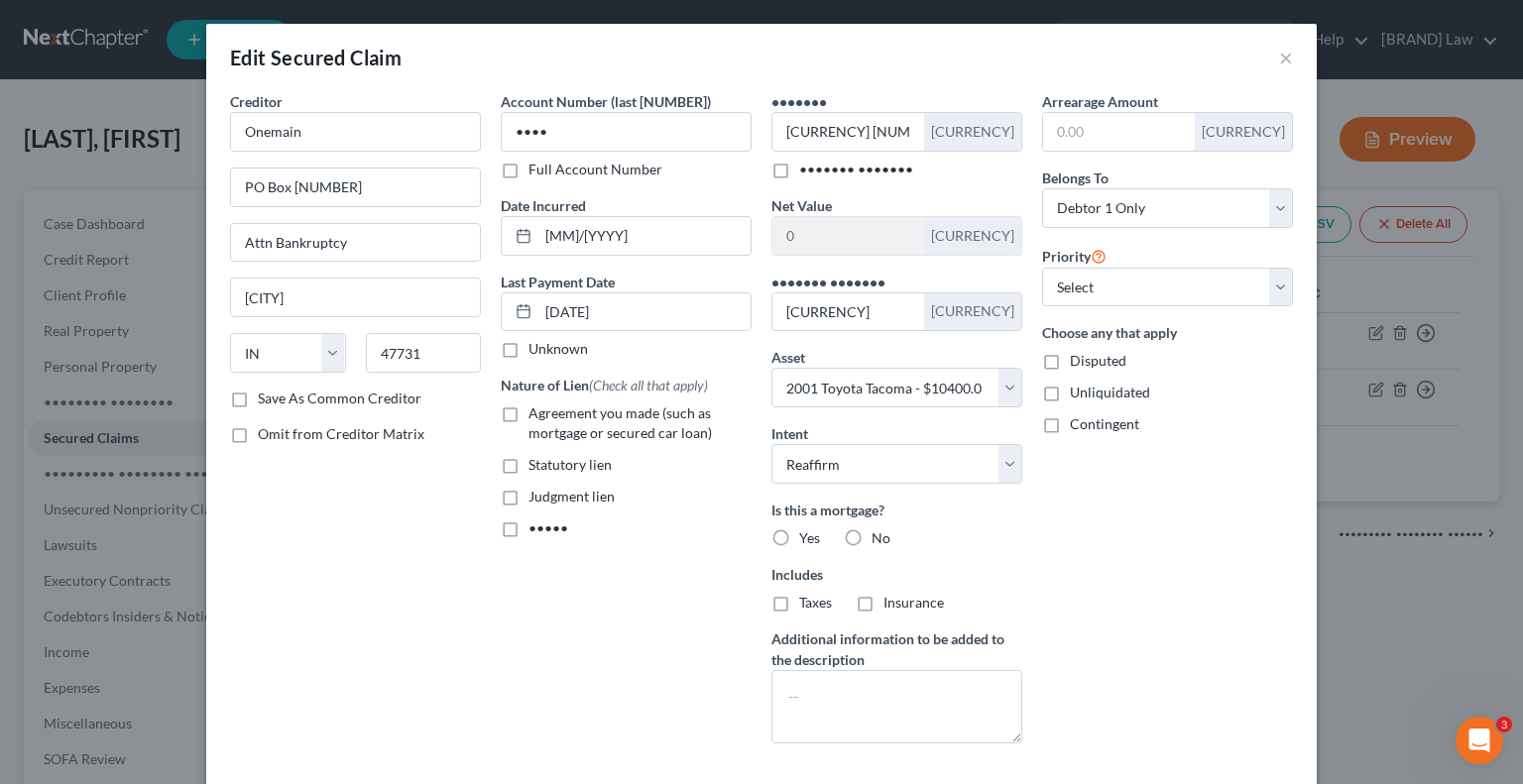 click on "No" at bounding box center (885, 534) 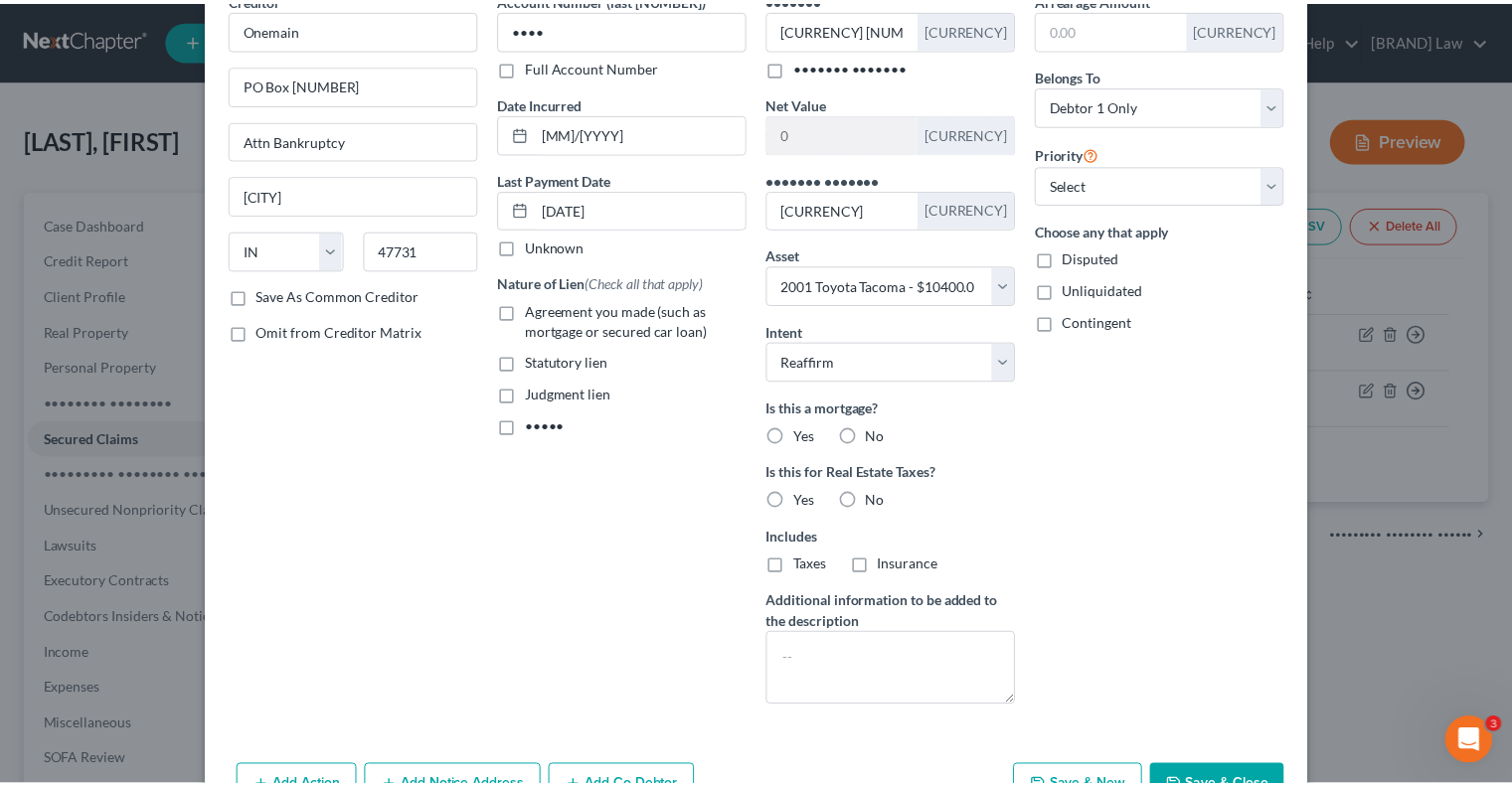 scroll, scrollTop: 219, scrollLeft: 0, axis: vertical 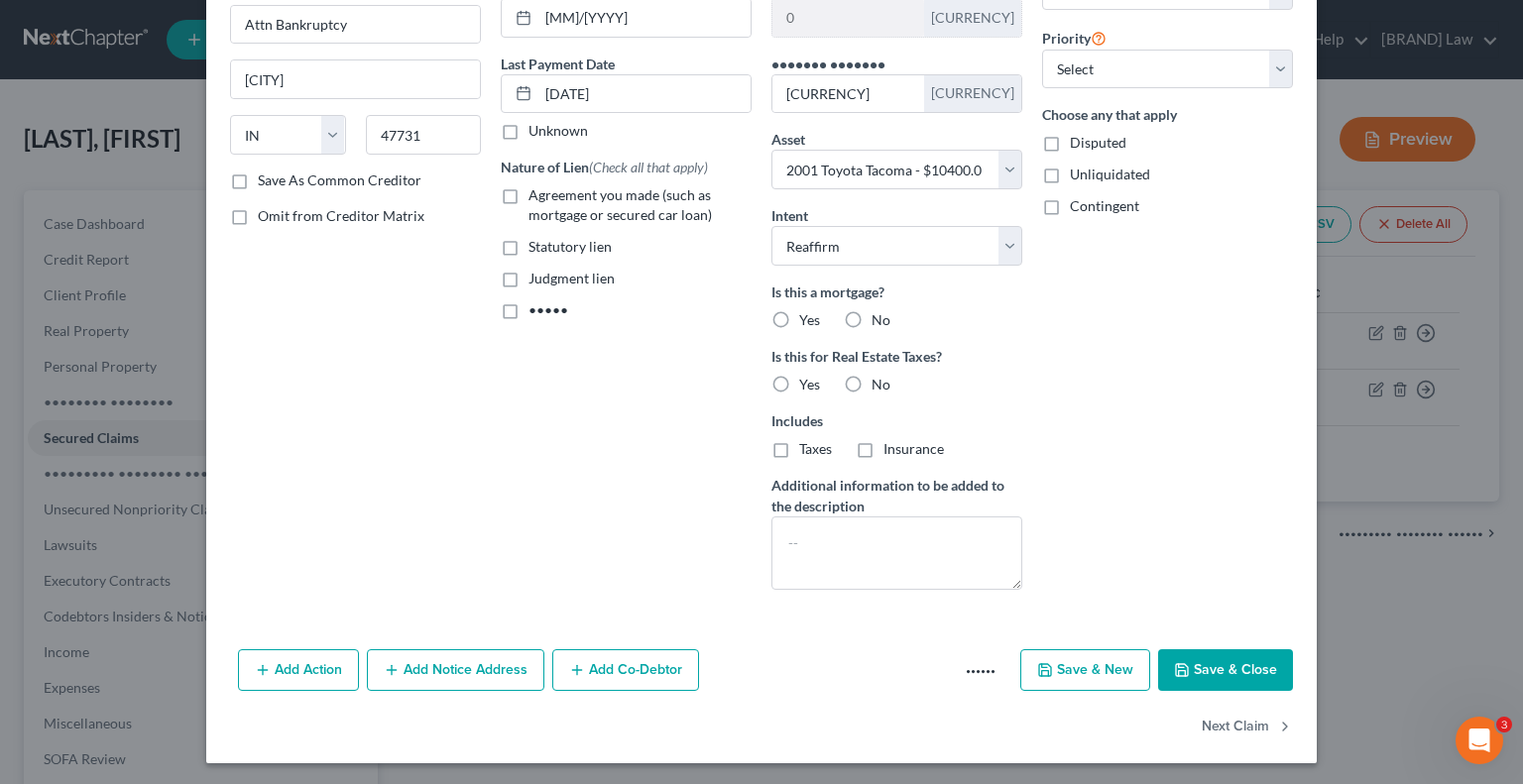click on "Save & Close" at bounding box center (1226, 670) 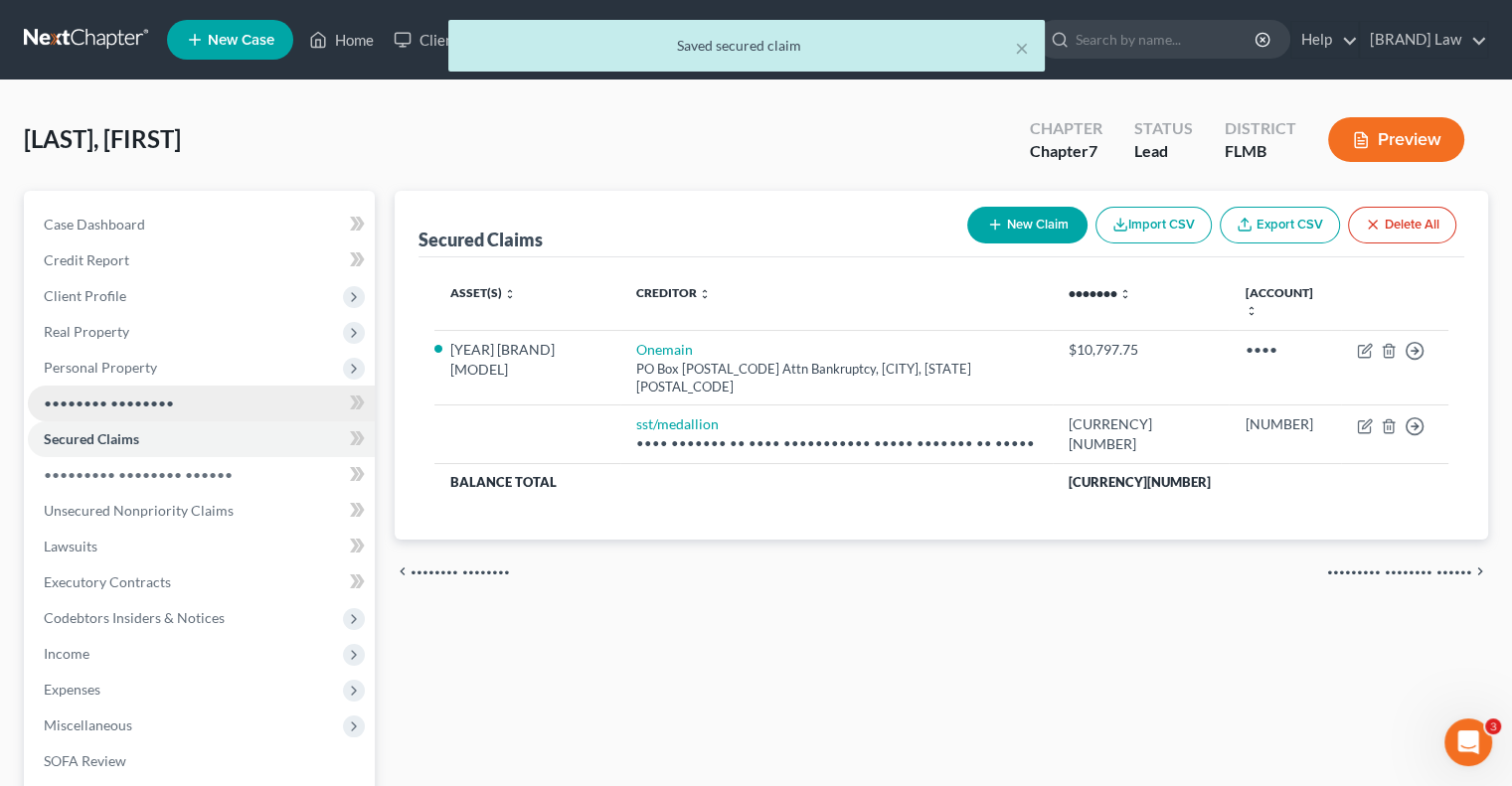 click on "•••••••• ••••••••" at bounding box center (108, 402) 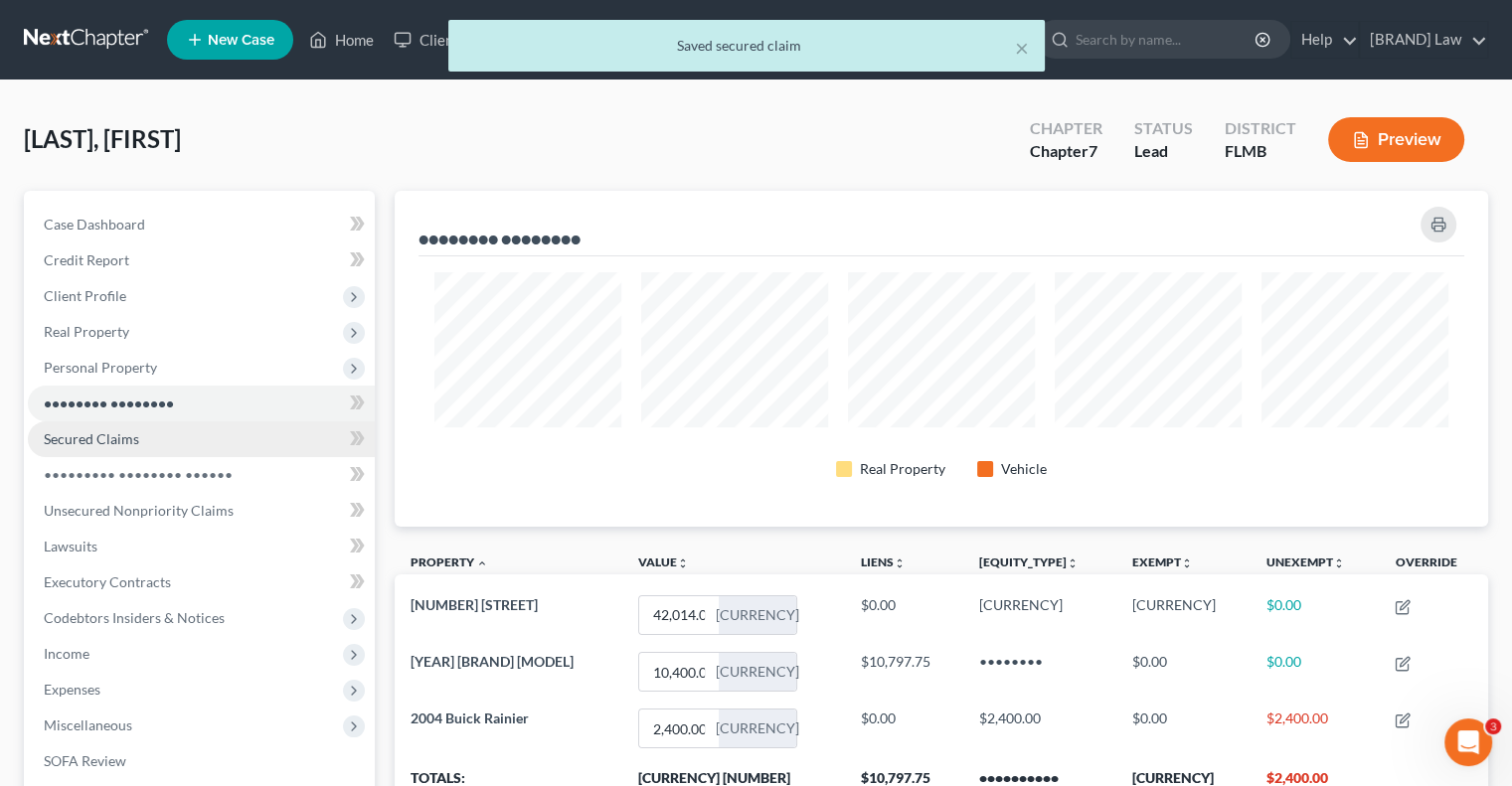 scroll, scrollTop: 993343, scrollLeft: 992989, axis: both 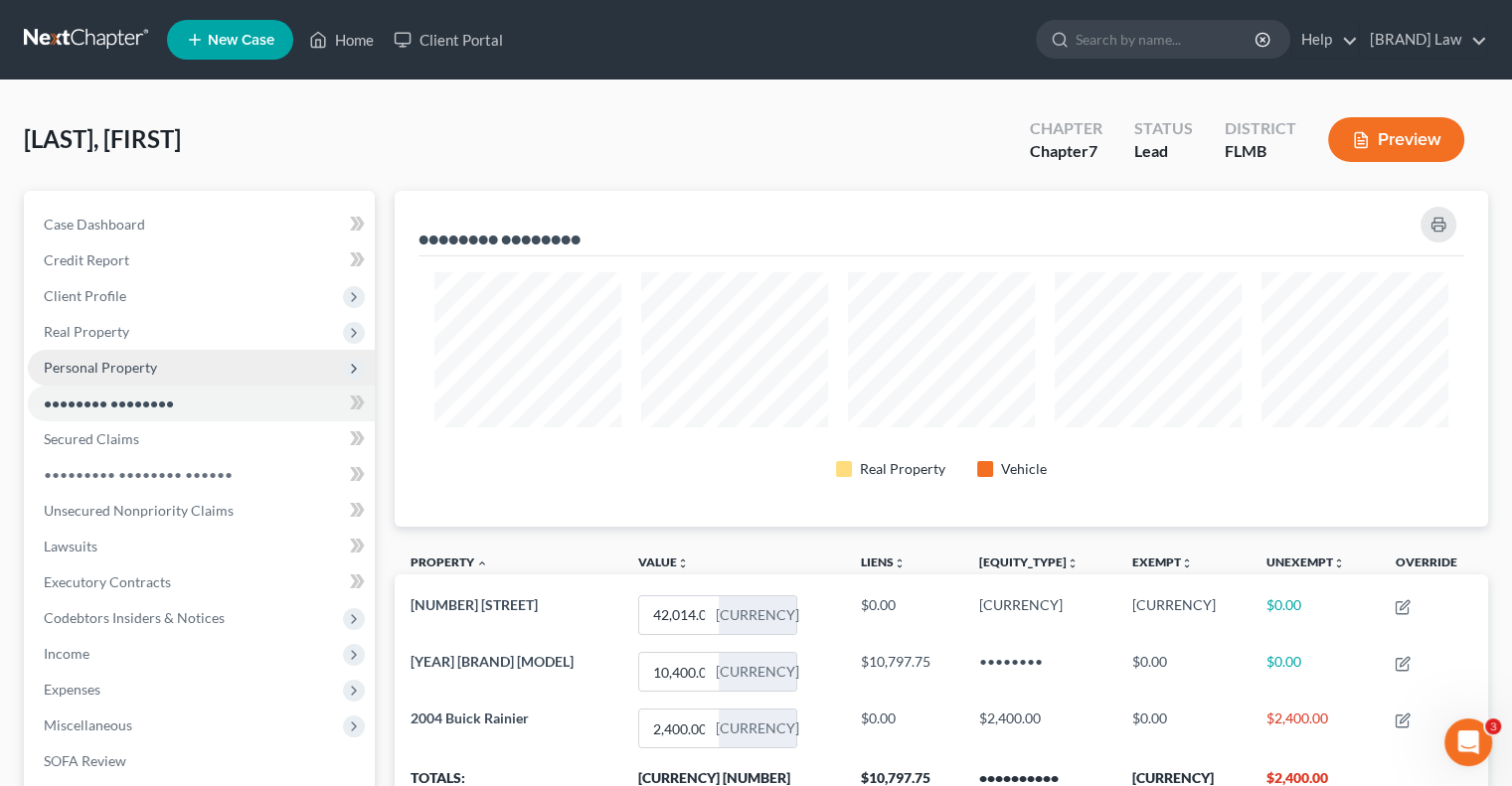 click on "Personal Property" at bounding box center (0, 0) 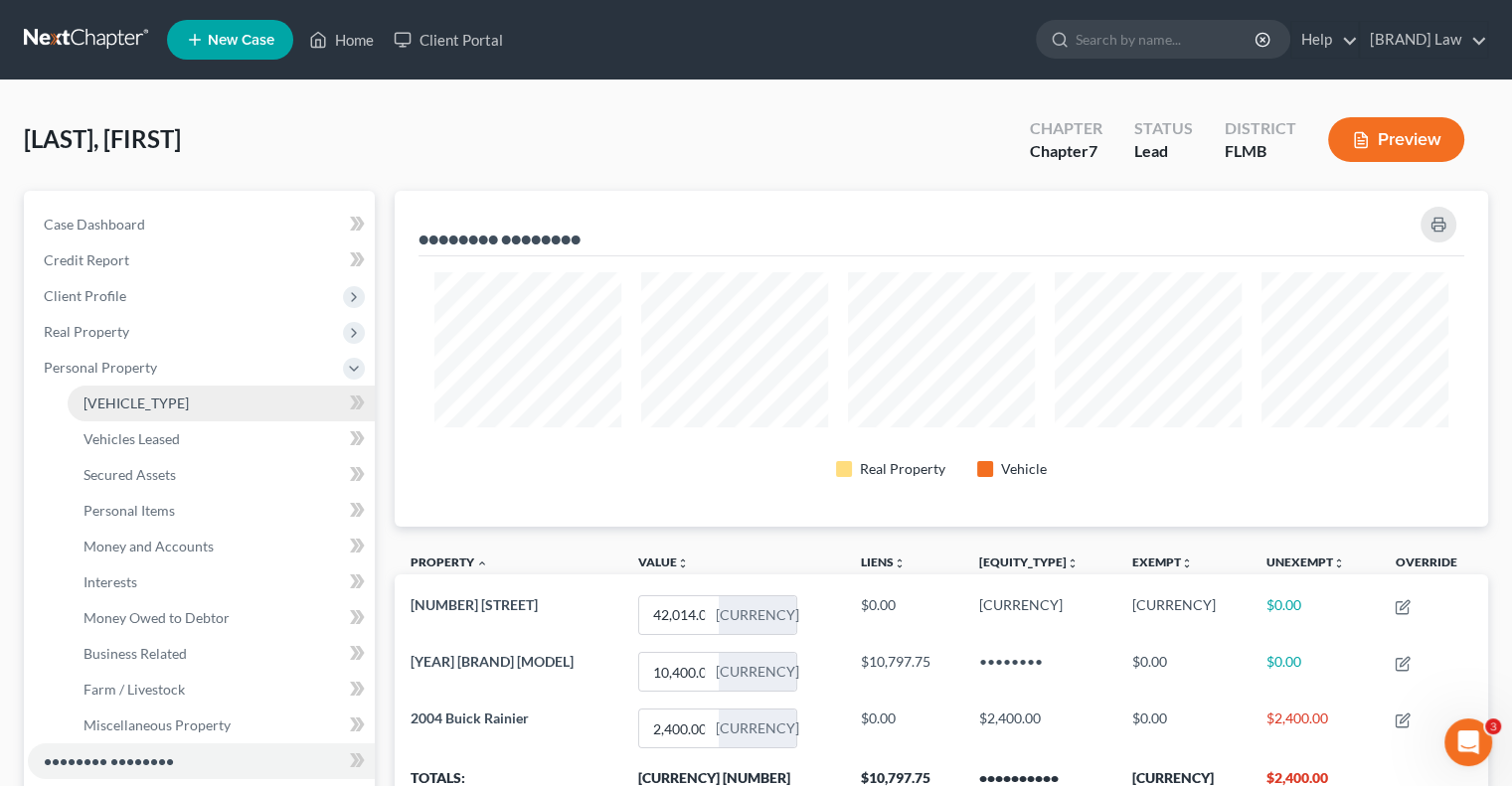 click on "[VEHICLE_TYPE]" at bounding box center [136, 402] 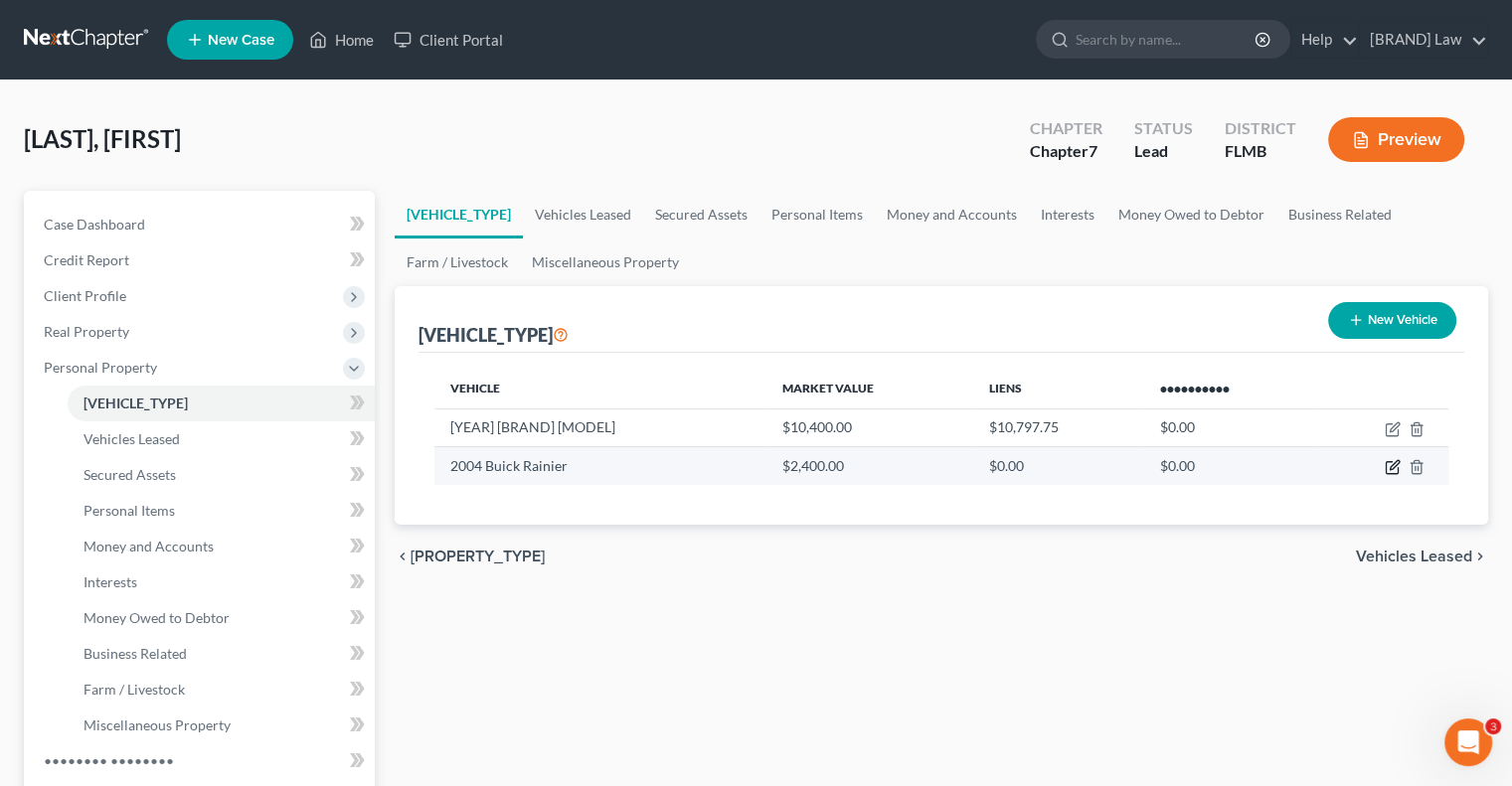 click at bounding box center (1393, 429) 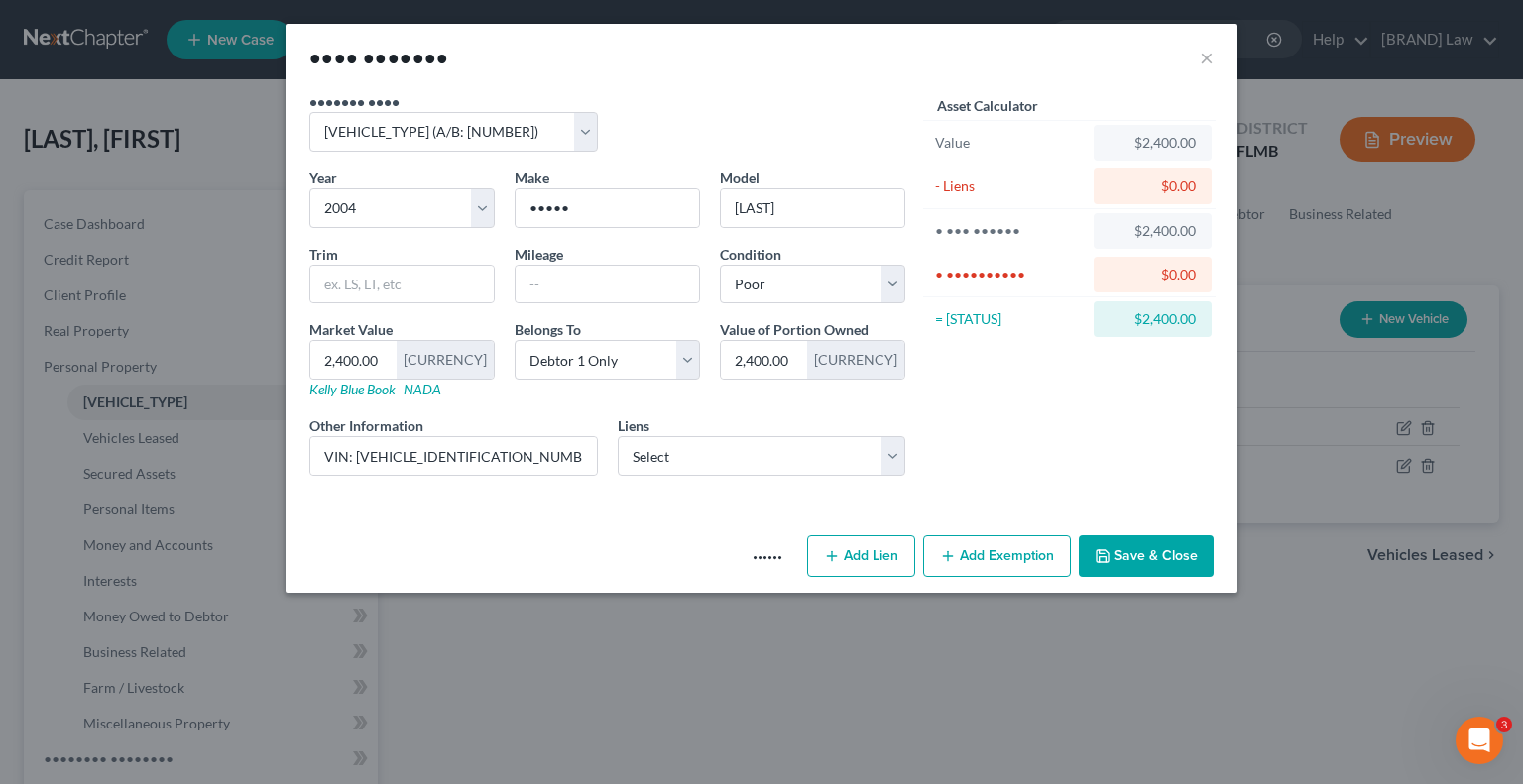 click on "Add Exemption" at bounding box center (996, 556) 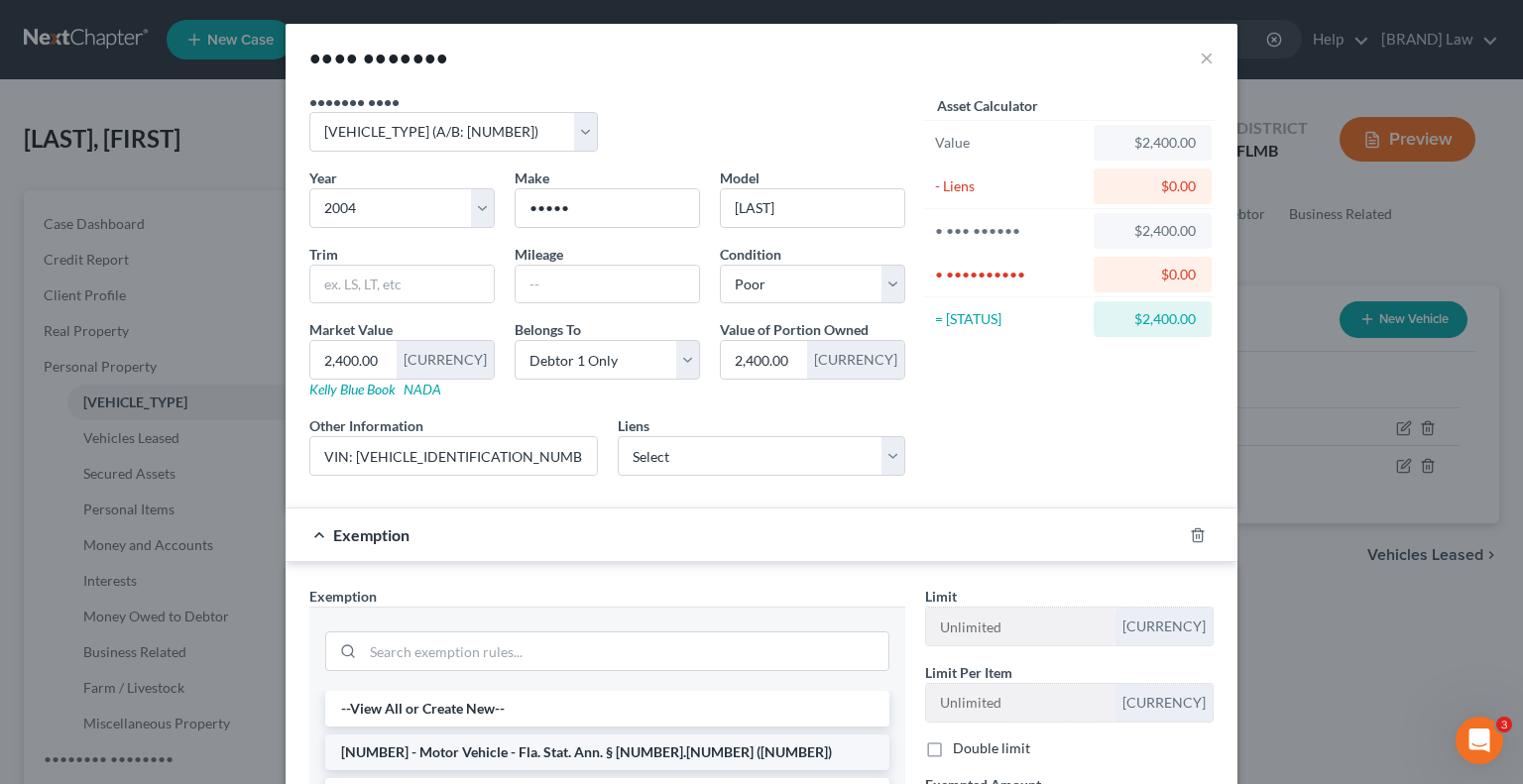 click on "[NUMBER] - Motor Vehicle - Fla. Stat. Ann. § [NUMBER].[NUMBER] ([NUMBER])" at bounding box center (607, 752) 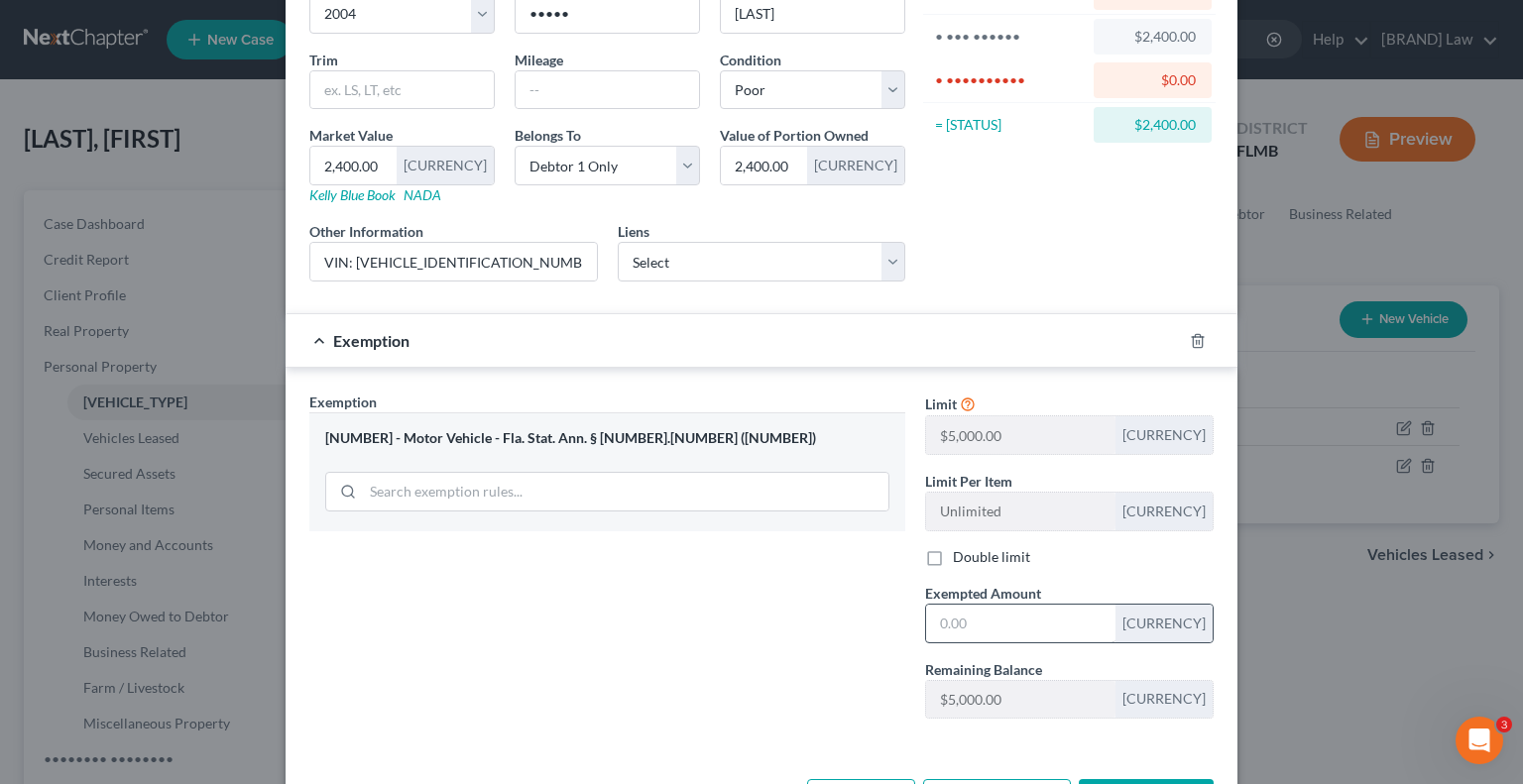 scroll, scrollTop: 198, scrollLeft: 0, axis: vertical 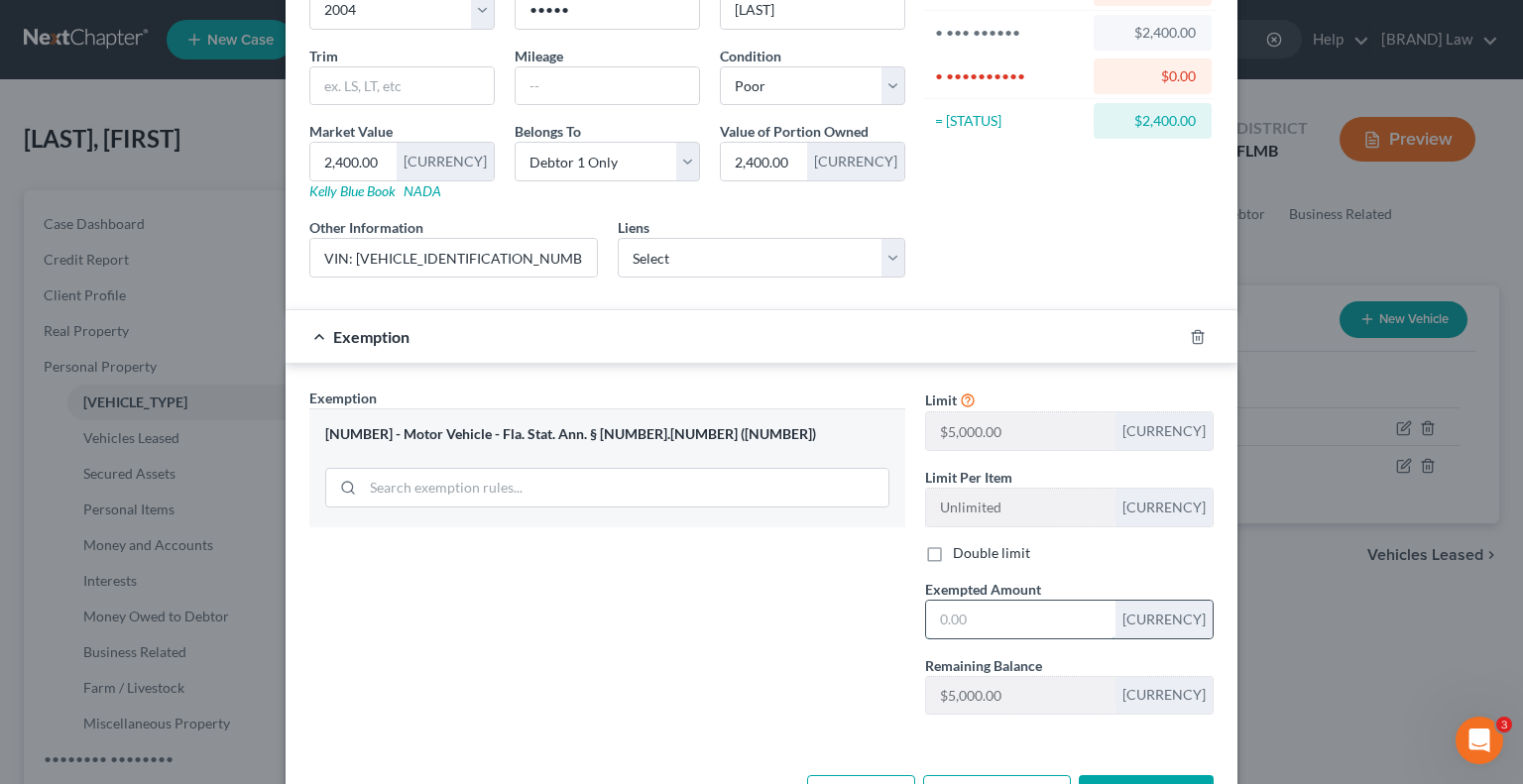 click at bounding box center [1020, 619] 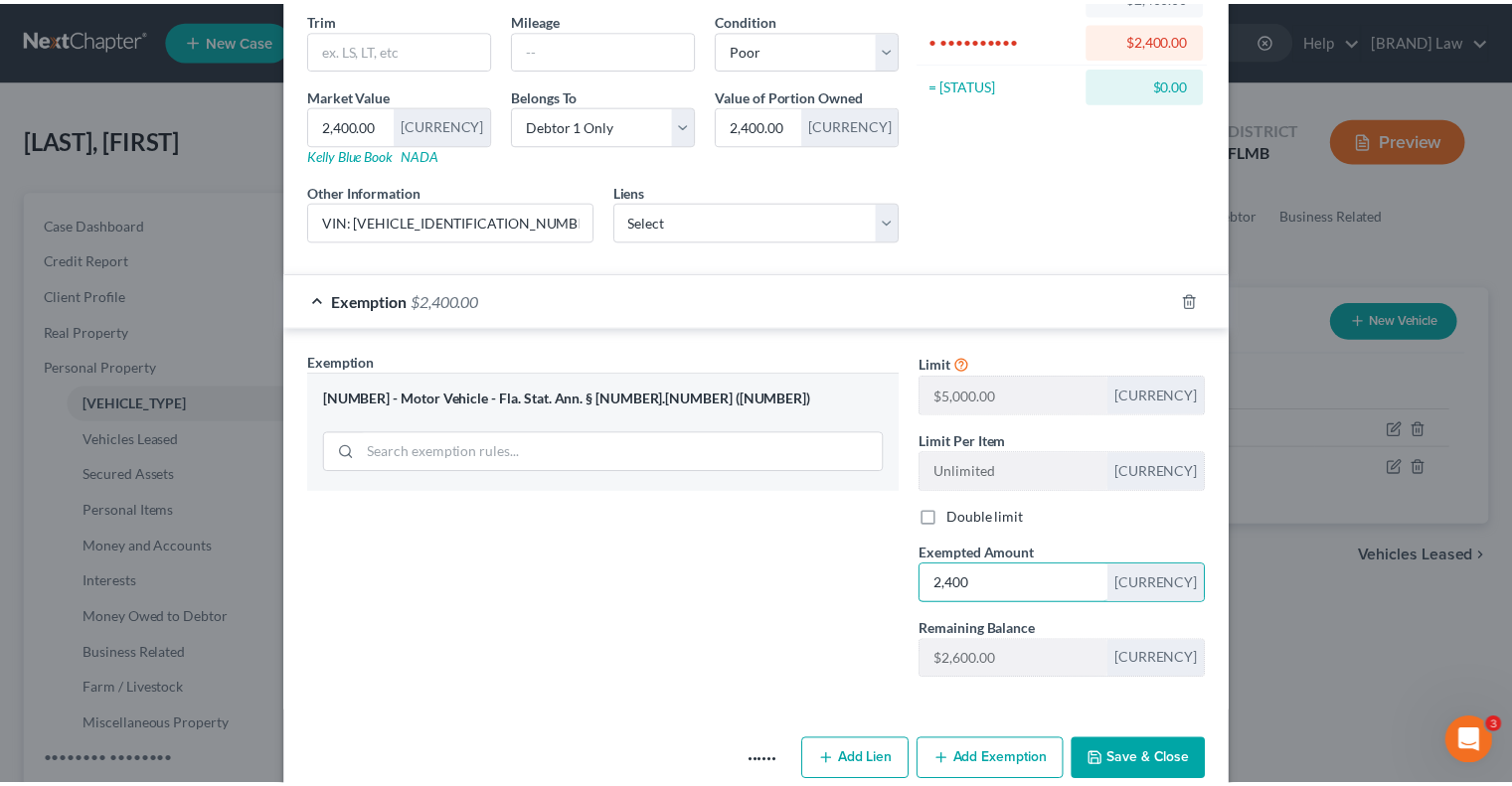 scroll, scrollTop: 266, scrollLeft: 0, axis: vertical 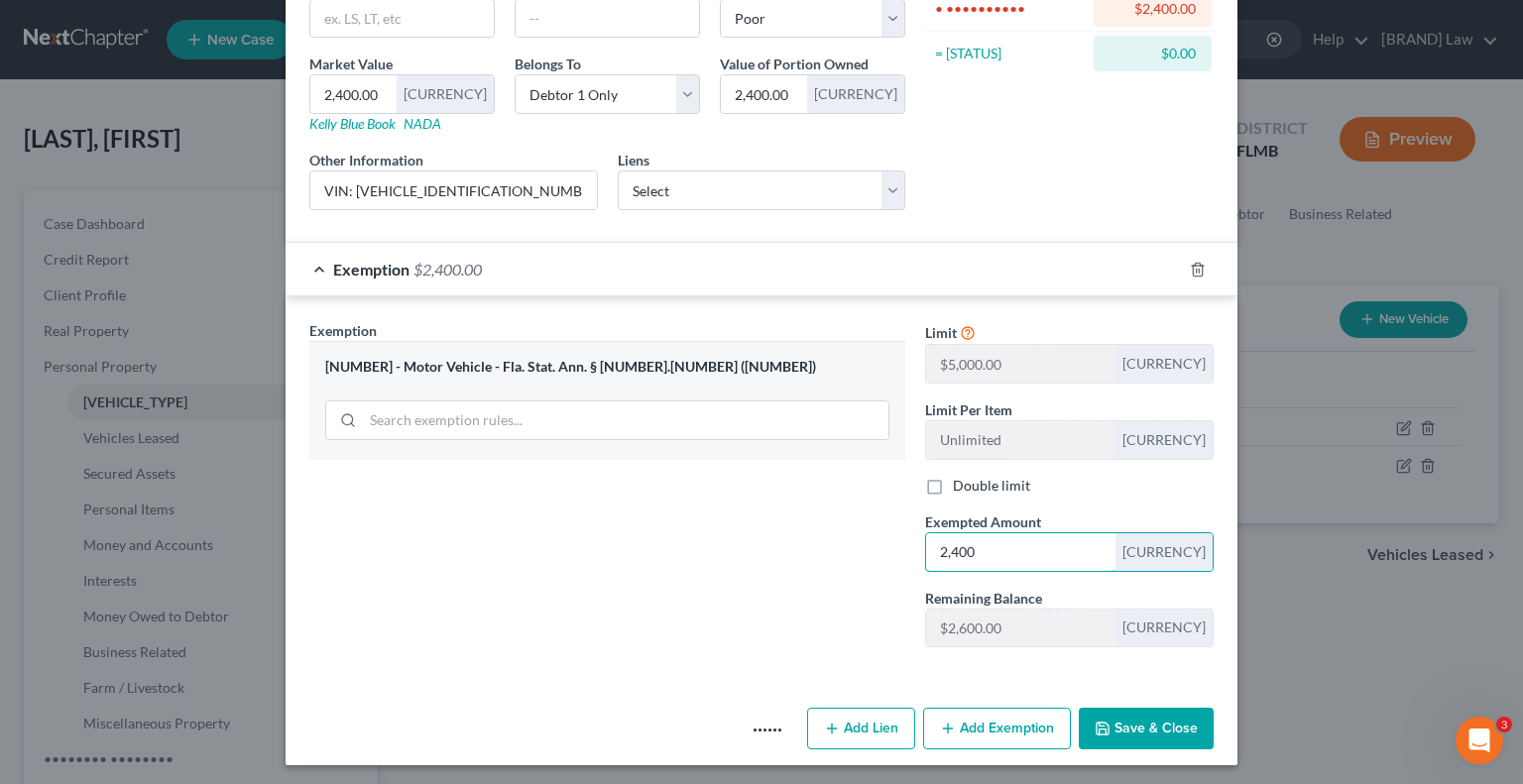 type on "2,400" 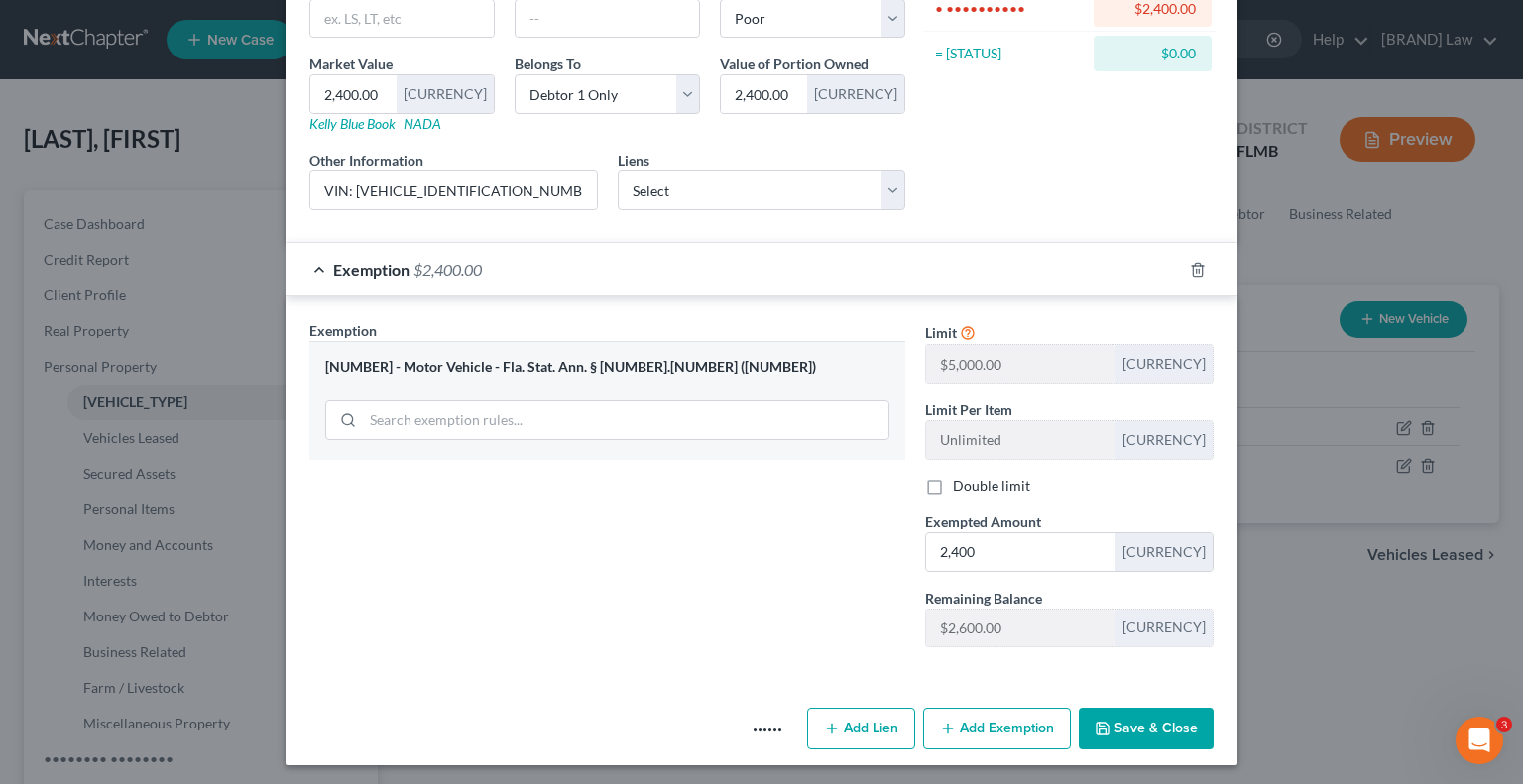 click on "Save & Close" at bounding box center [1146, 728] 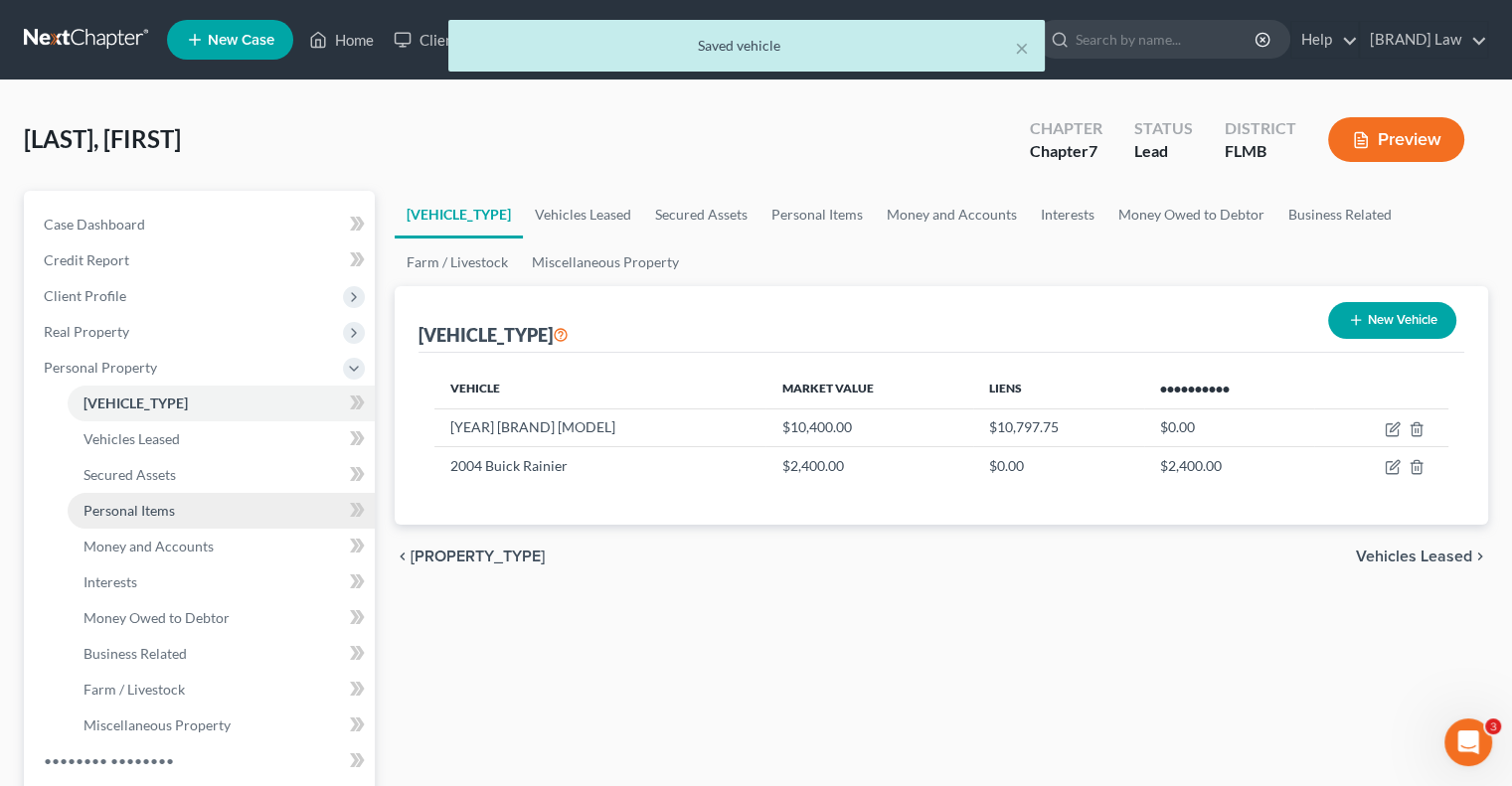 click on "Personal Items" at bounding box center [129, 510] 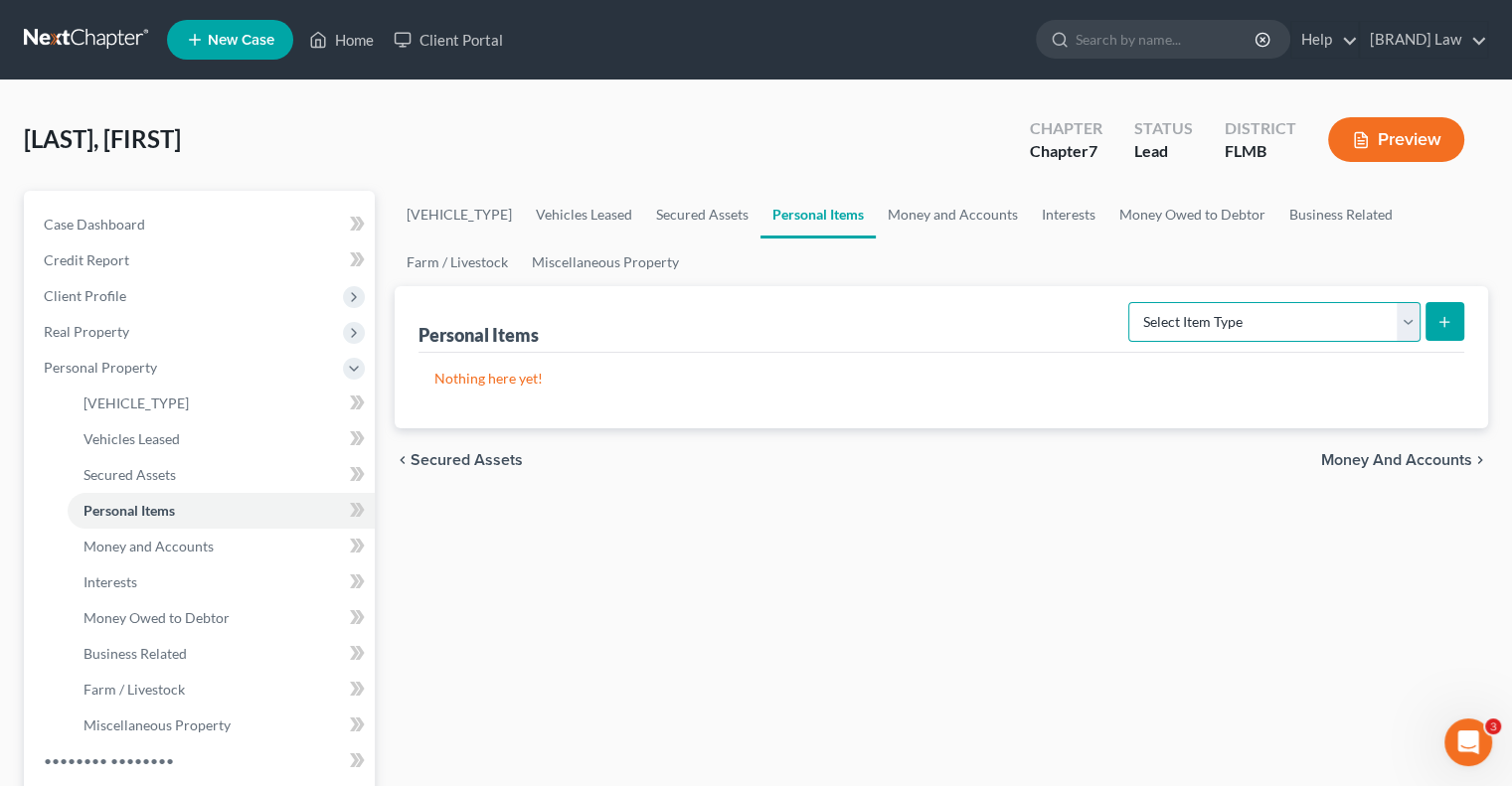 click on "Select Item Type Clothing (A/B: [NUMBER]) Collectibles Of Value (A/B: [NUMBER]) Electronics (A/B: [NUMBER]) Firearms (A/B: [NUMBER]) Household Goods (A/B: [NUMBER]) Jewelry (A/B: [NUMBER]) Other (A/B: [NUMBER]) Pet(s) (A/B: [NUMBER]) Sports & Hobby Equipment (A/B: [NUMBER])" at bounding box center [1274, 322] 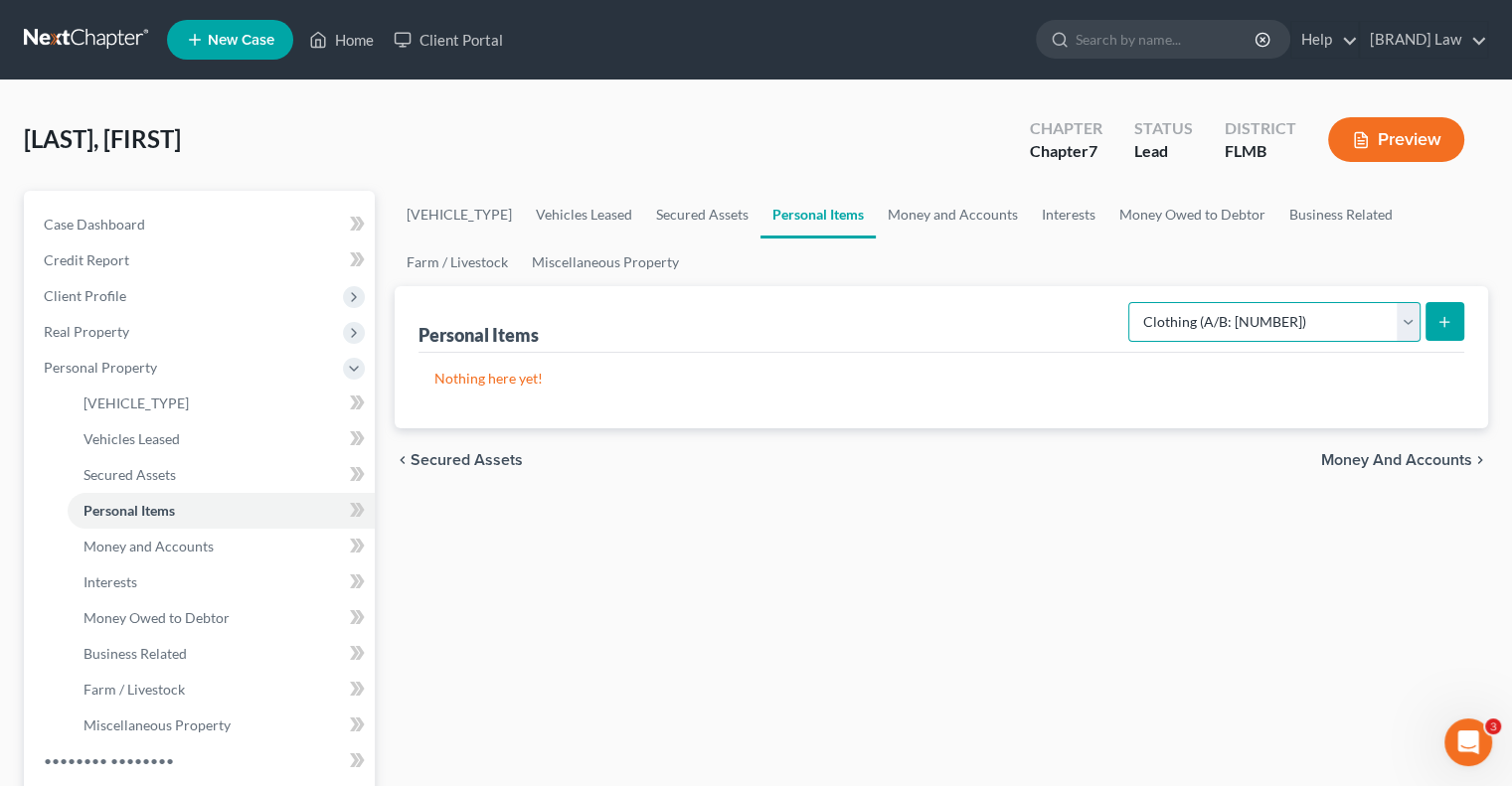 click on "Select Item Type Clothing (A/B: [NUMBER]) Collectibles Of Value (A/B: [NUMBER]) Electronics (A/B: [NUMBER]) Firearms (A/B: [NUMBER]) Household Goods (A/B: [NUMBER]) Jewelry (A/B: [NUMBER]) Other (A/B: [NUMBER]) Pet(s) (A/B: [NUMBER]) Sports & Hobby Equipment (A/B: [NUMBER])" at bounding box center (1274, 322) 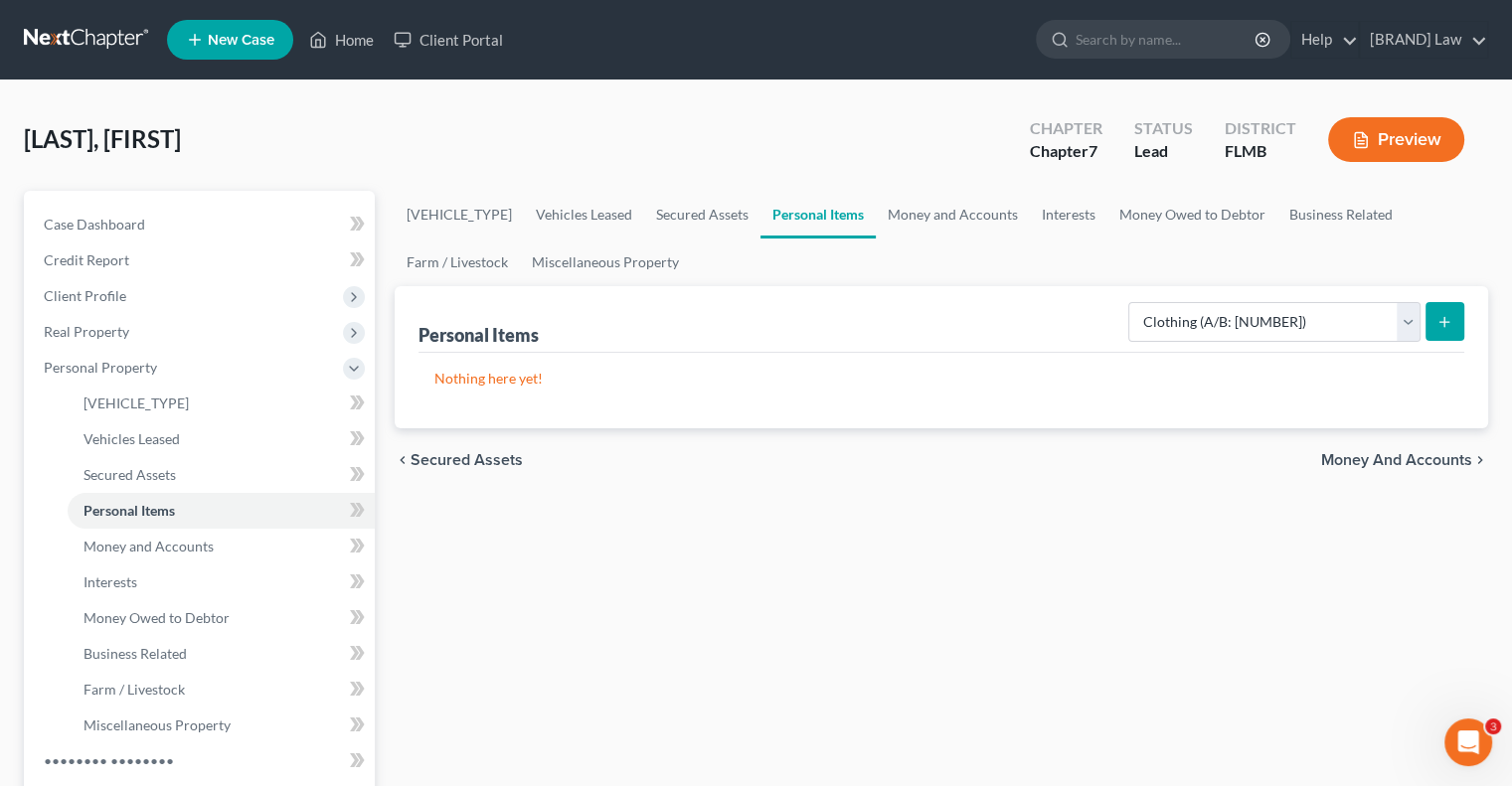 click at bounding box center [1444, 322] 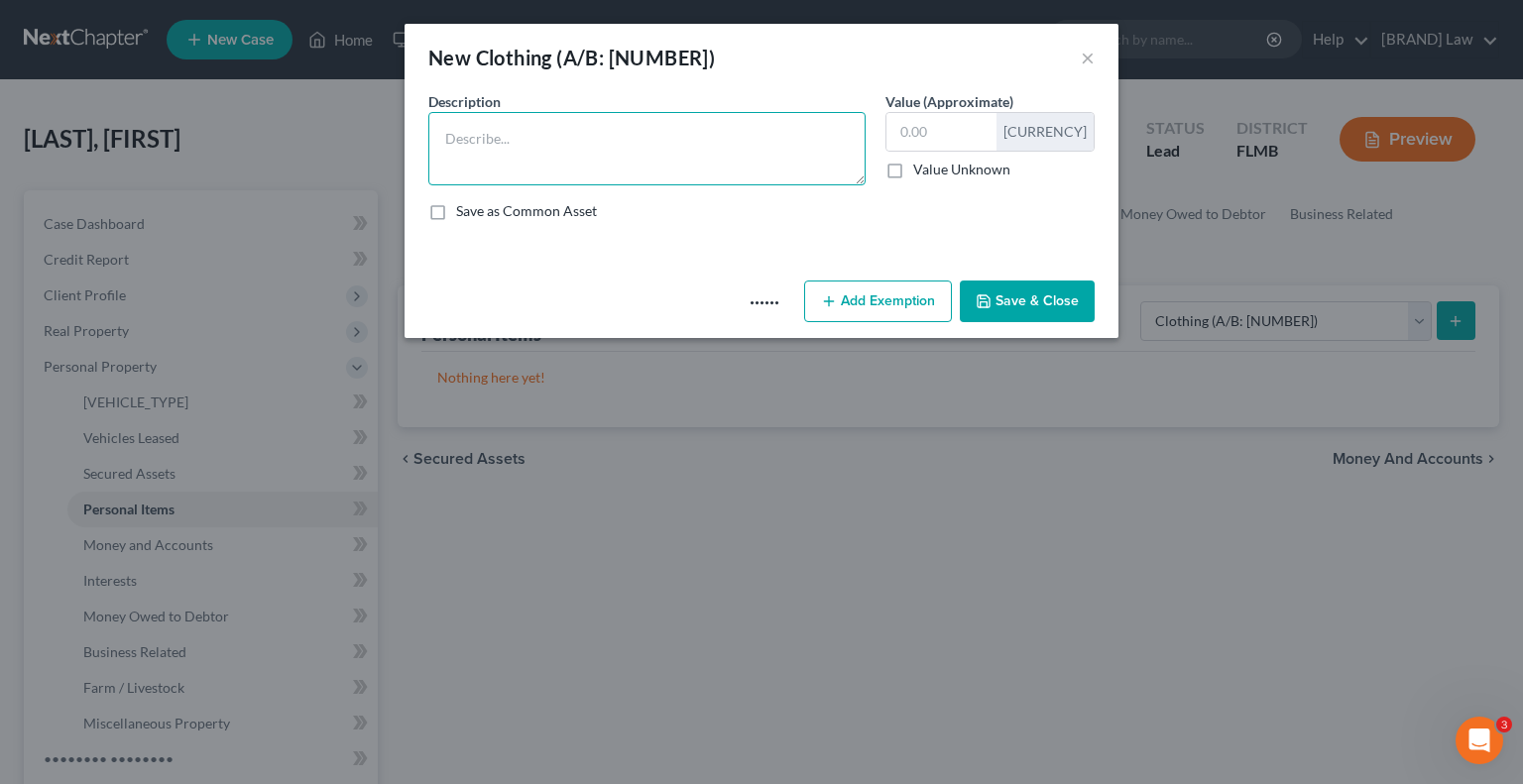 click at bounding box center [646, 149] 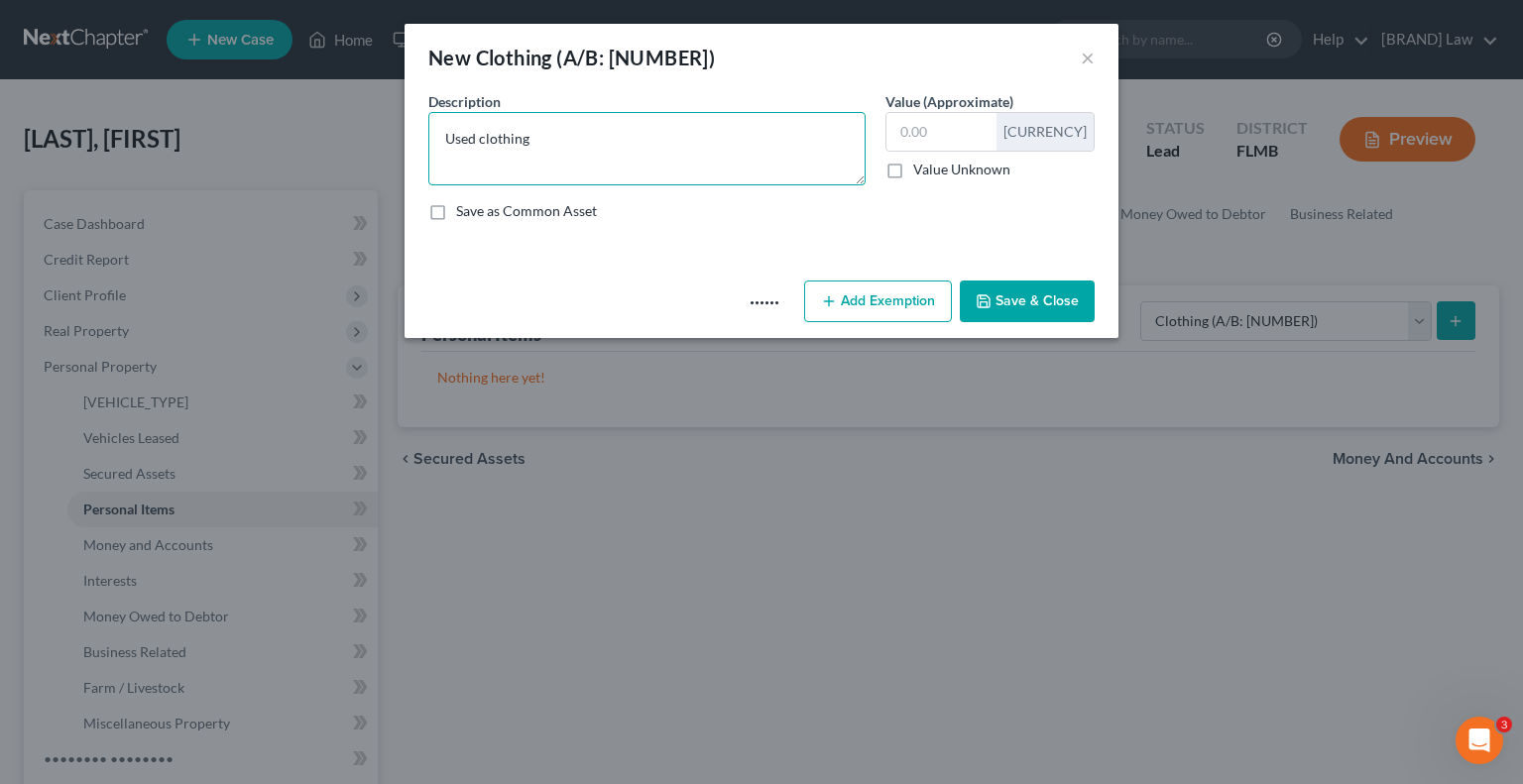 type on "Used clothing" 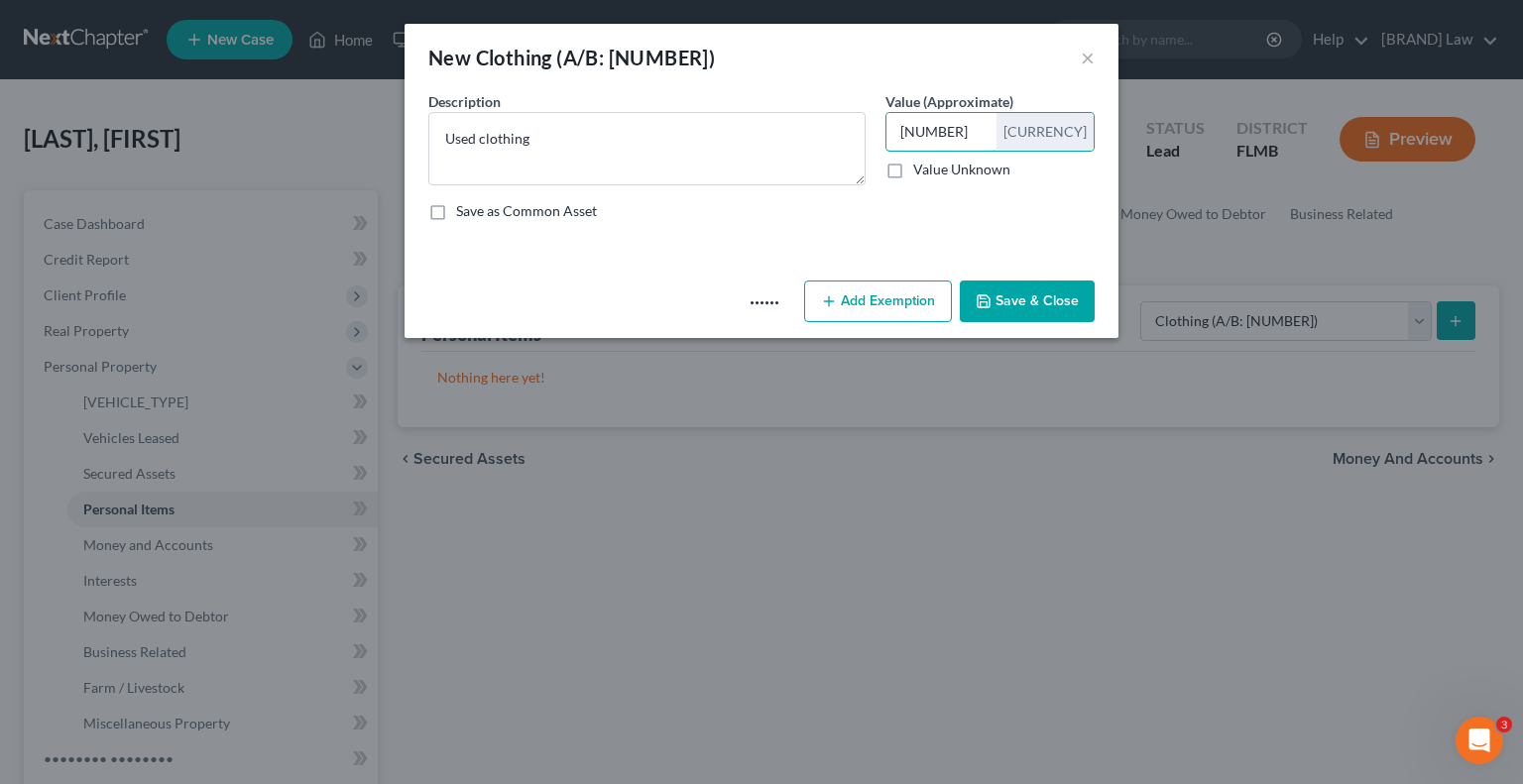 type on "[NUMBER]" 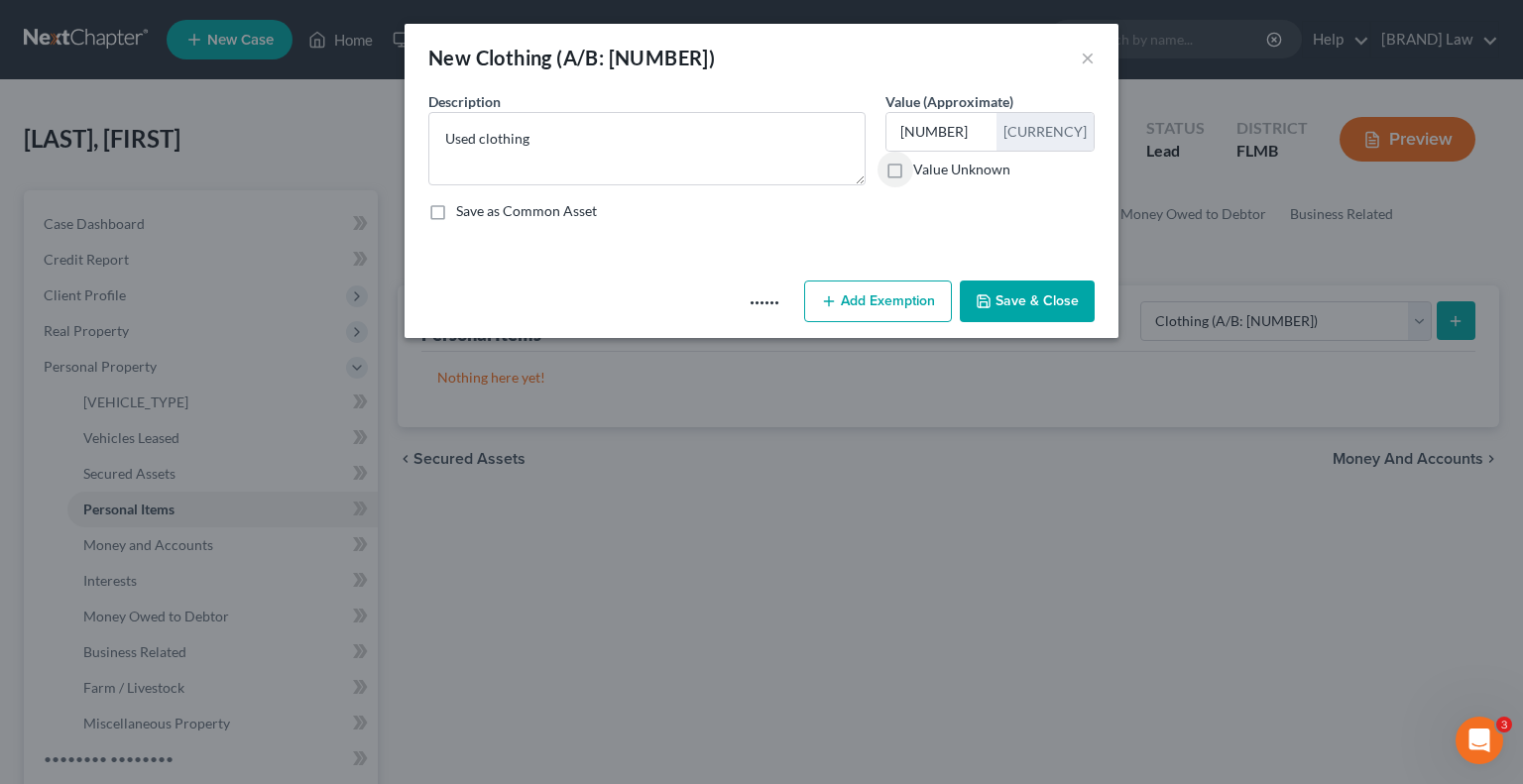 click on "Cancel Add Exemption Save & Close" at bounding box center (762, 305) 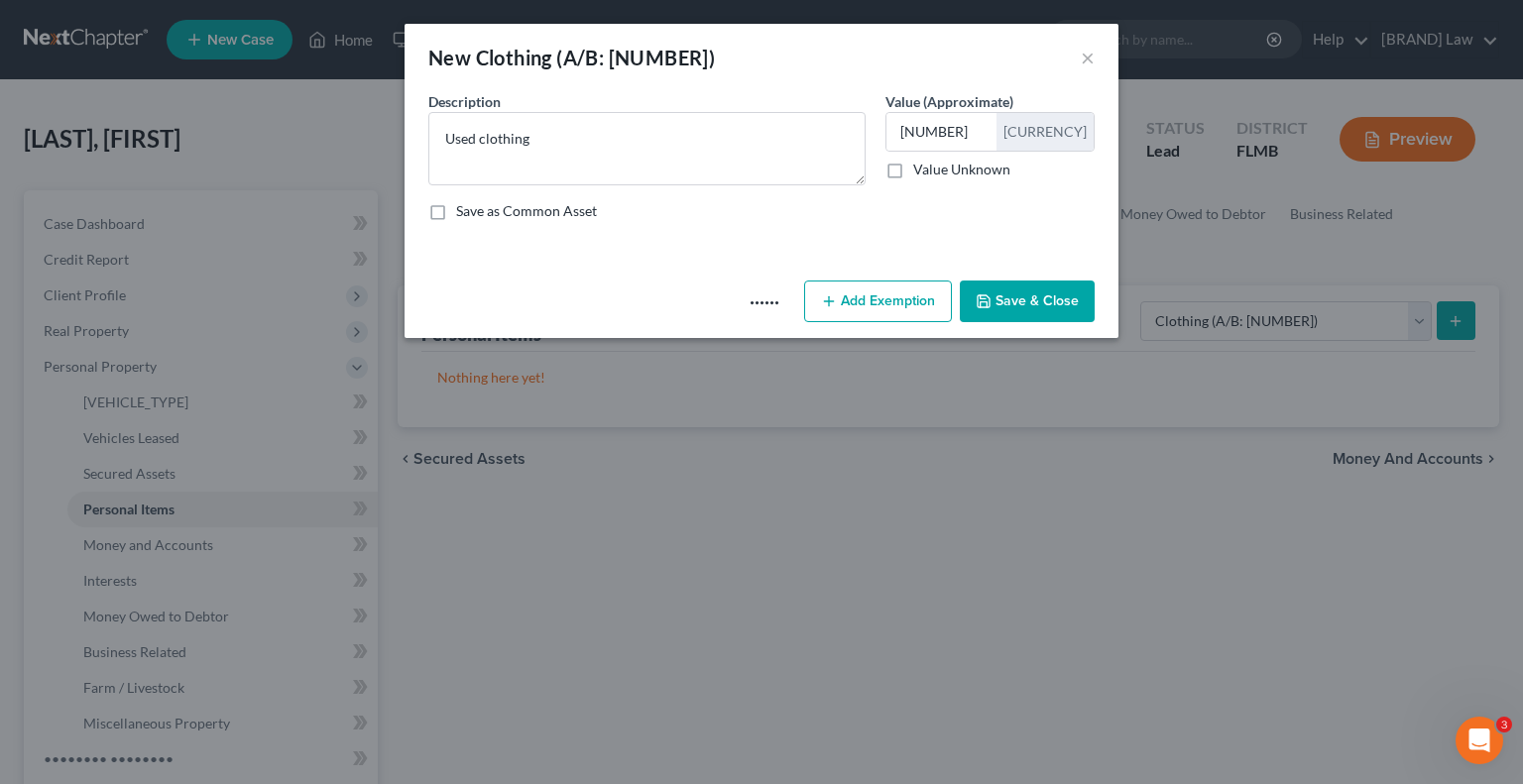 click on "Add Exemption" at bounding box center [878, 301] 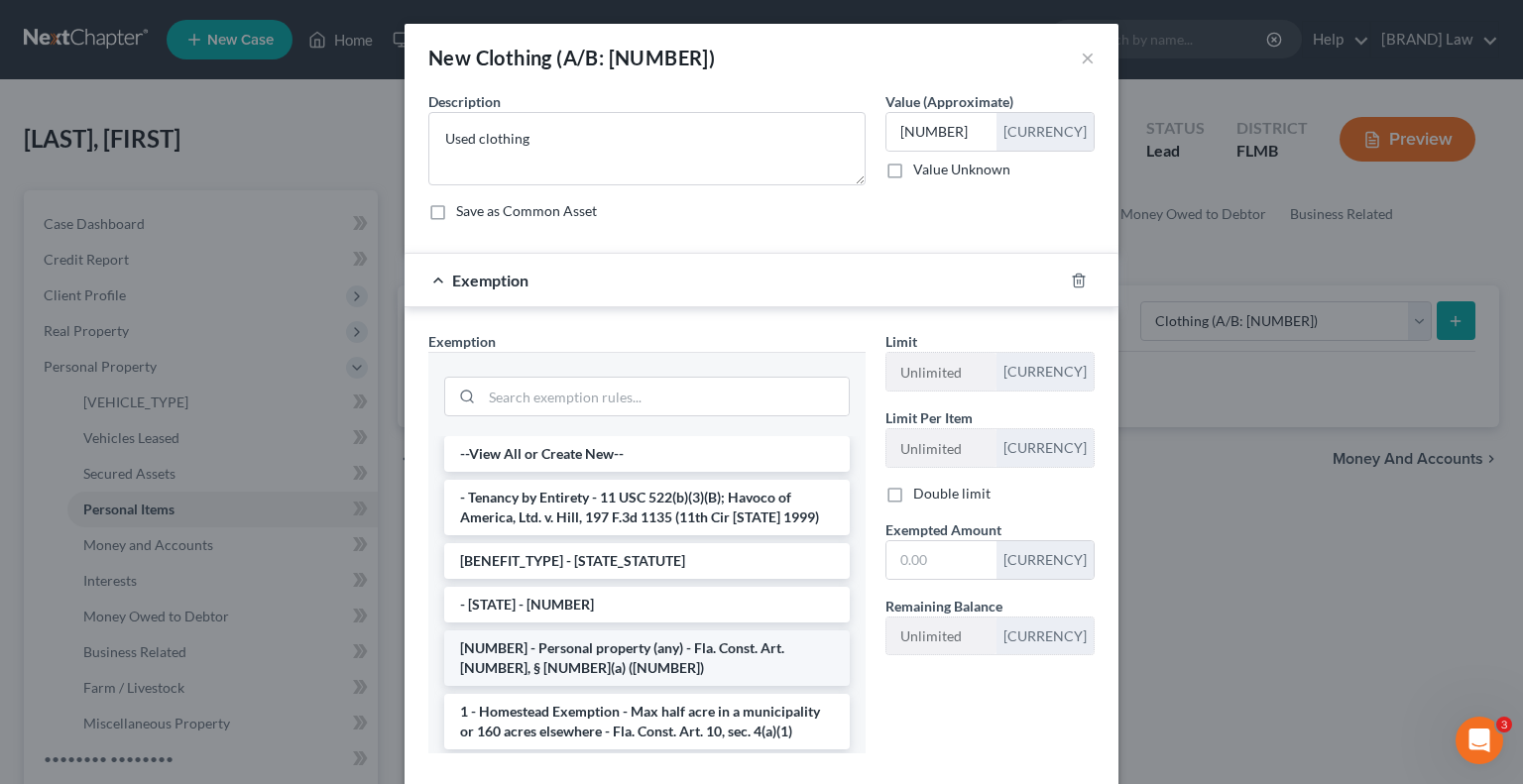 click on "[NUMBER] - Personal property (any) - Fla. Const. Art.[NUMBER], § [NUMBER](a) ([NUMBER])" at bounding box center (646, 658) 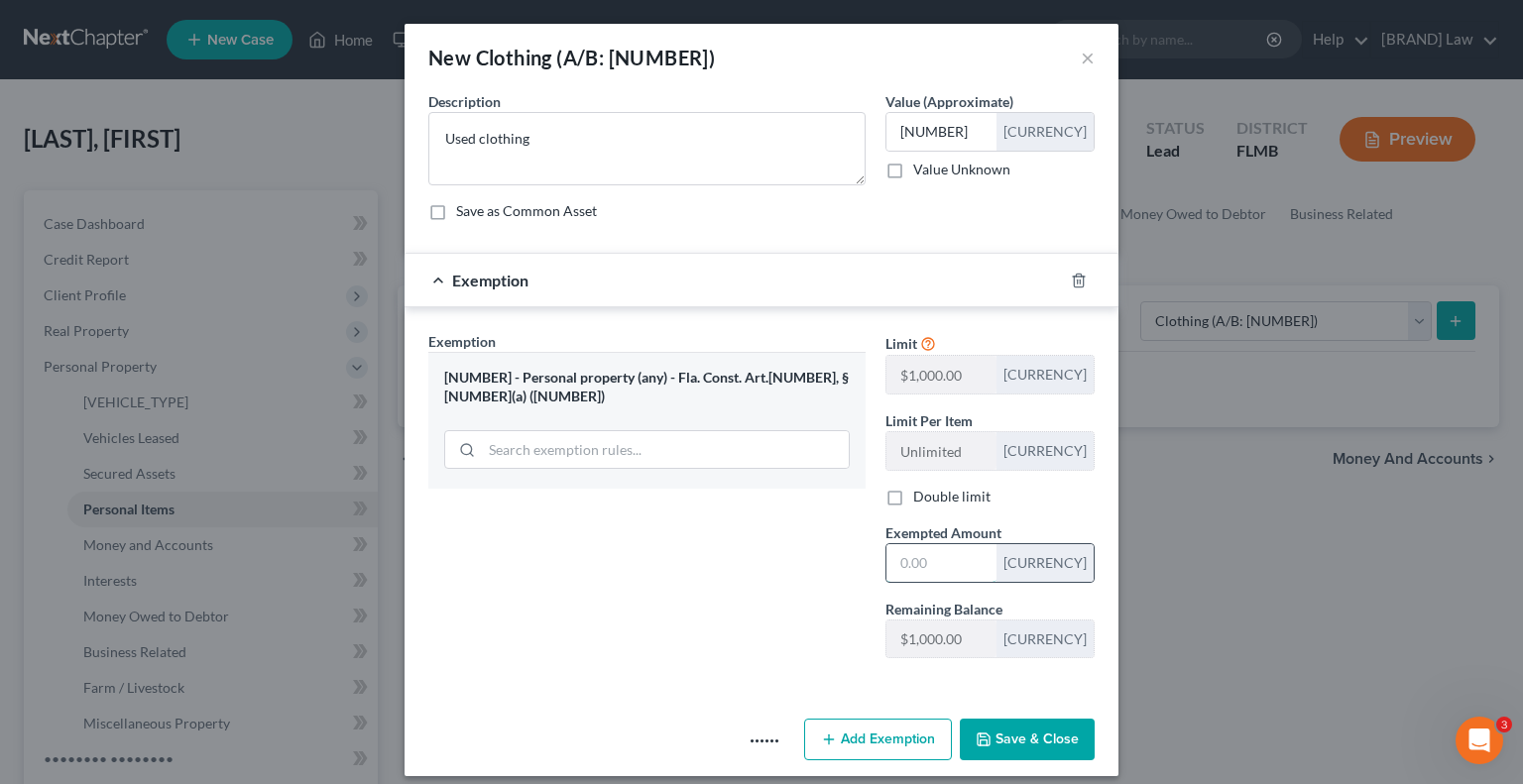click at bounding box center [941, 563] 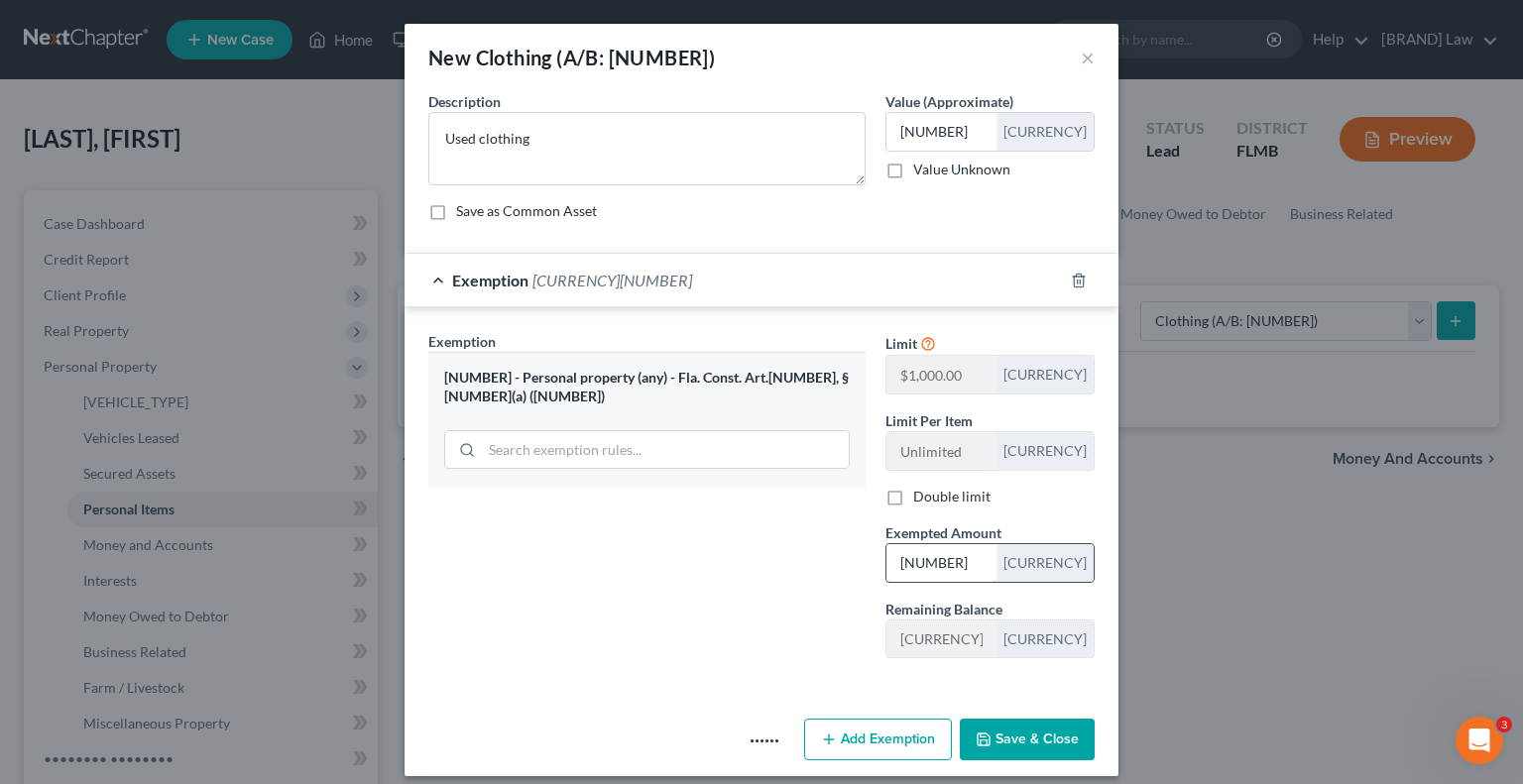type on "[NUMBER]" 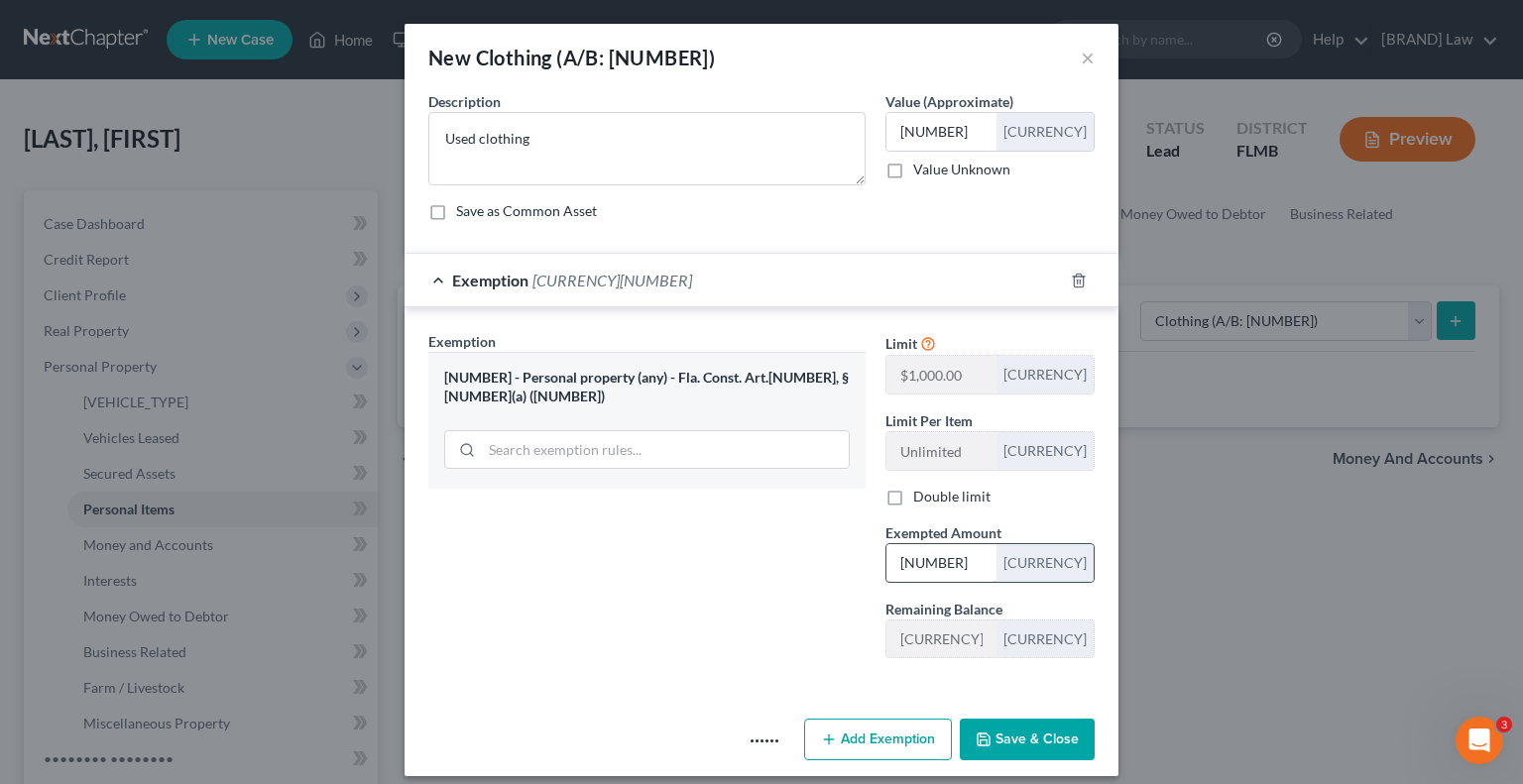 type 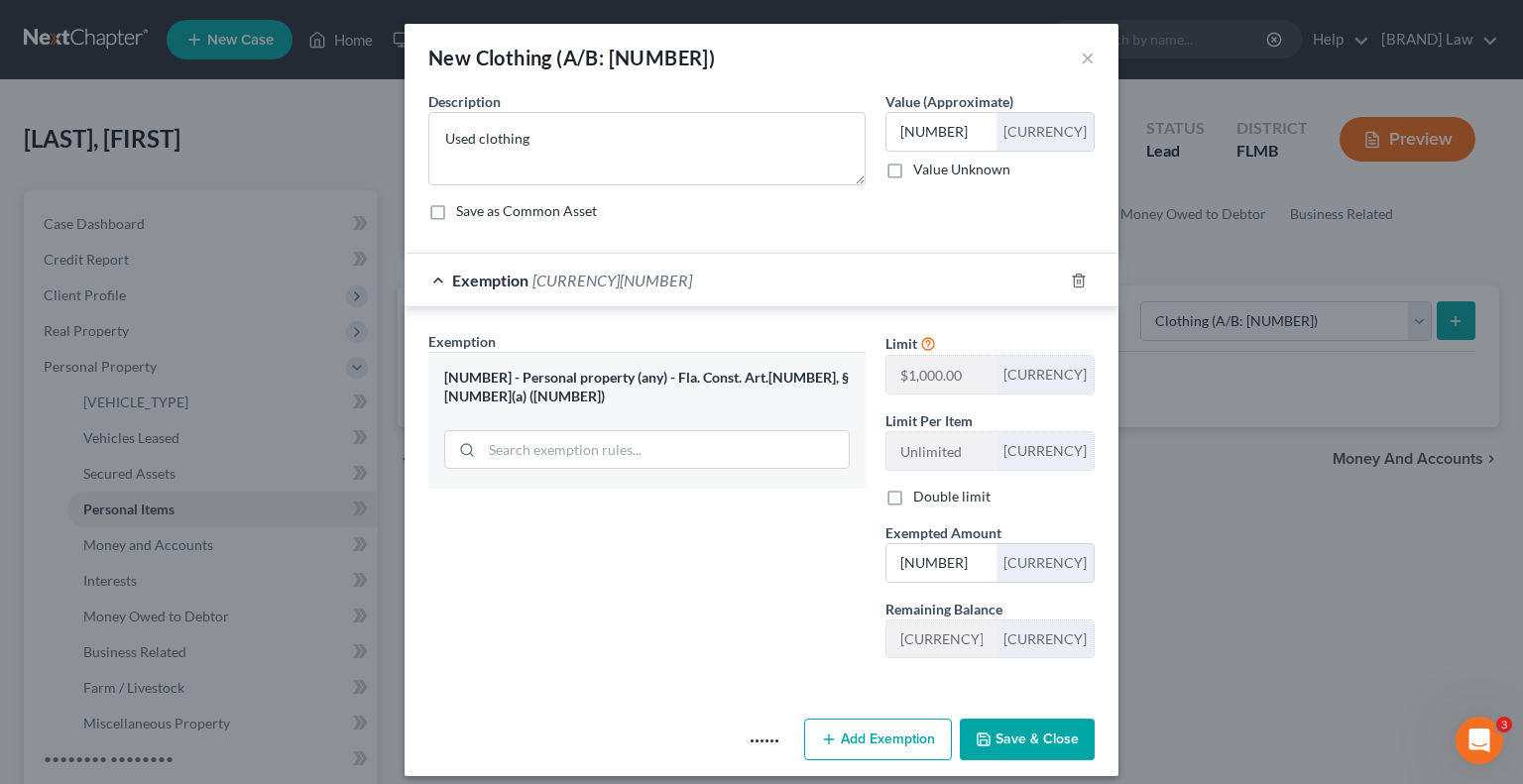 click on "Exemption Set must be selected for CA.
Exemption
*
1 - Personal property (any) - Fla. Const. Art.10, § 4(a) (2)" at bounding box center [646, 503] 